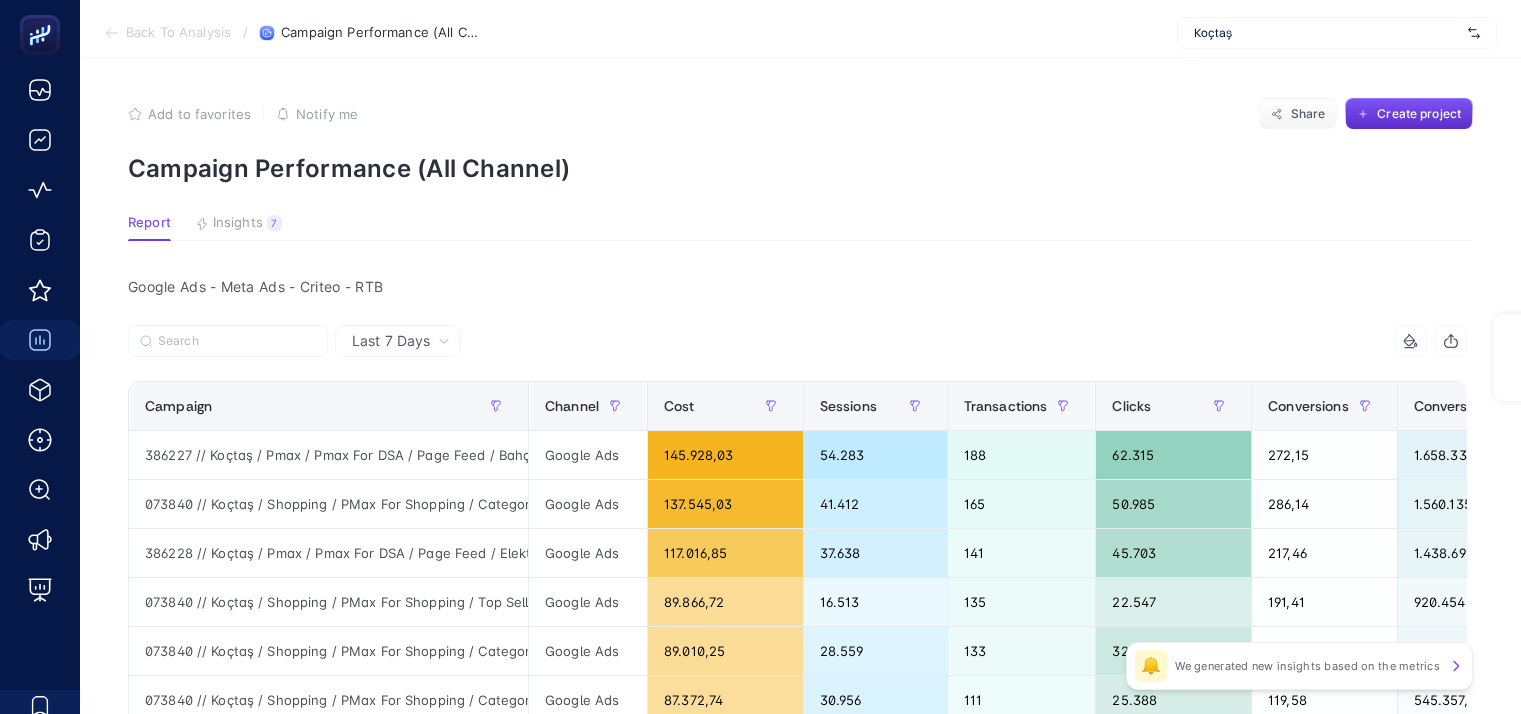 scroll, scrollTop: 233, scrollLeft: 0, axis: vertical 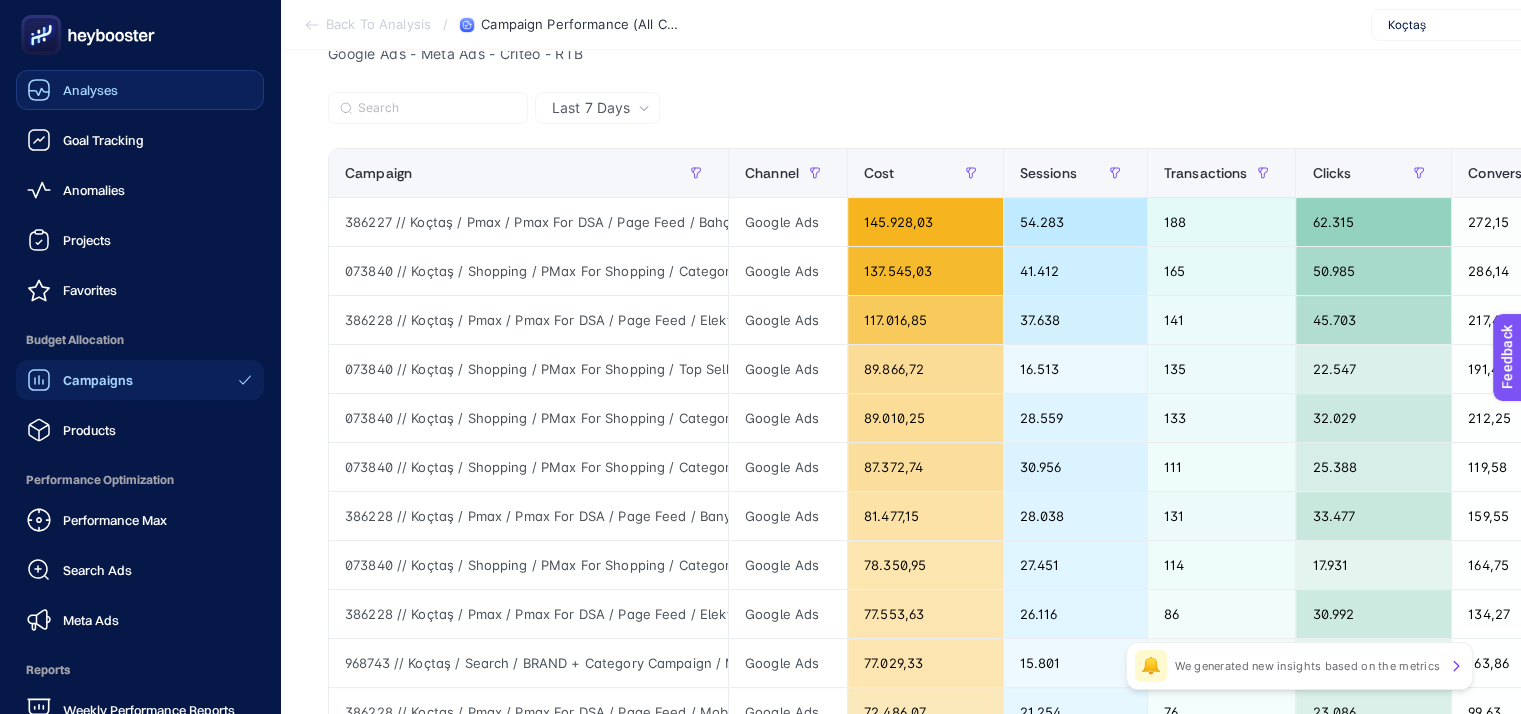 click on "Analyses" at bounding box center (90, 90) 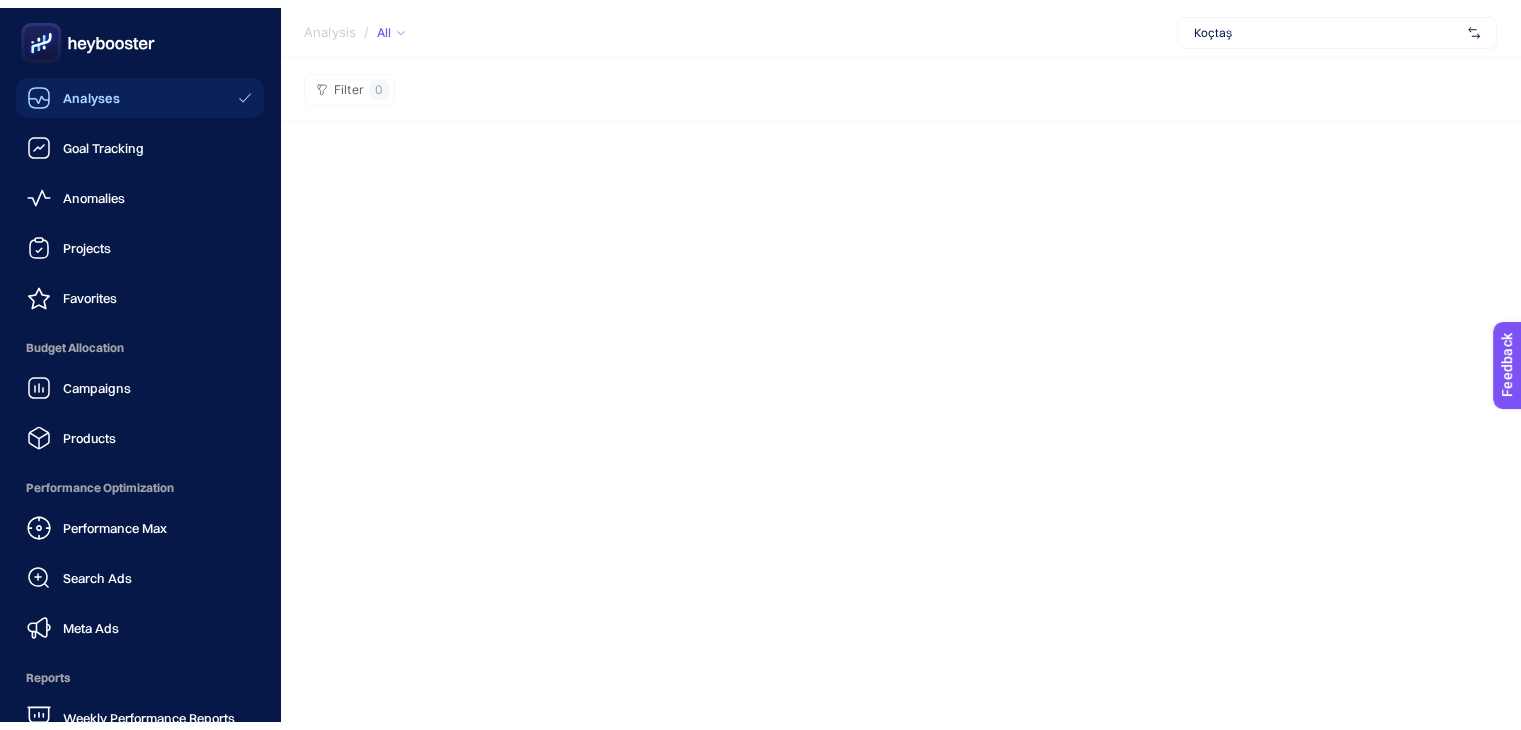 scroll, scrollTop: 8, scrollLeft: 0, axis: vertical 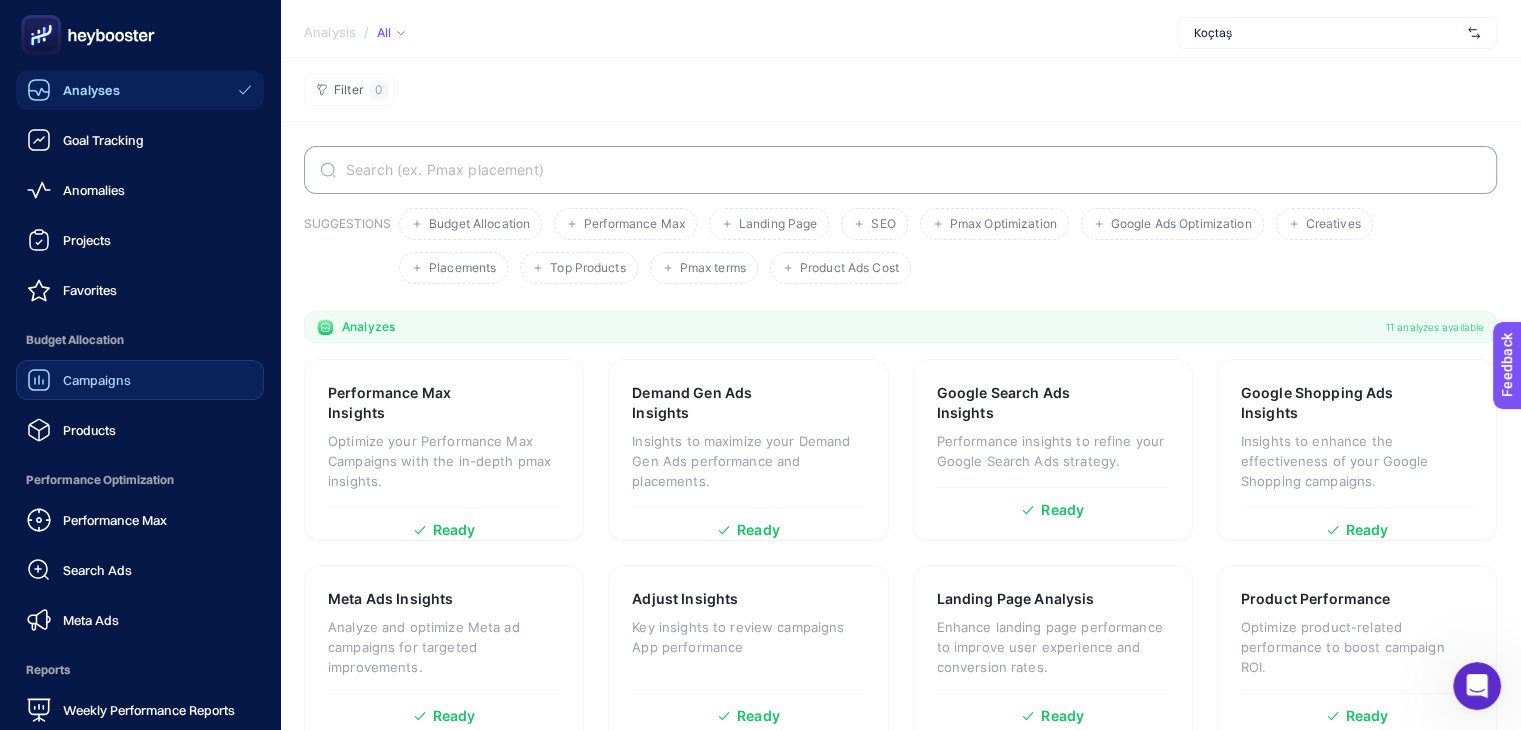 click on "Campaigns" at bounding box center (97, 380) 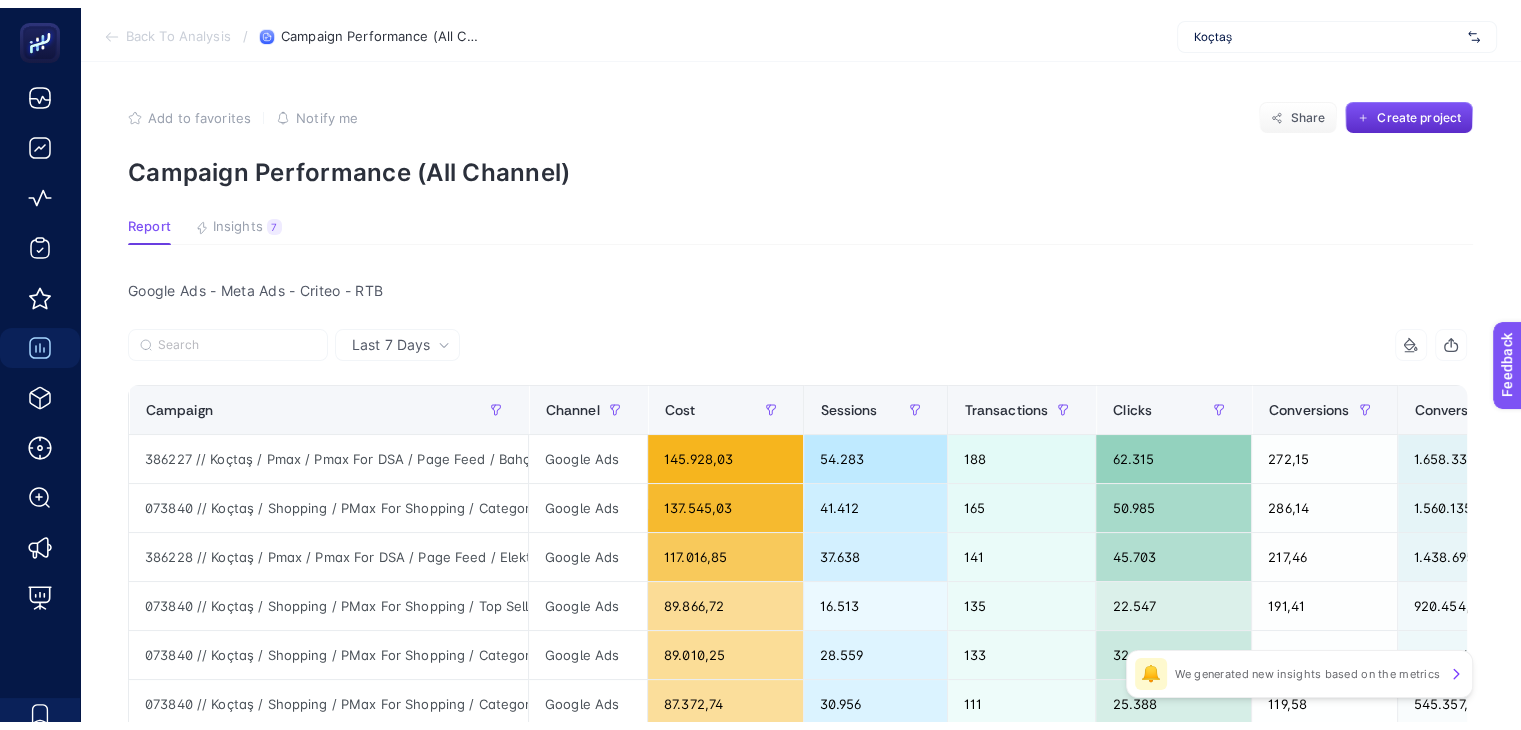 scroll, scrollTop: 0, scrollLeft: 0, axis: both 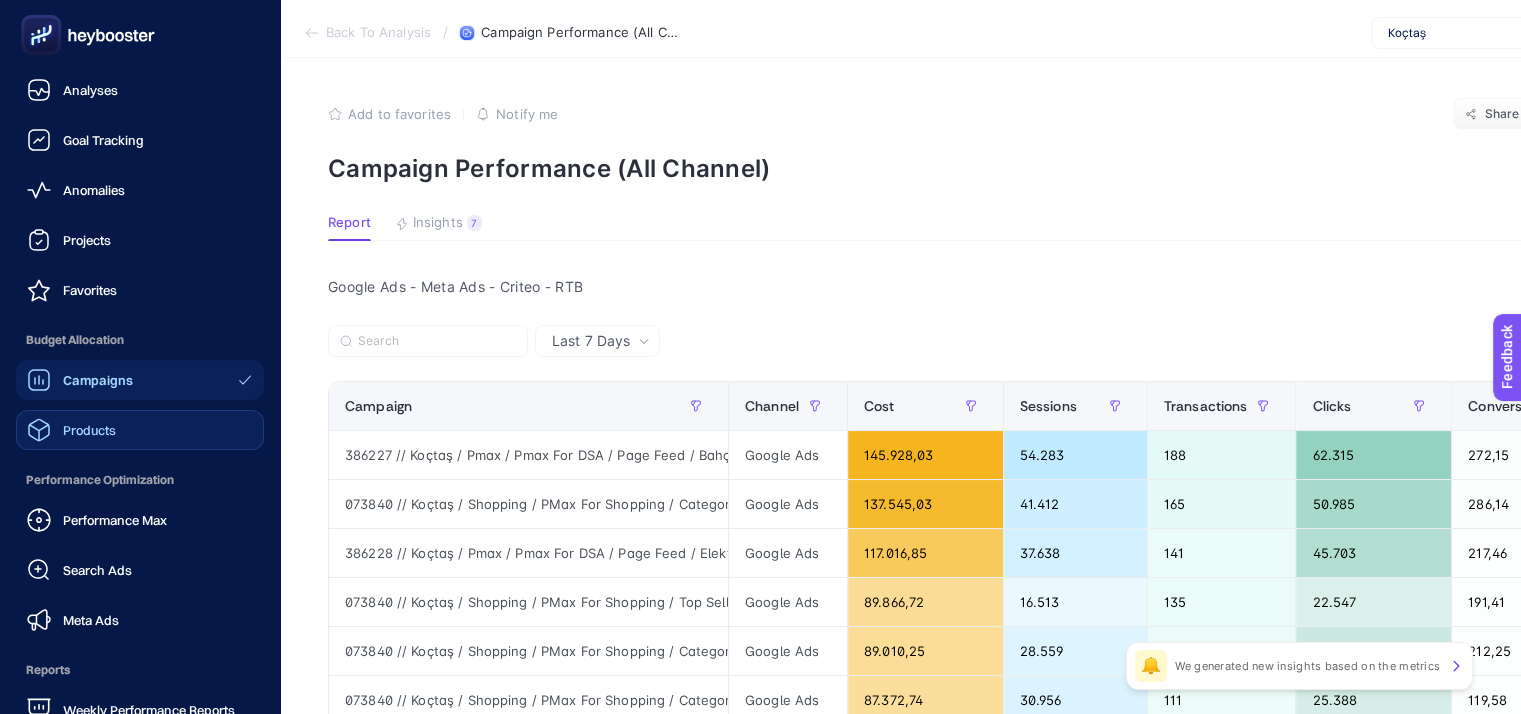 click on "Products" at bounding box center (89, 430) 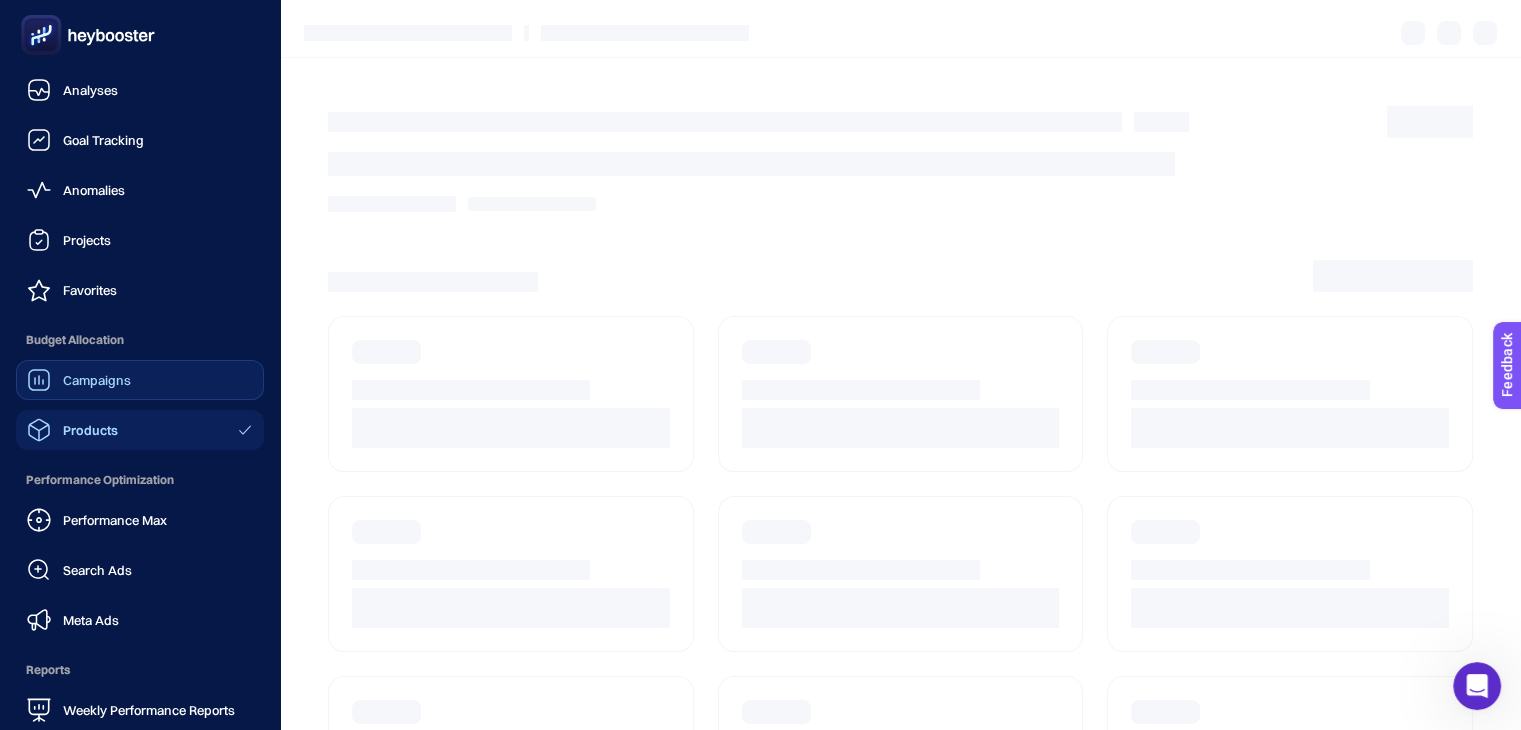 scroll, scrollTop: 0, scrollLeft: 0, axis: both 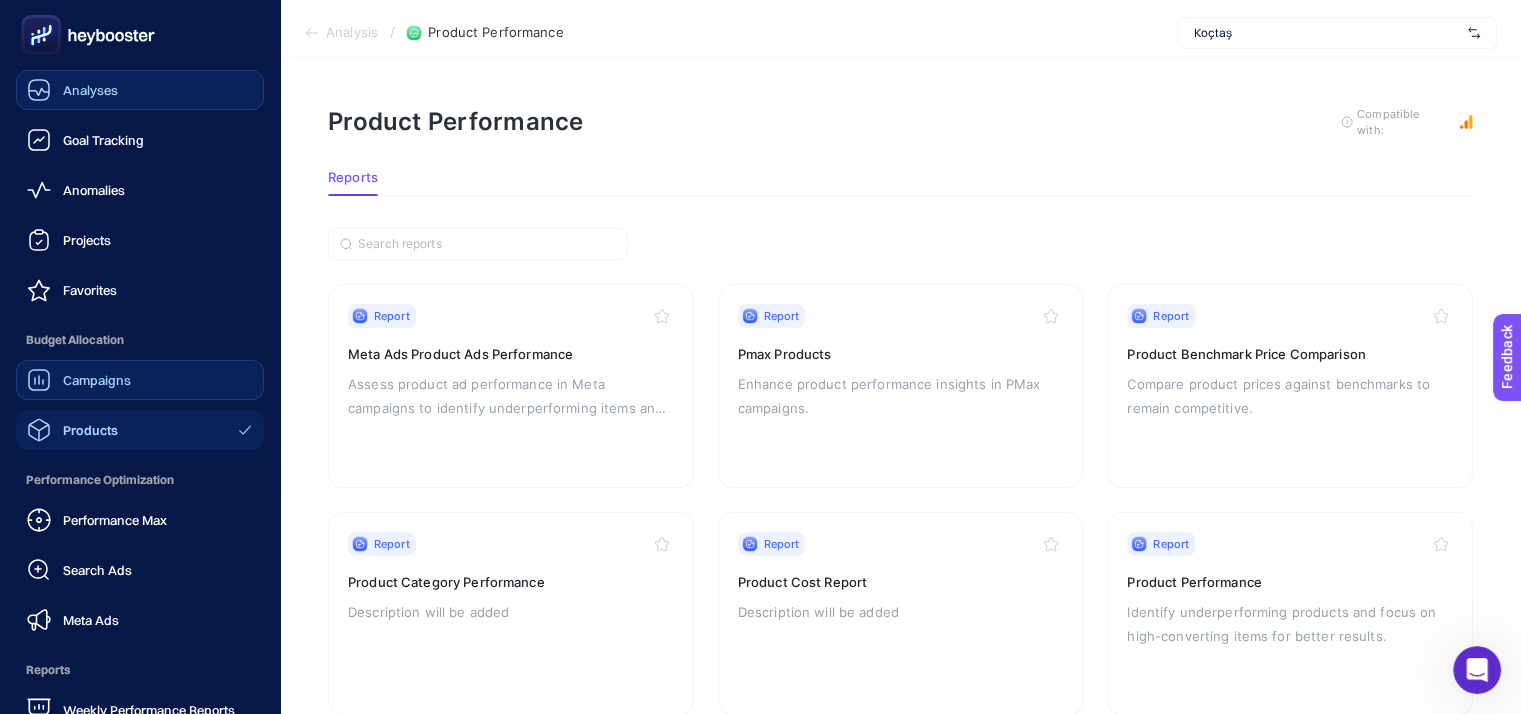 click on "Analyses" at bounding box center [90, 90] 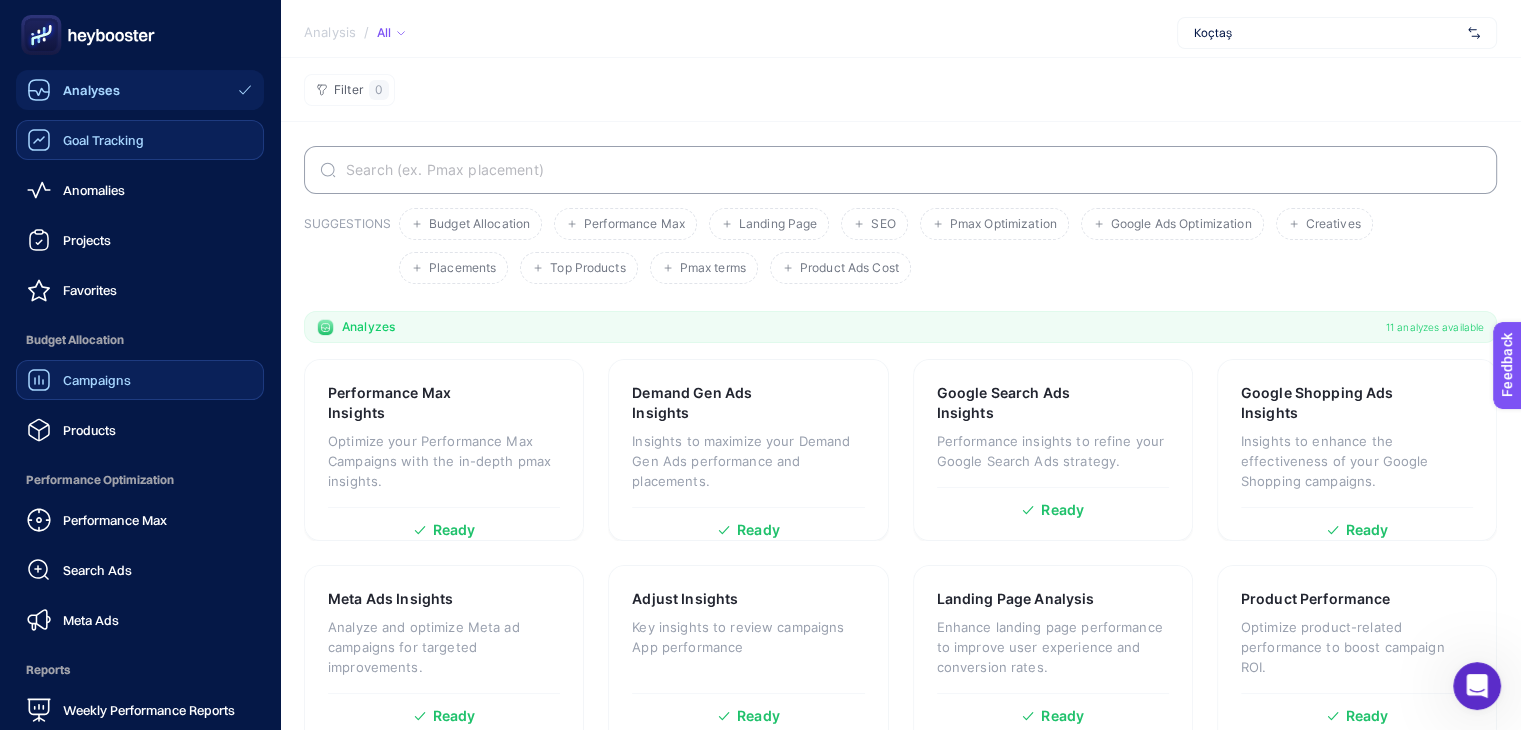 click on "Goal Tracking" at bounding box center [85, 140] 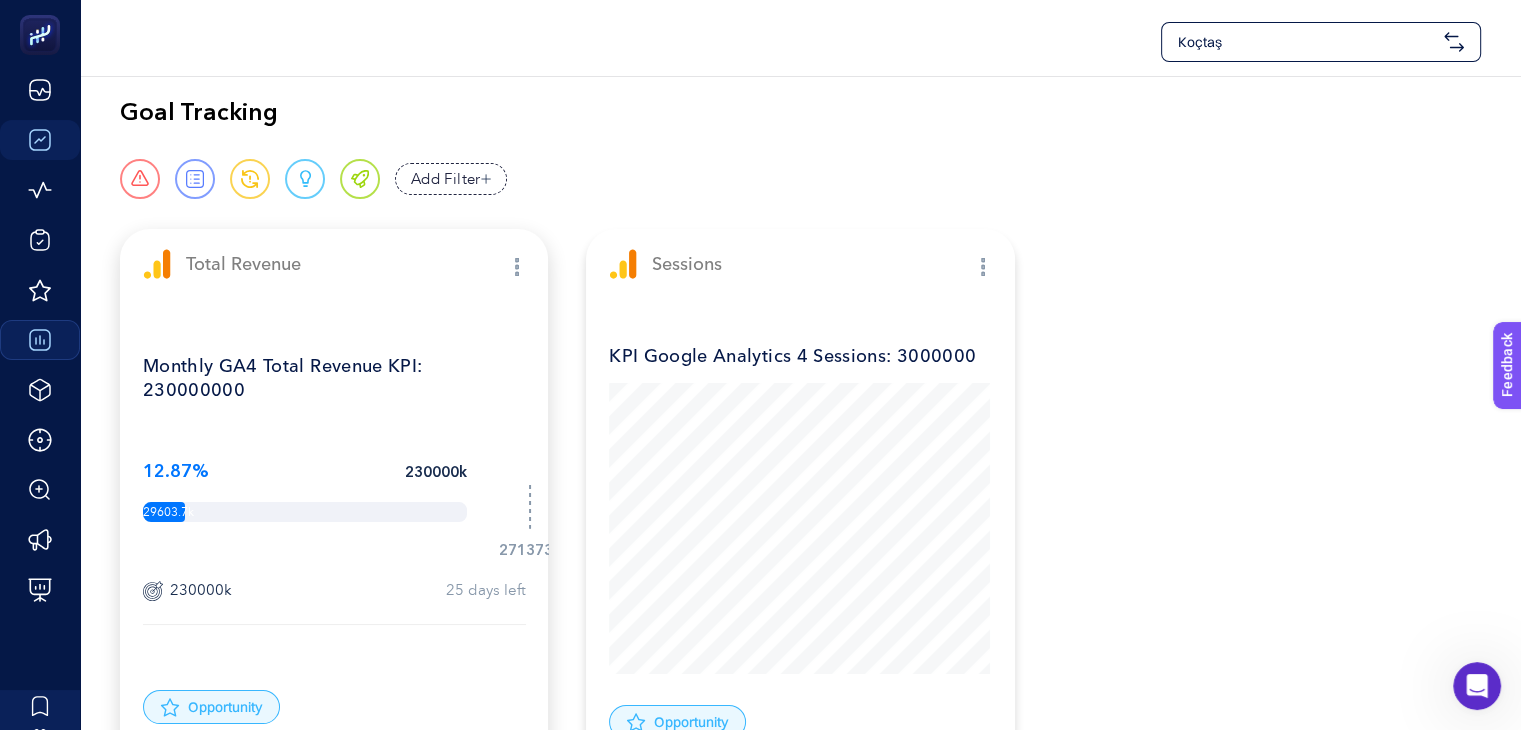 scroll, scrollTop: 0, scrollLeft: 0, axis: both 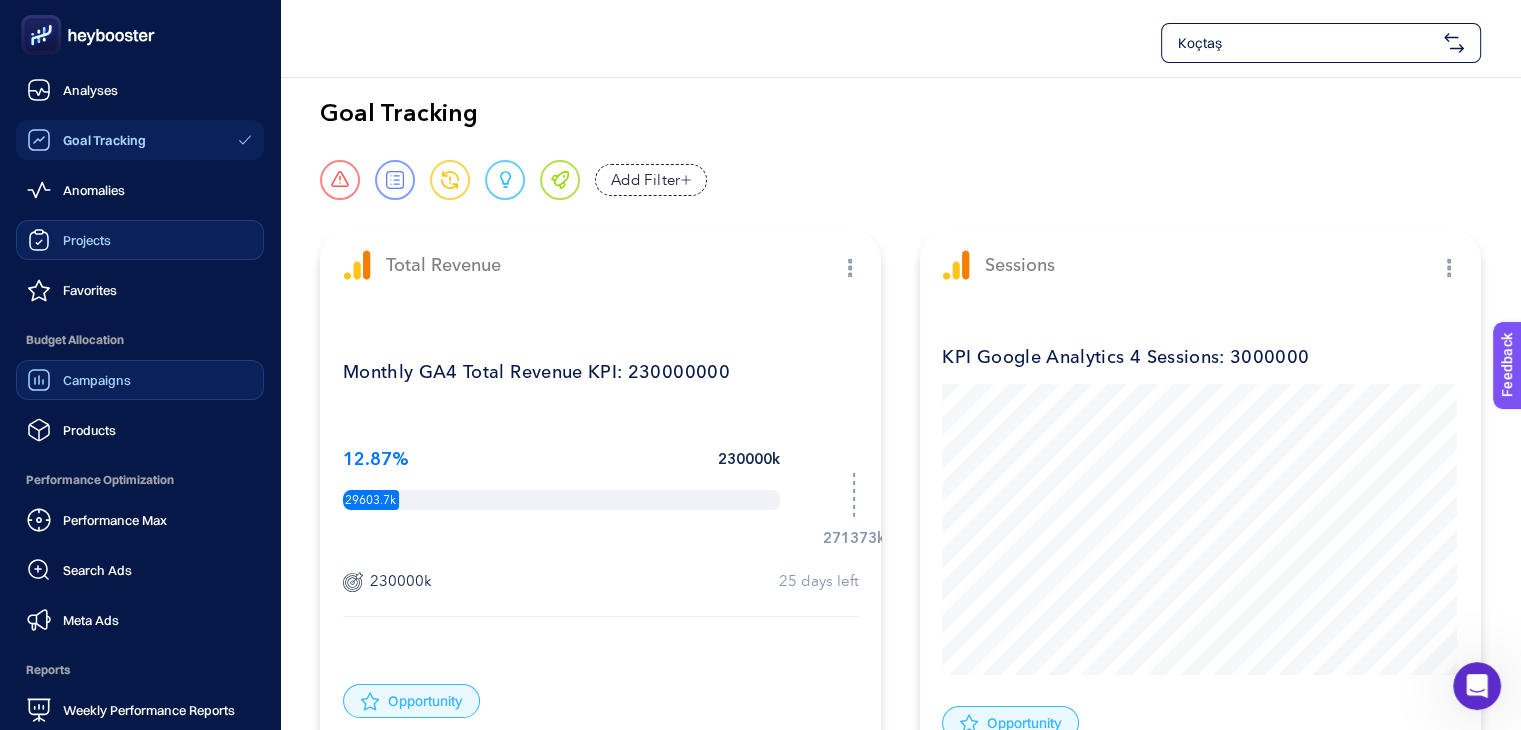 click on "Projects" at bounding box center (69, 240) 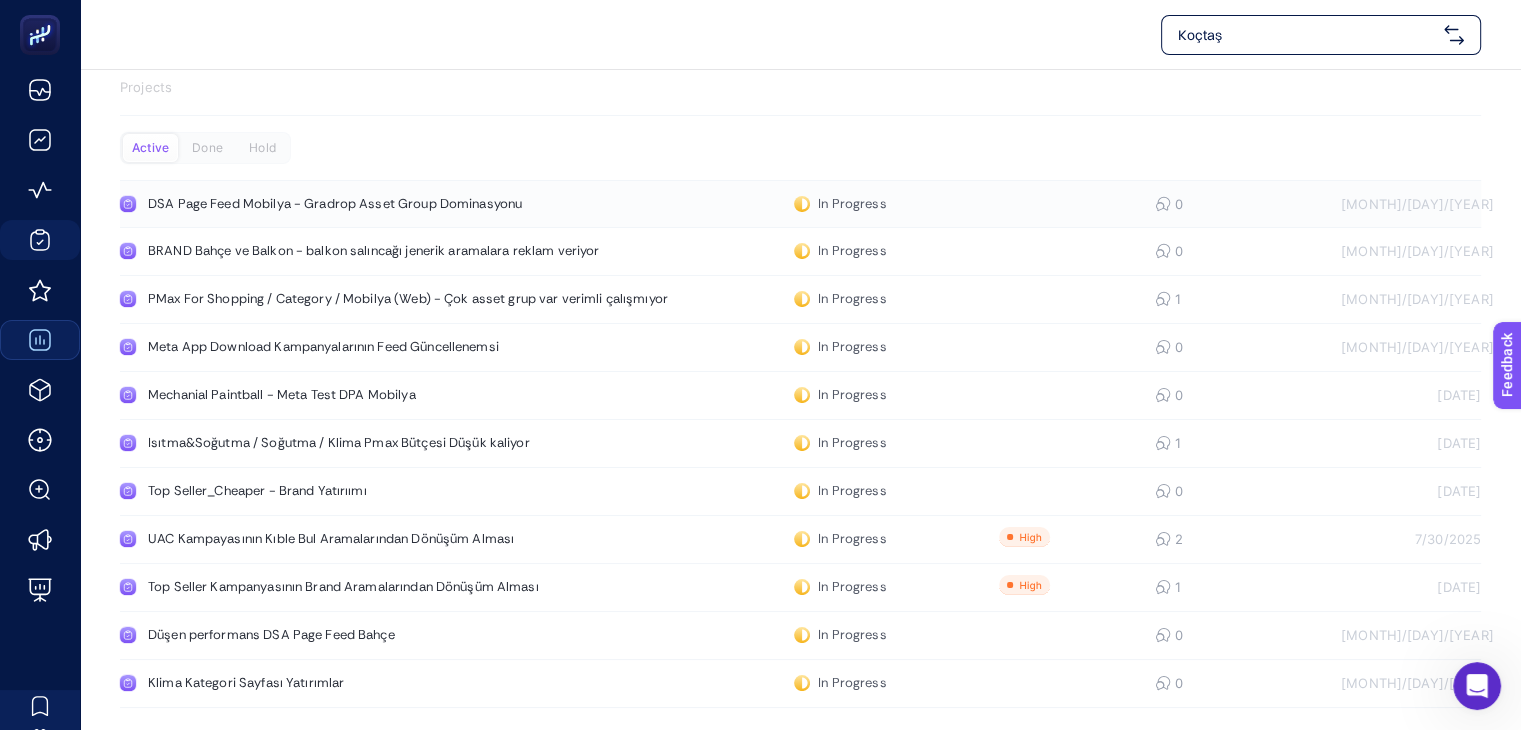 scroll, scrollTop: 25, scrollLeft: 0, axis: vertical 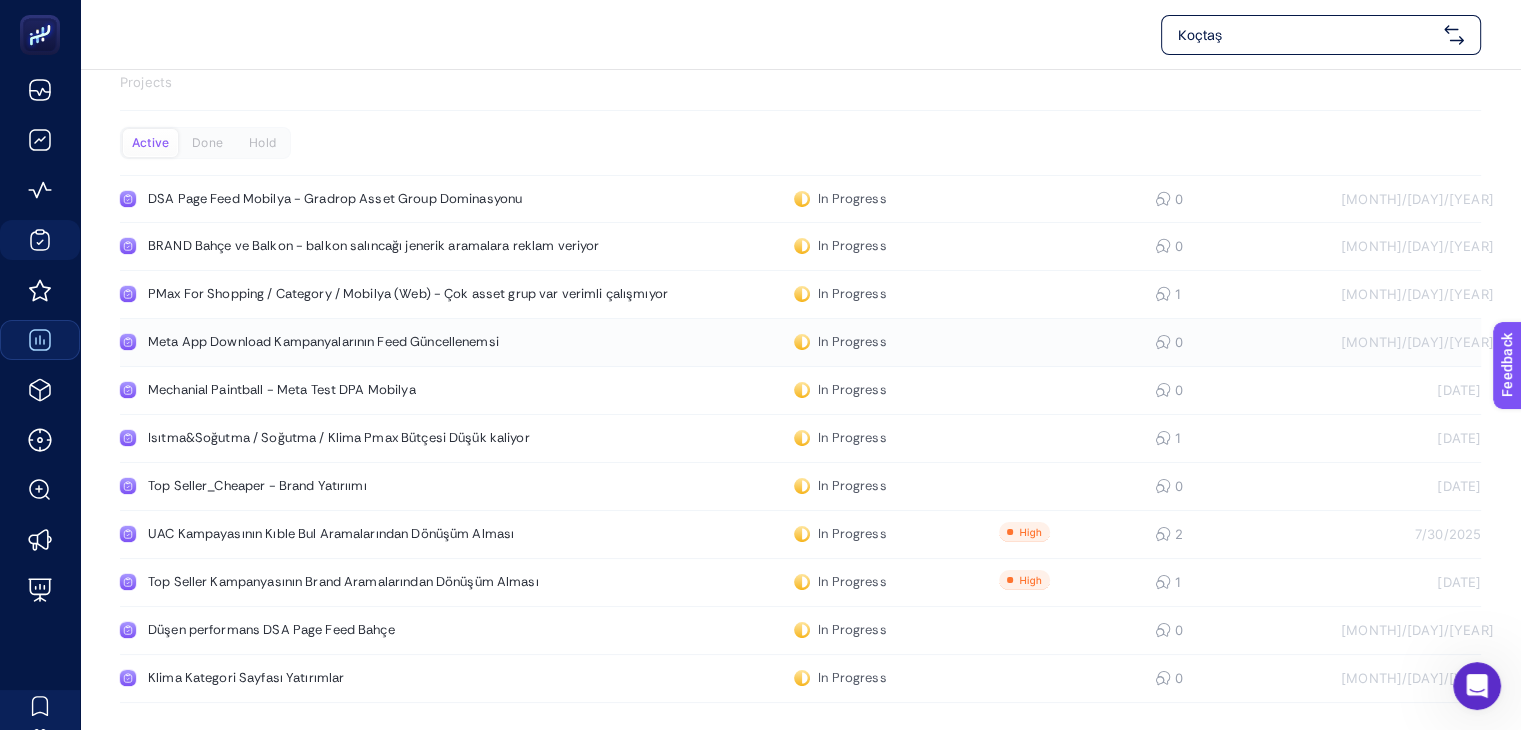 click on "Meta App Download Kampanyalarının Feed Güncellenemsi" at bounding box center [379, 342] 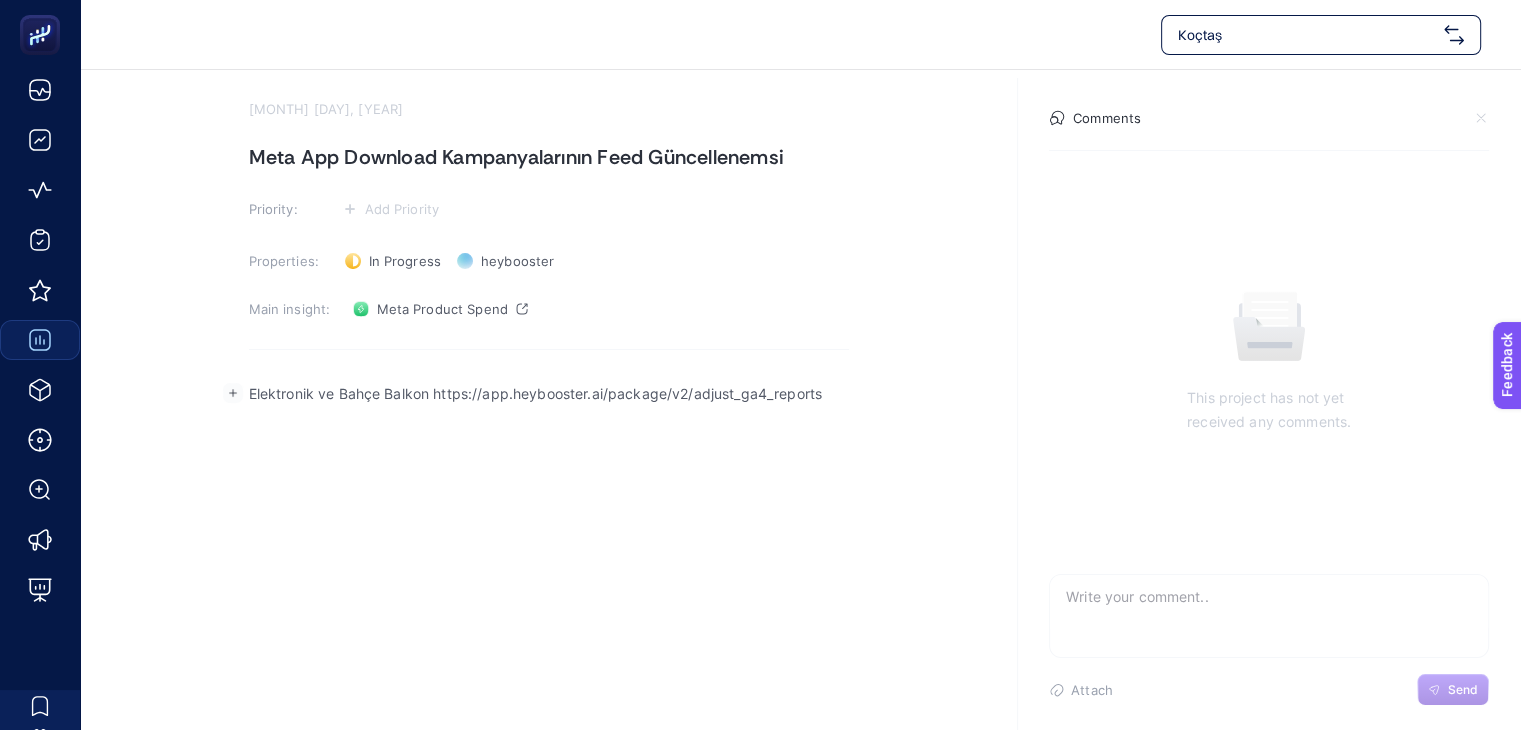 click on "Elektronik ve Bahçe Balkon https://app.heybooster.ai/package/v2/adjust_ga4_reports" at bounding box center (549, 394) 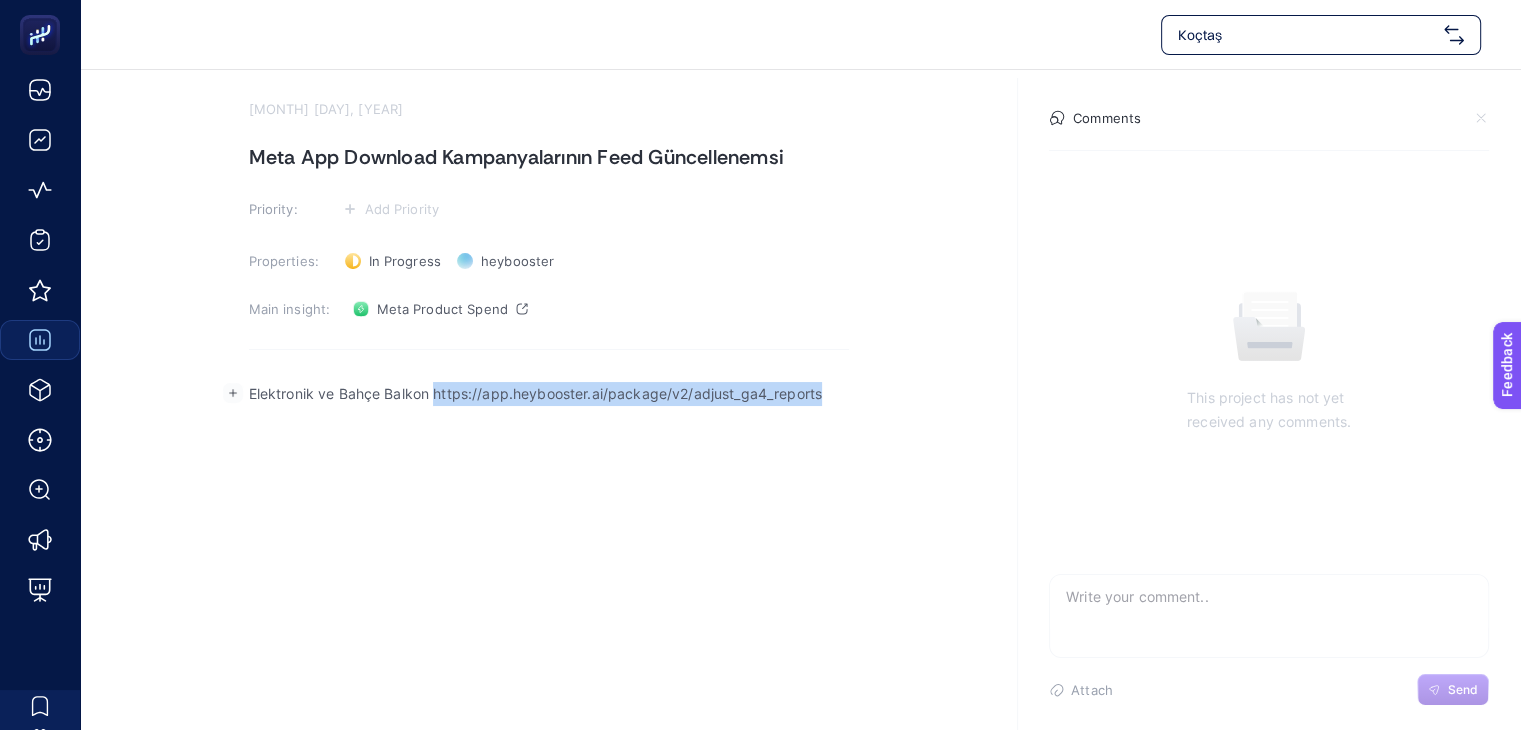 drag, startPoint x: 435, startPoint y: 389, endPoint x: 965, endPoint y: 391, distance: 530.0038 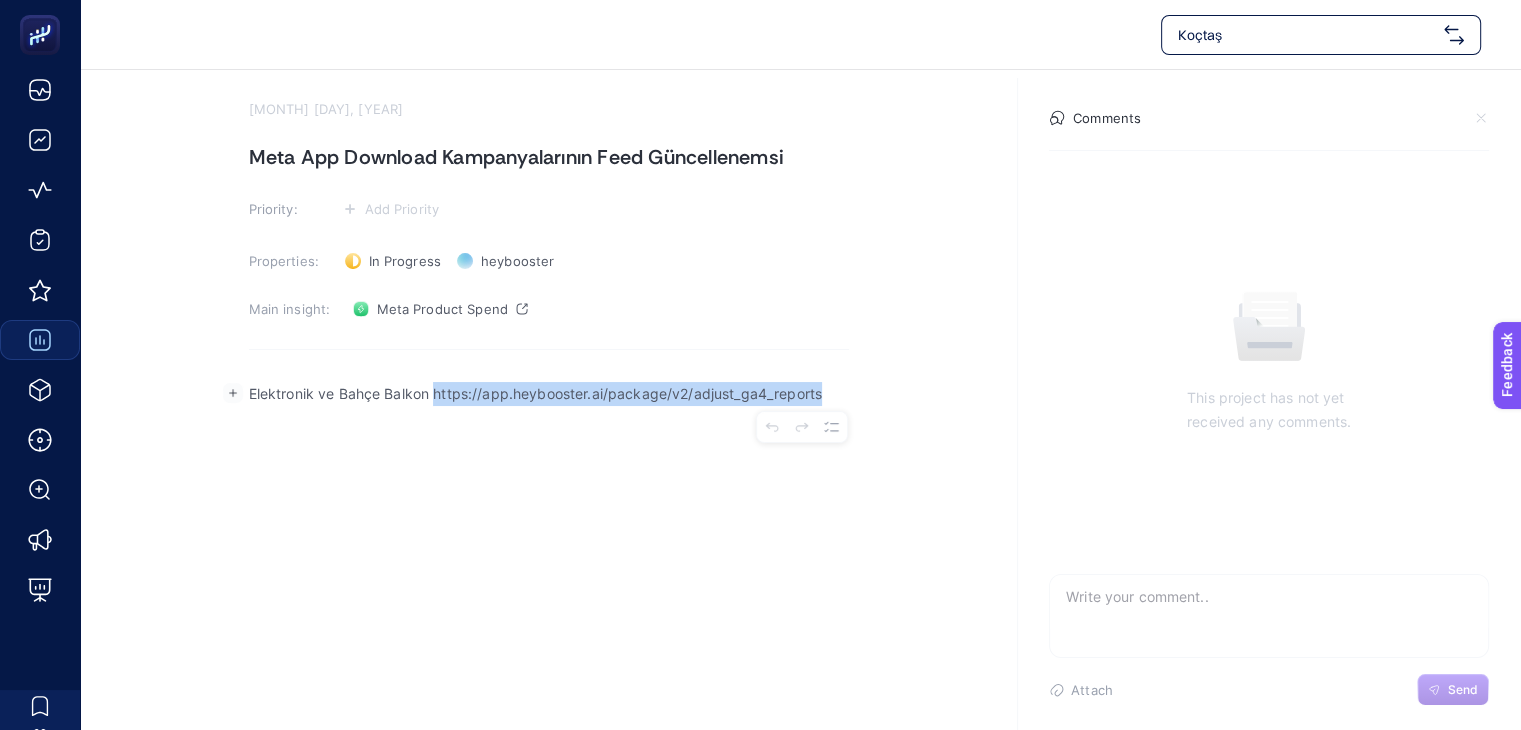 copy on "https://app.heybooster.ai/package/v2/adjust_ga4_reports" 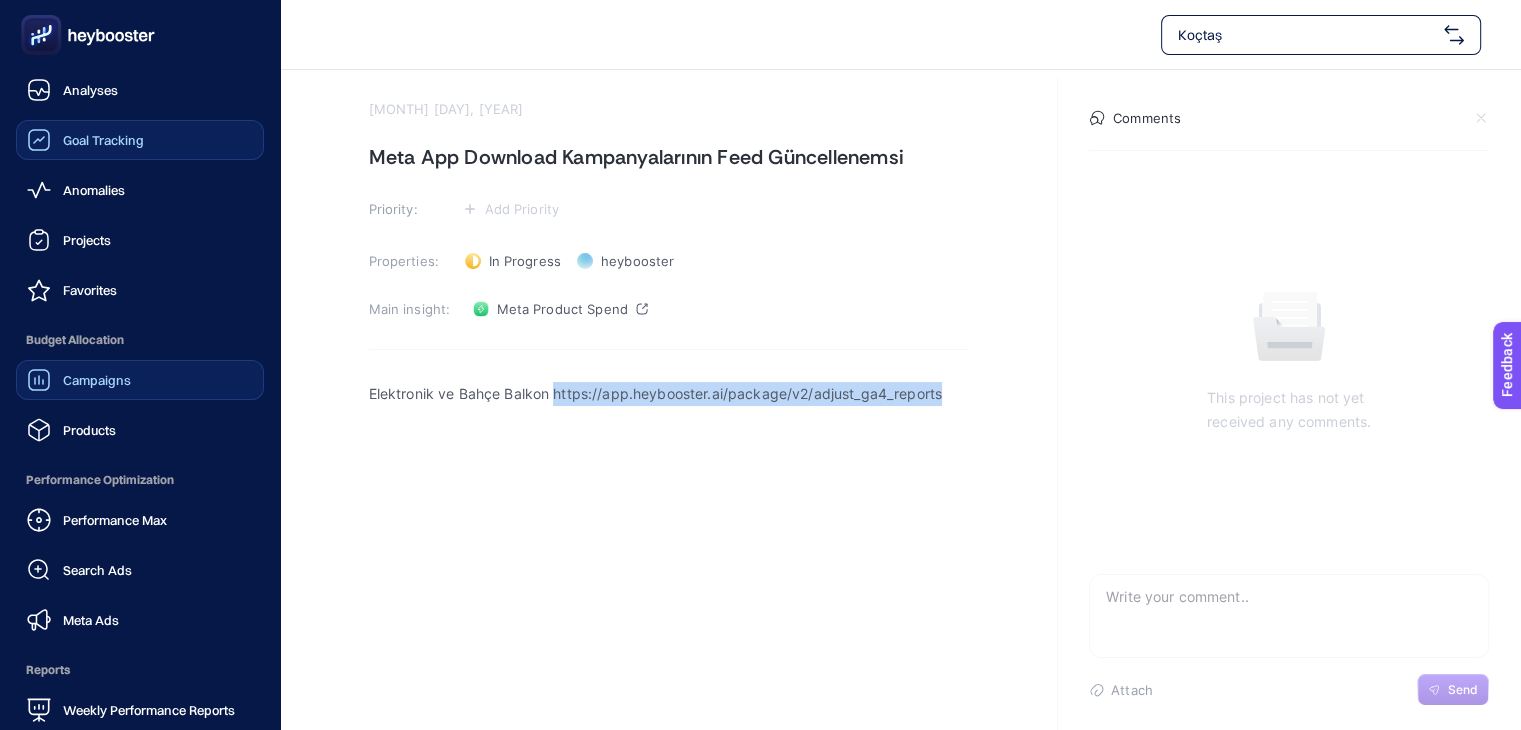 click 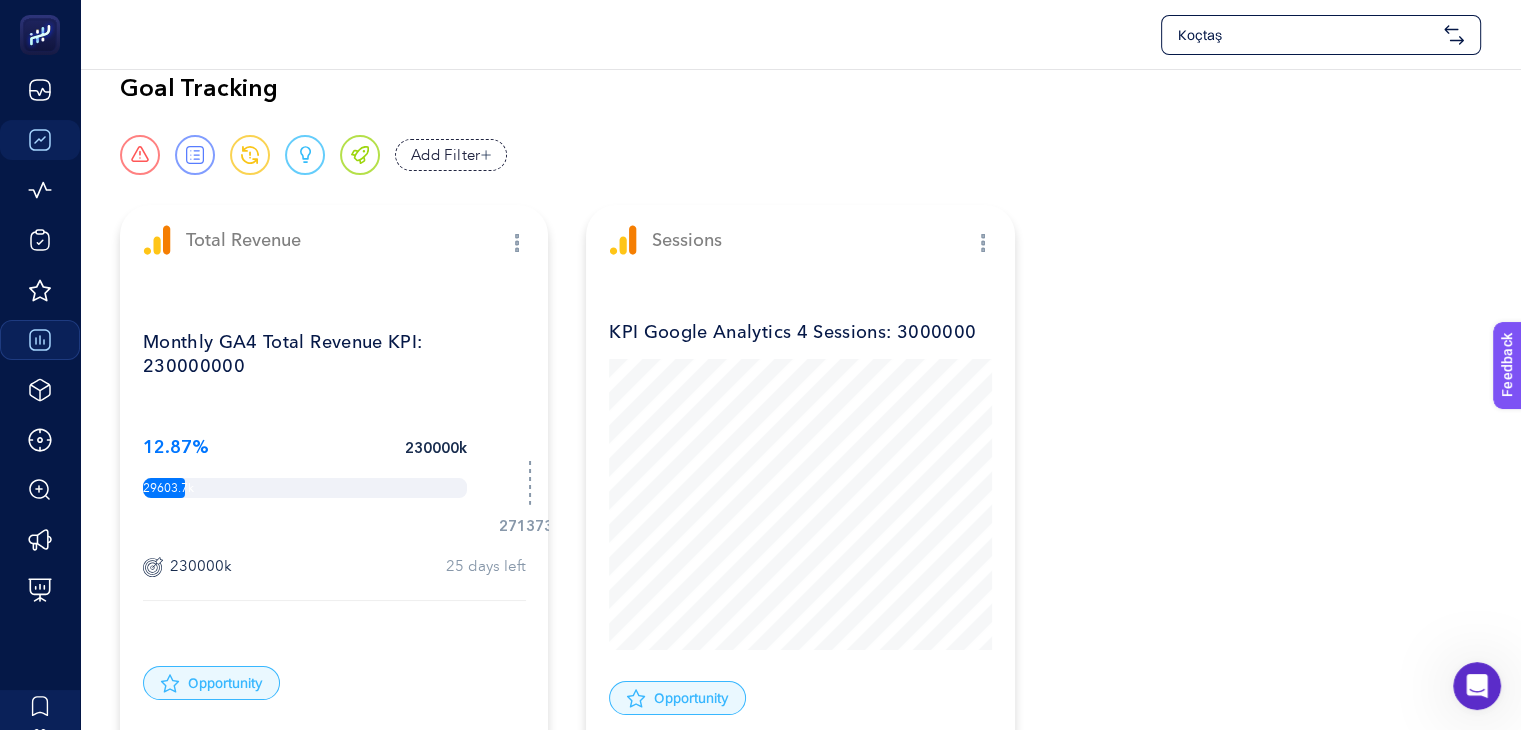 scroll, scrollTop: 0, scrollLeft: 0, axis: both 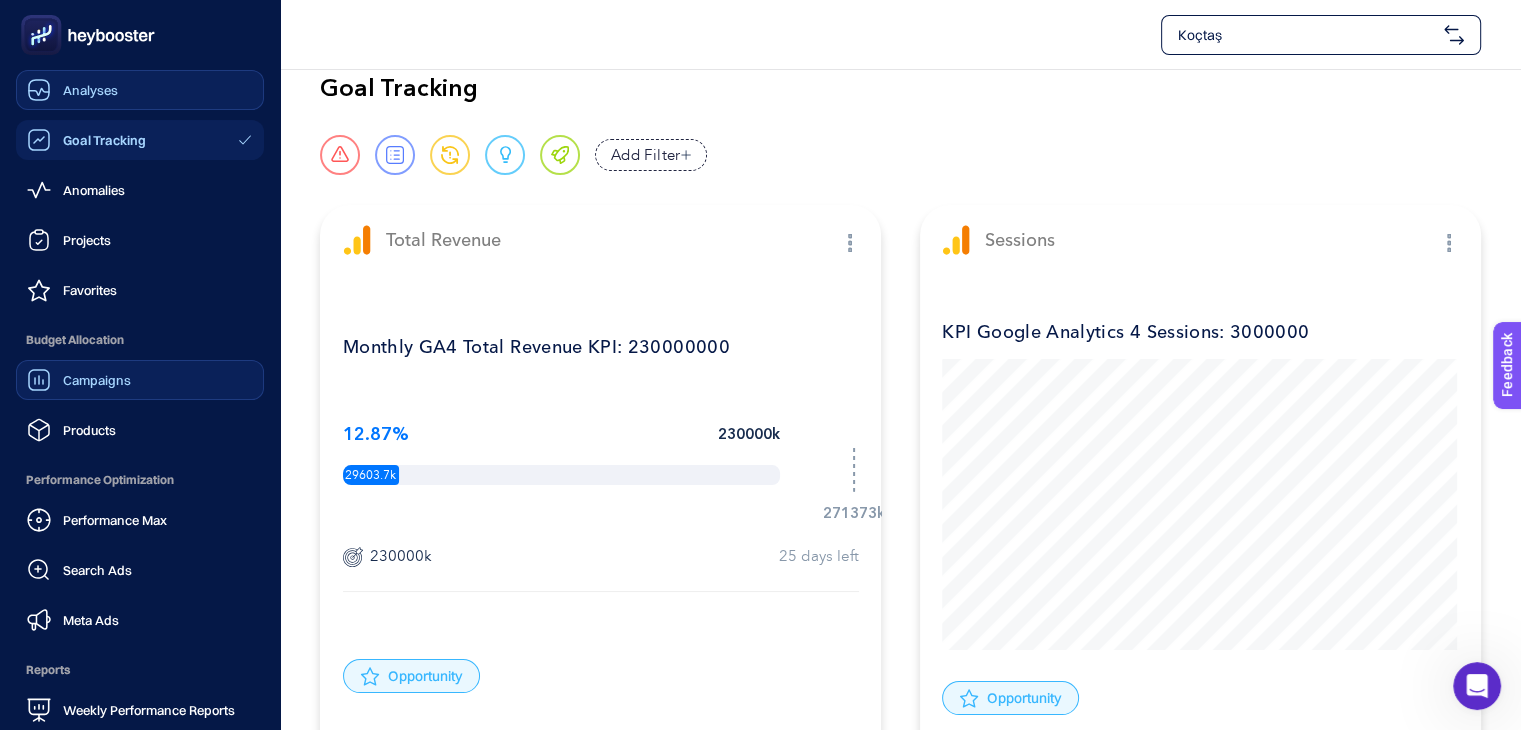 click on "Analyses" at bounding box center (72, 90) 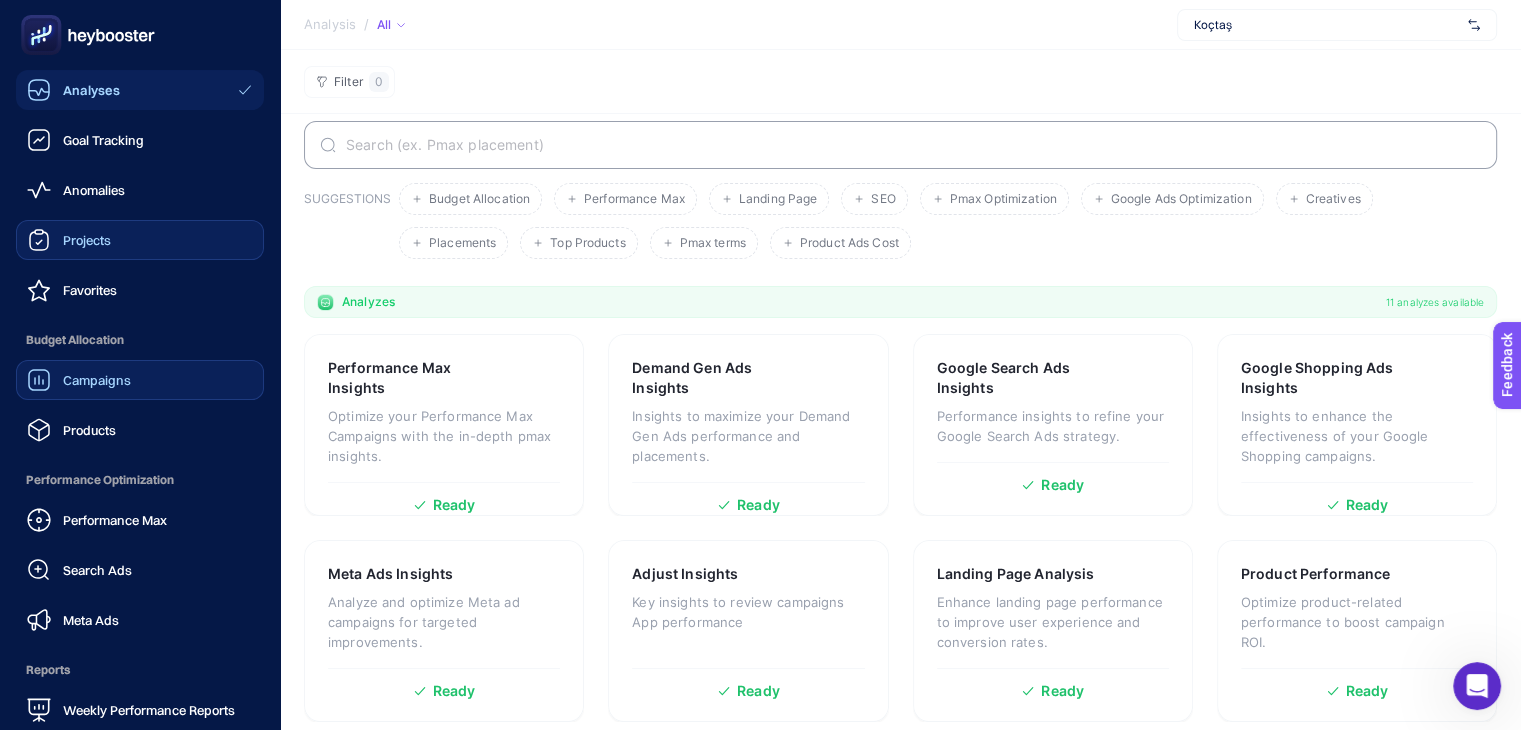 click on "Projects" at bounding box center (140, 240) 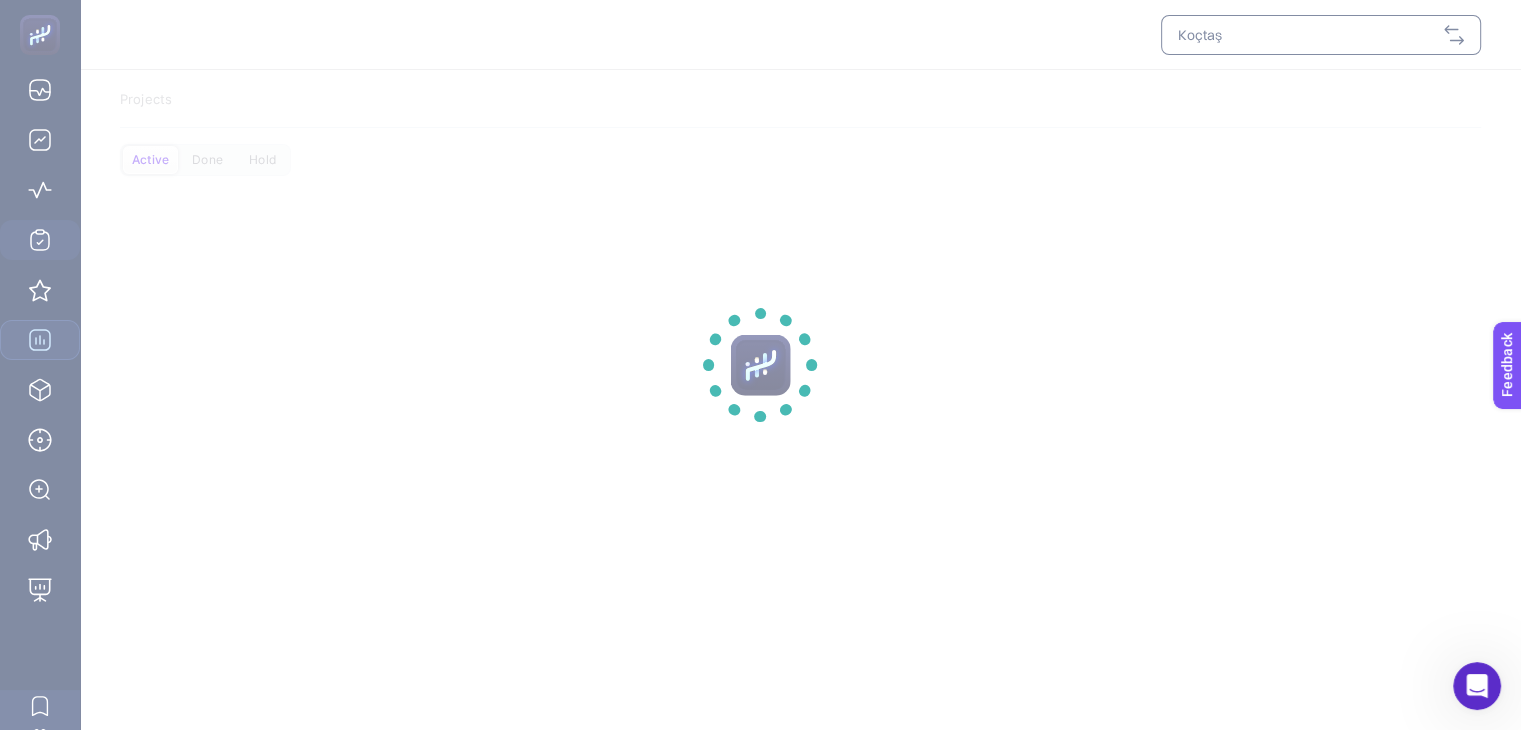 scroll, scrollTop: 8, scrollLeft: 0, axis: vertical 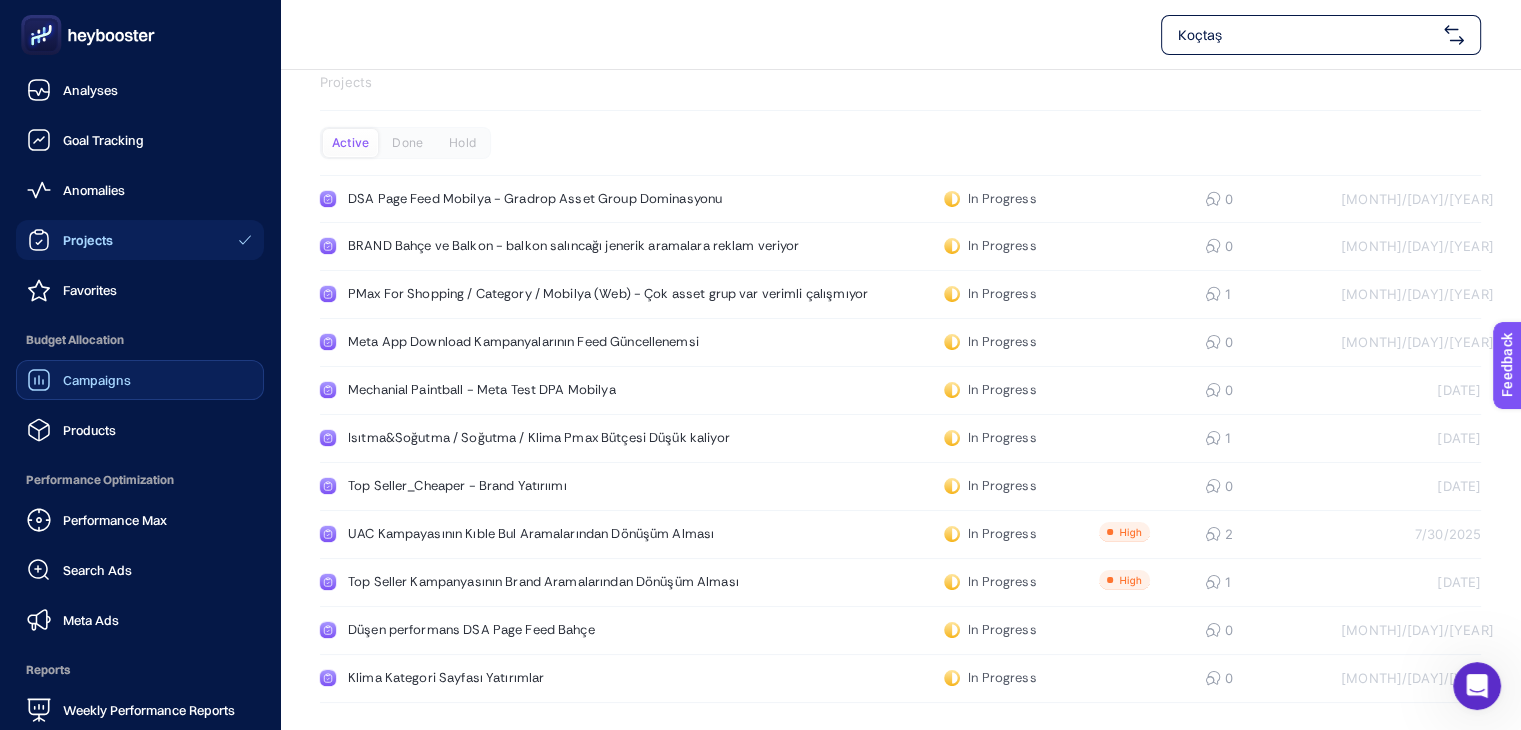click on "Campaigns" 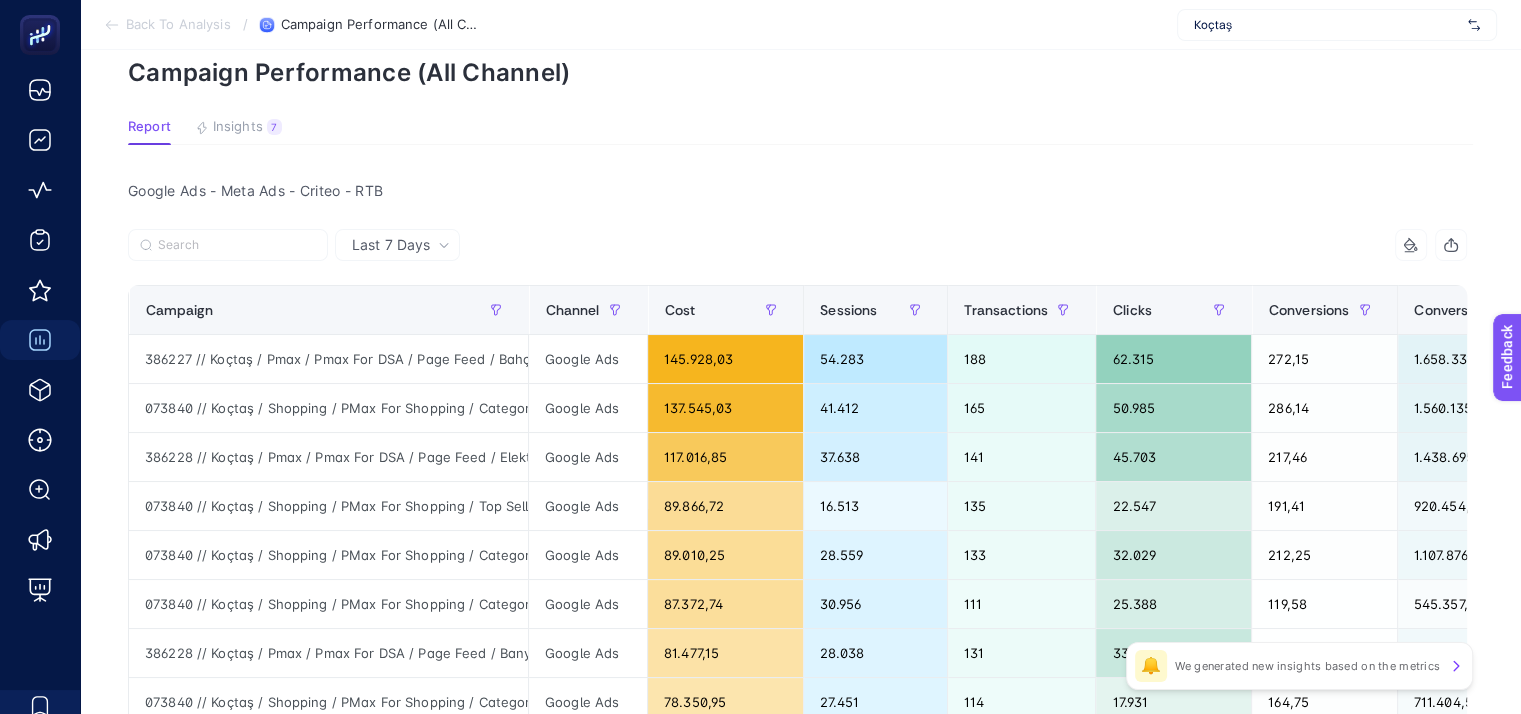 scroll, scrollTop: 125, scrollLeft: 0, axis: vertical 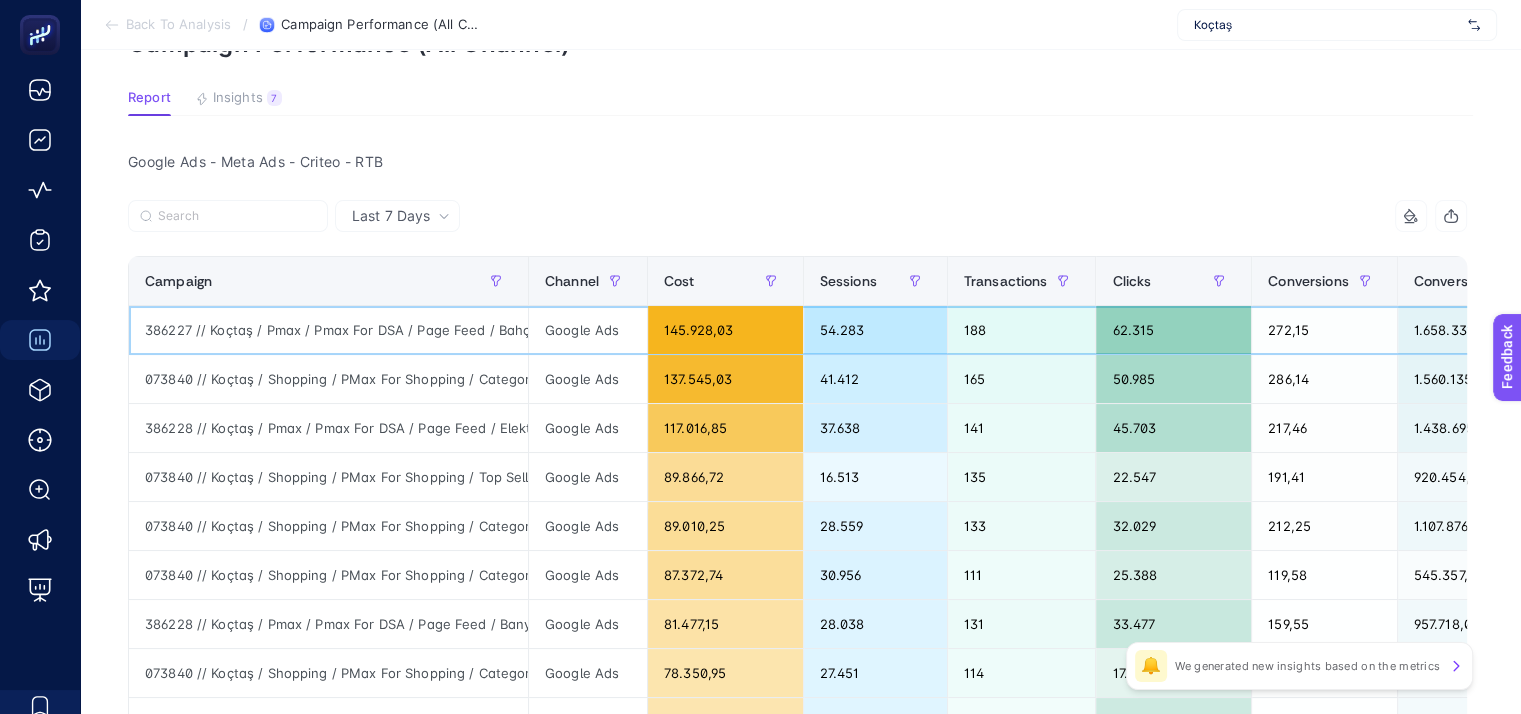 click on "386227 // Koçtaş / Pmax / Pmax For DSA / Page Feed / Bahçe ve Balkon" 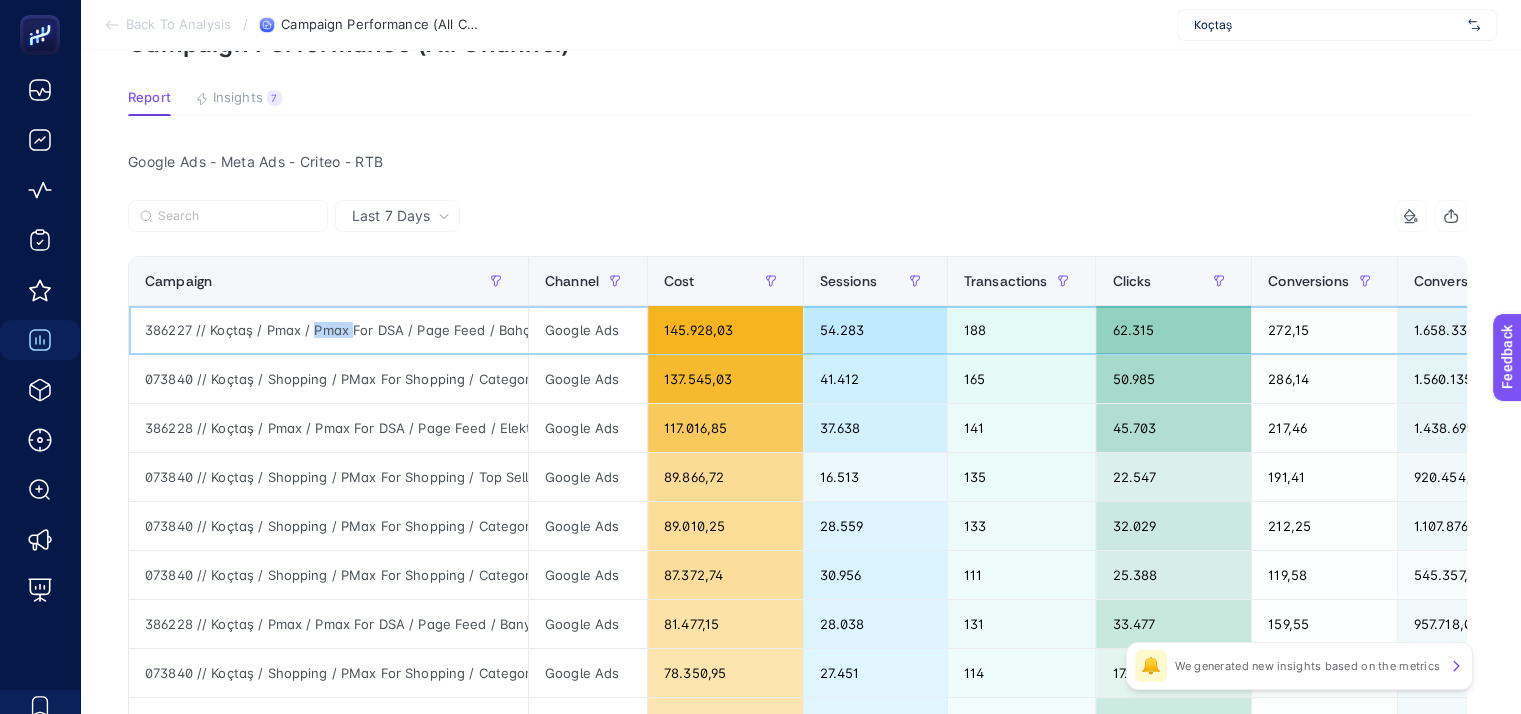 click on "386227 // Koçtaş / Pmax / Pmax For DSA / Page Feed / Bahçe ve Balkon" 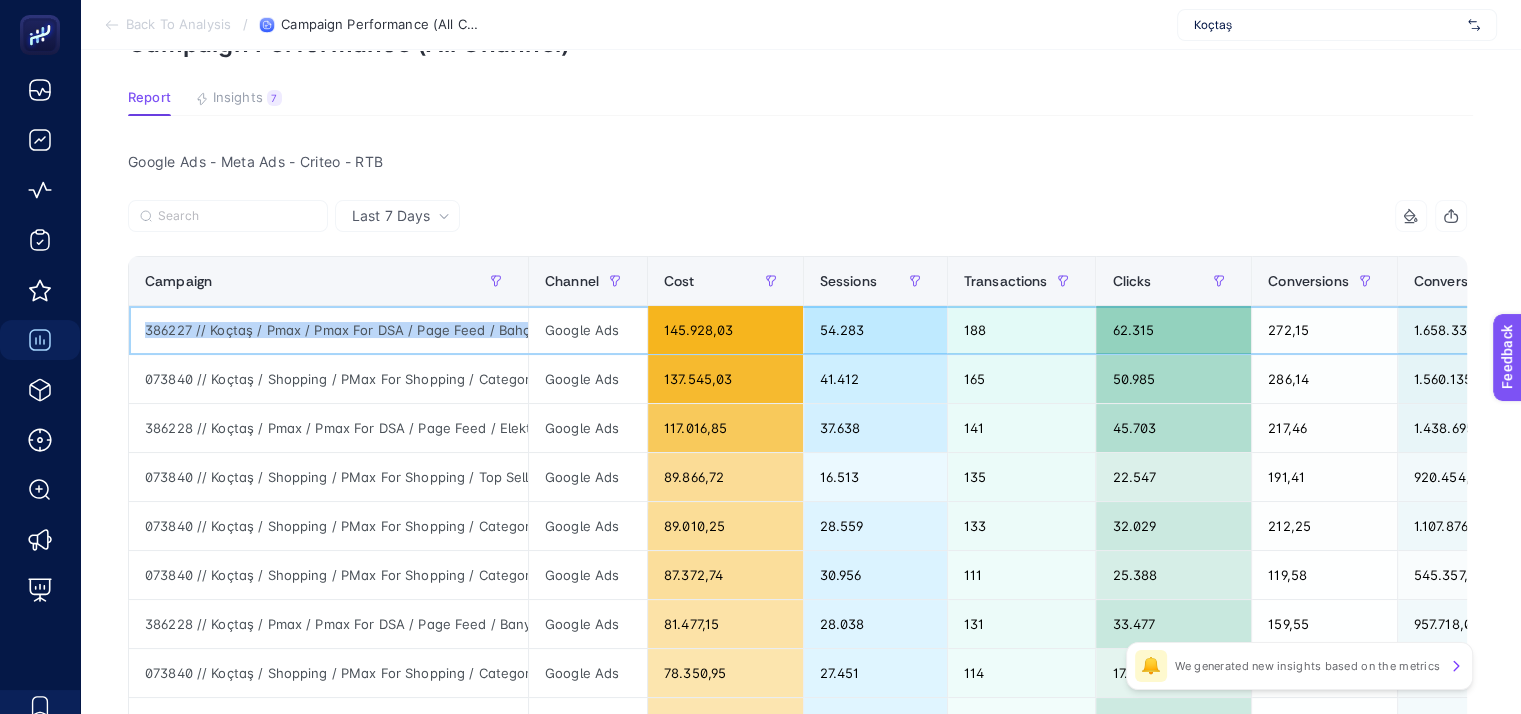 click on "386227 // Koçtaş / Pmax / Pmax For DSA / Page Feed / Bahçe ve Balkon" 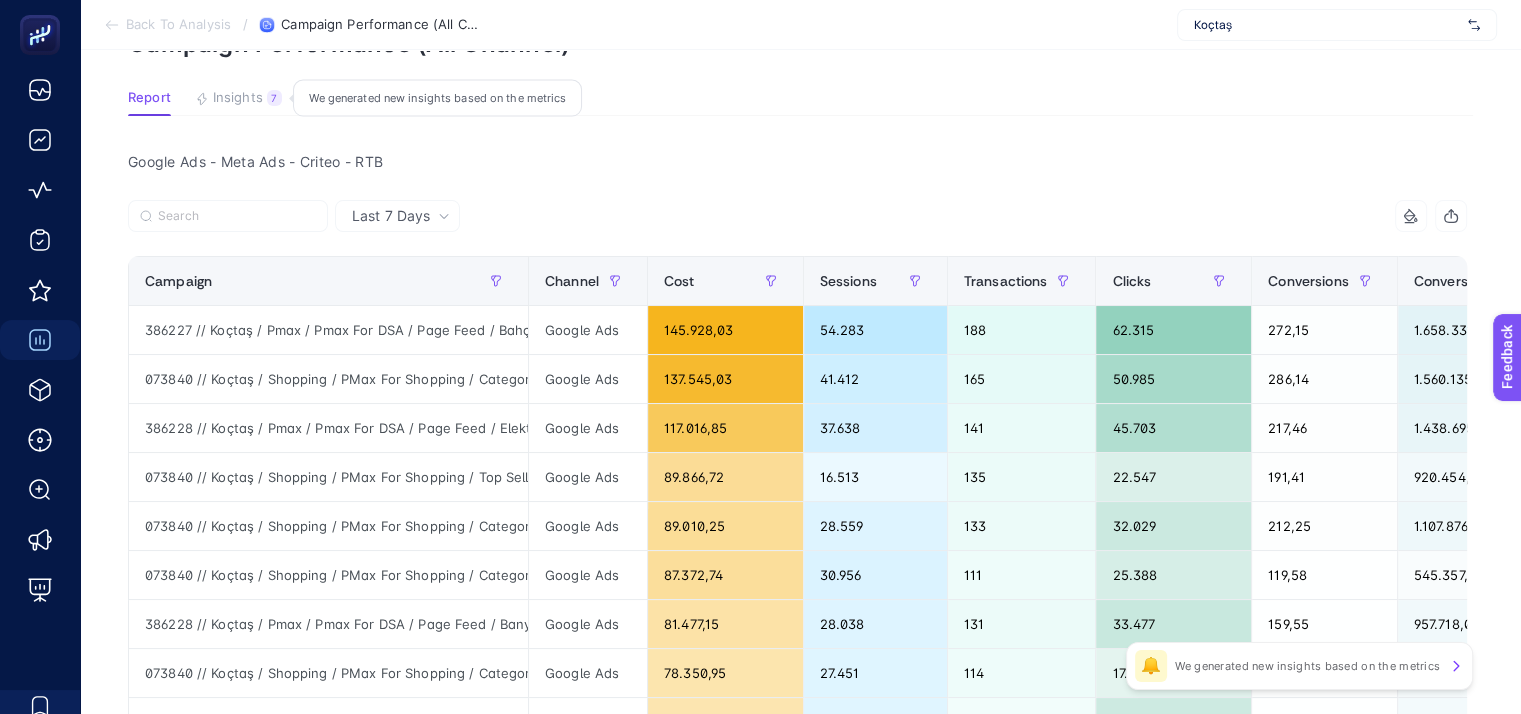 click on "Insights" at bounding box center [238, 98] 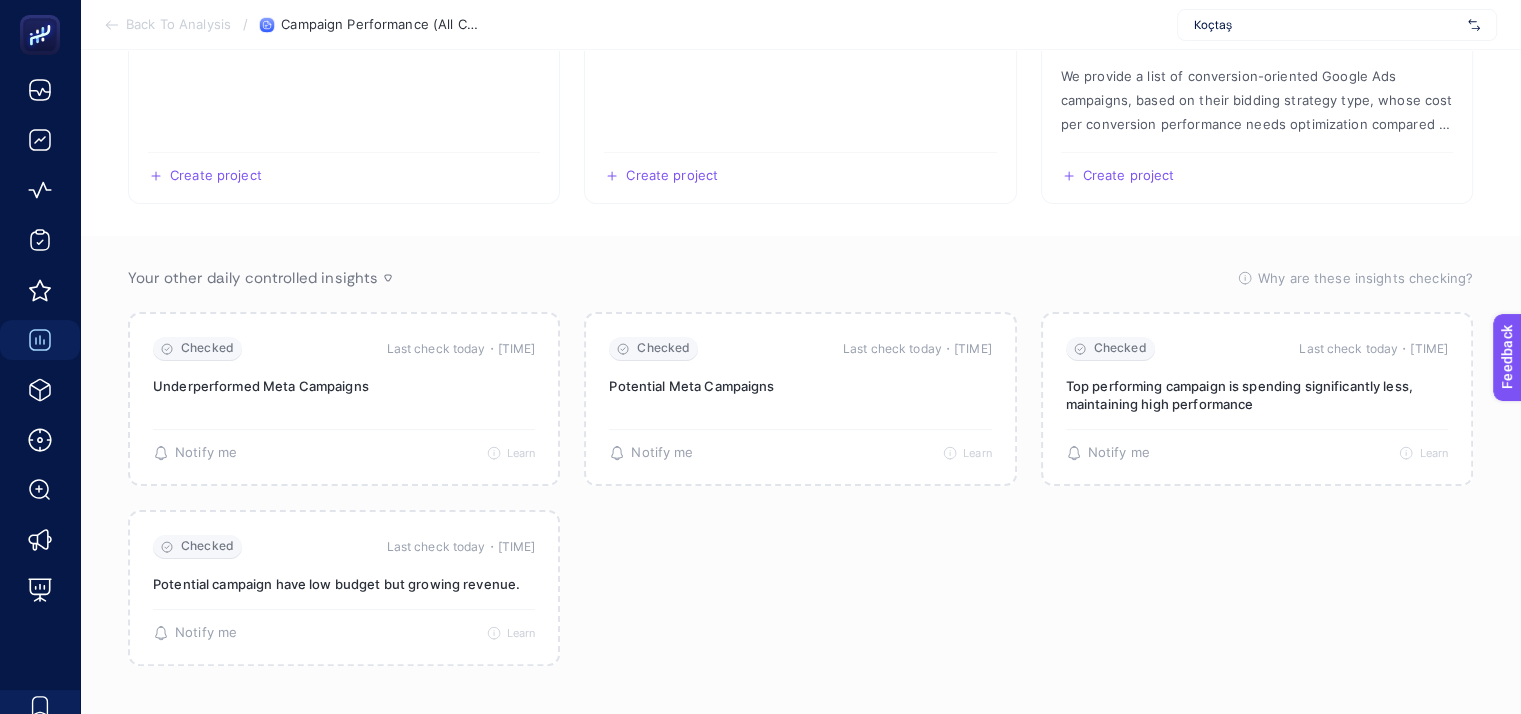 scroll, scrollTop: 366, scrollLeft: 0, axis: vertical 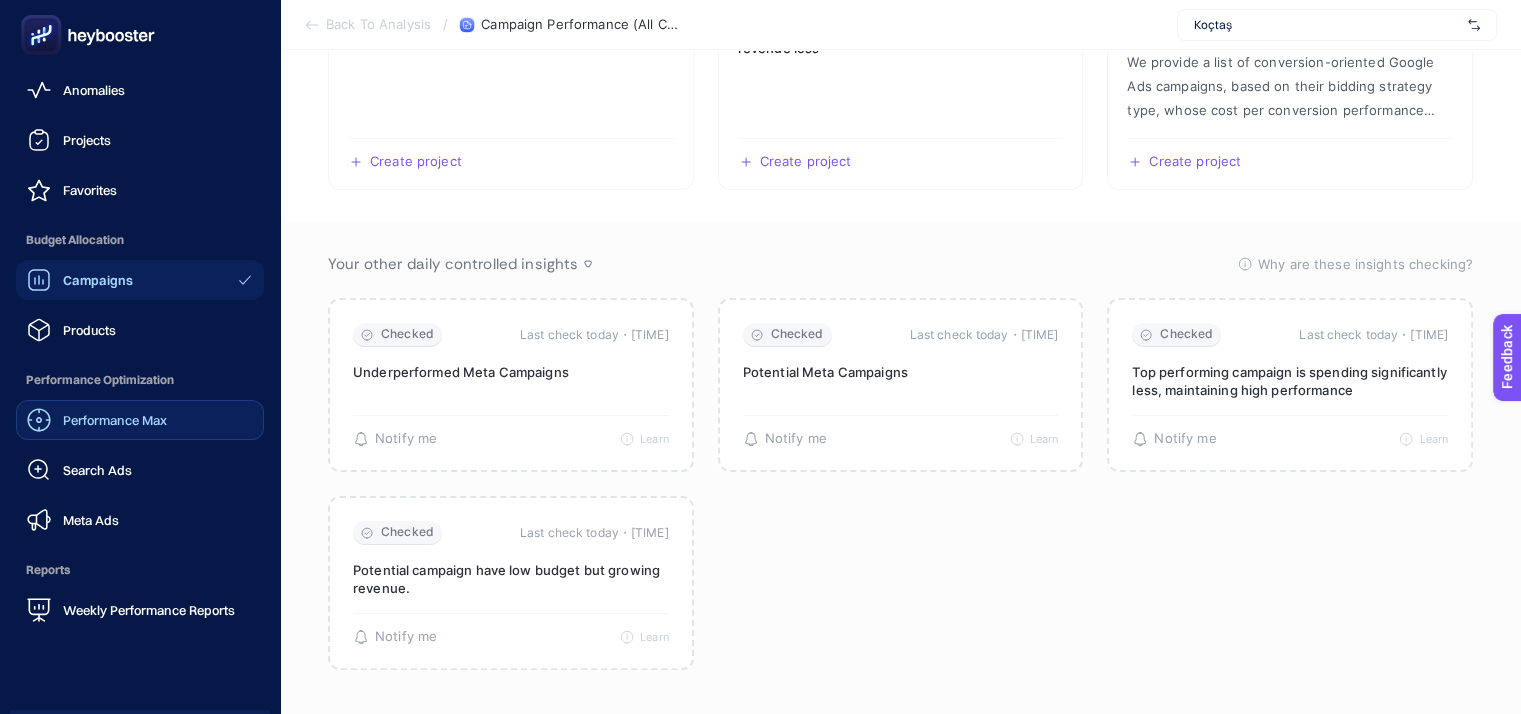 click on "Performance Max" at bounding box center [97, 420] 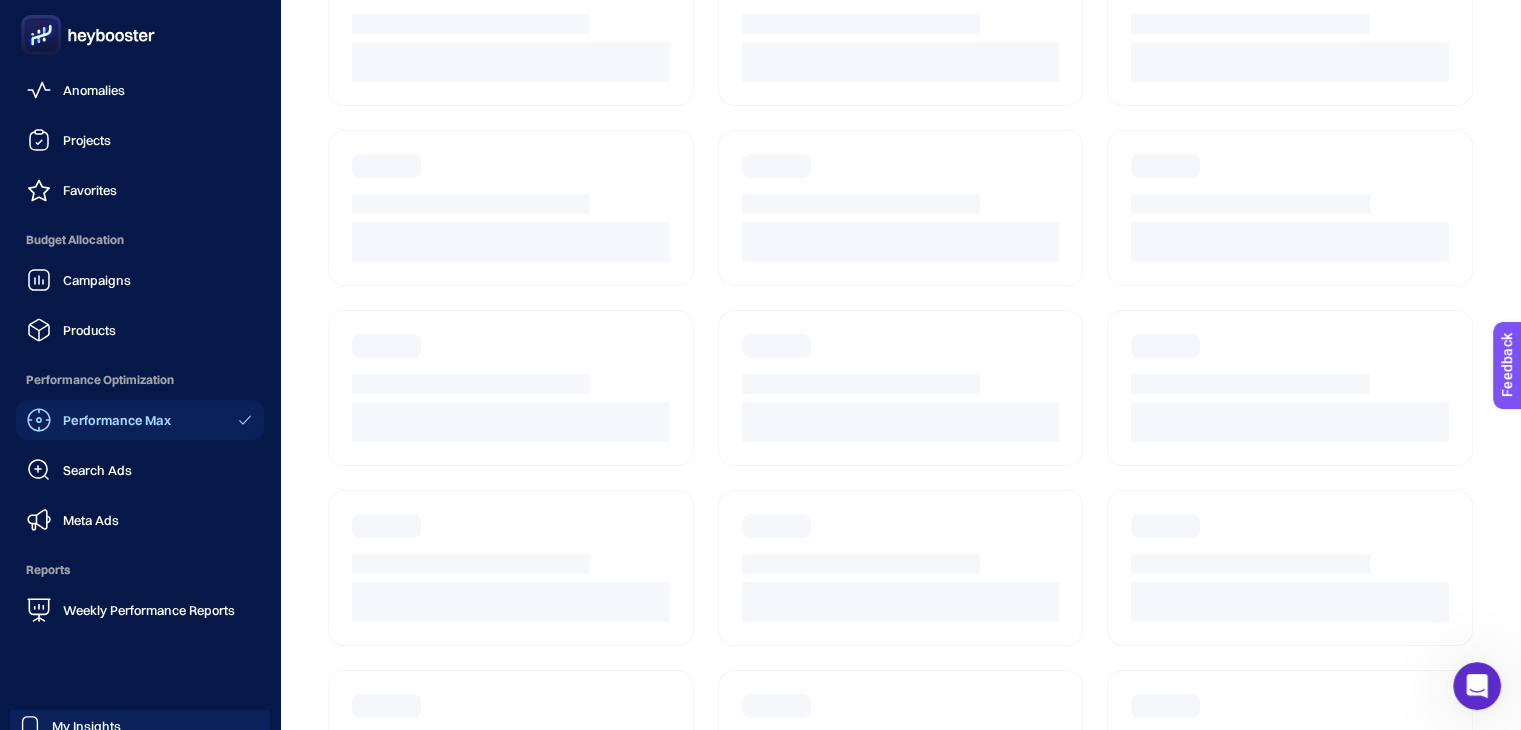 scroll, scrollTop: 0, scrollLeft: 0, axis: both 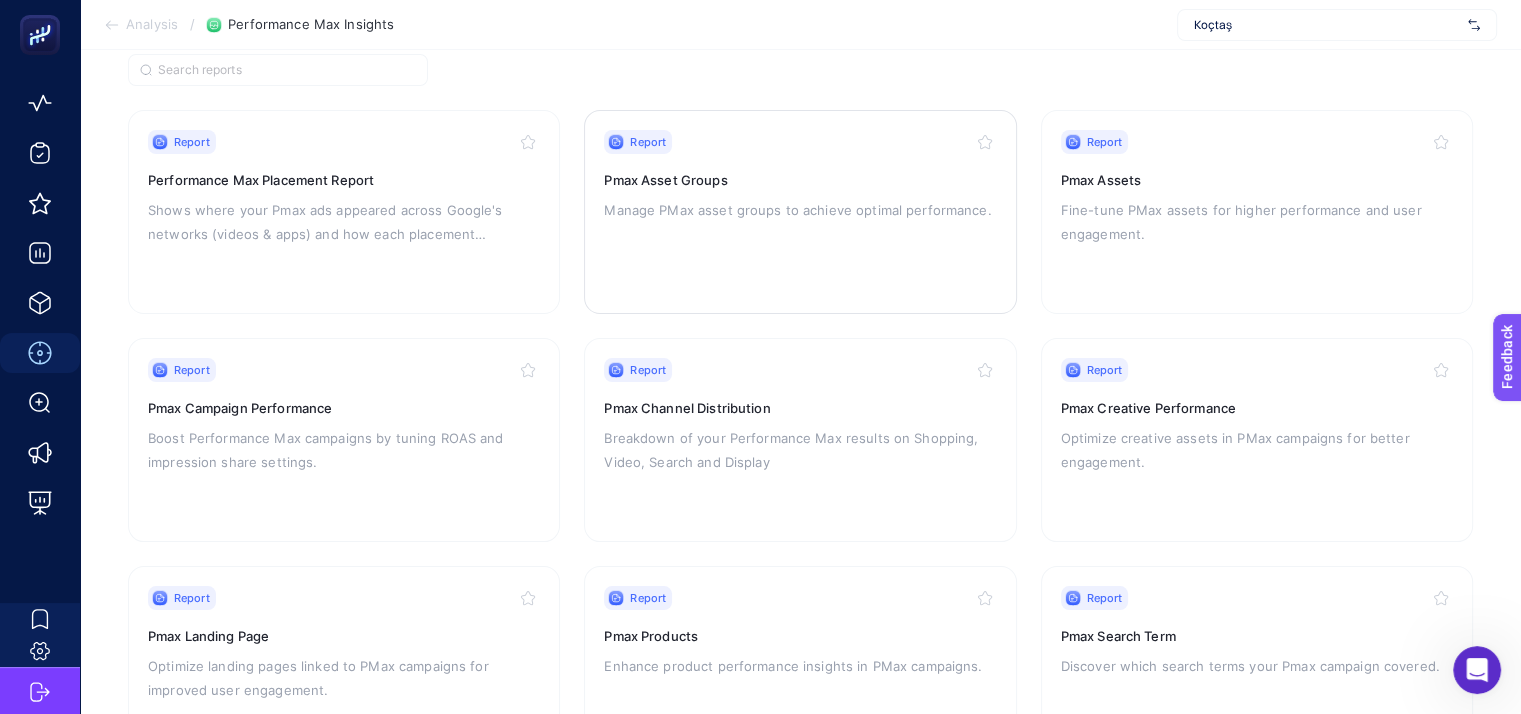 click on "Manage PMax asset groups to achieve optimal performance." at bounding box center (800, 210) 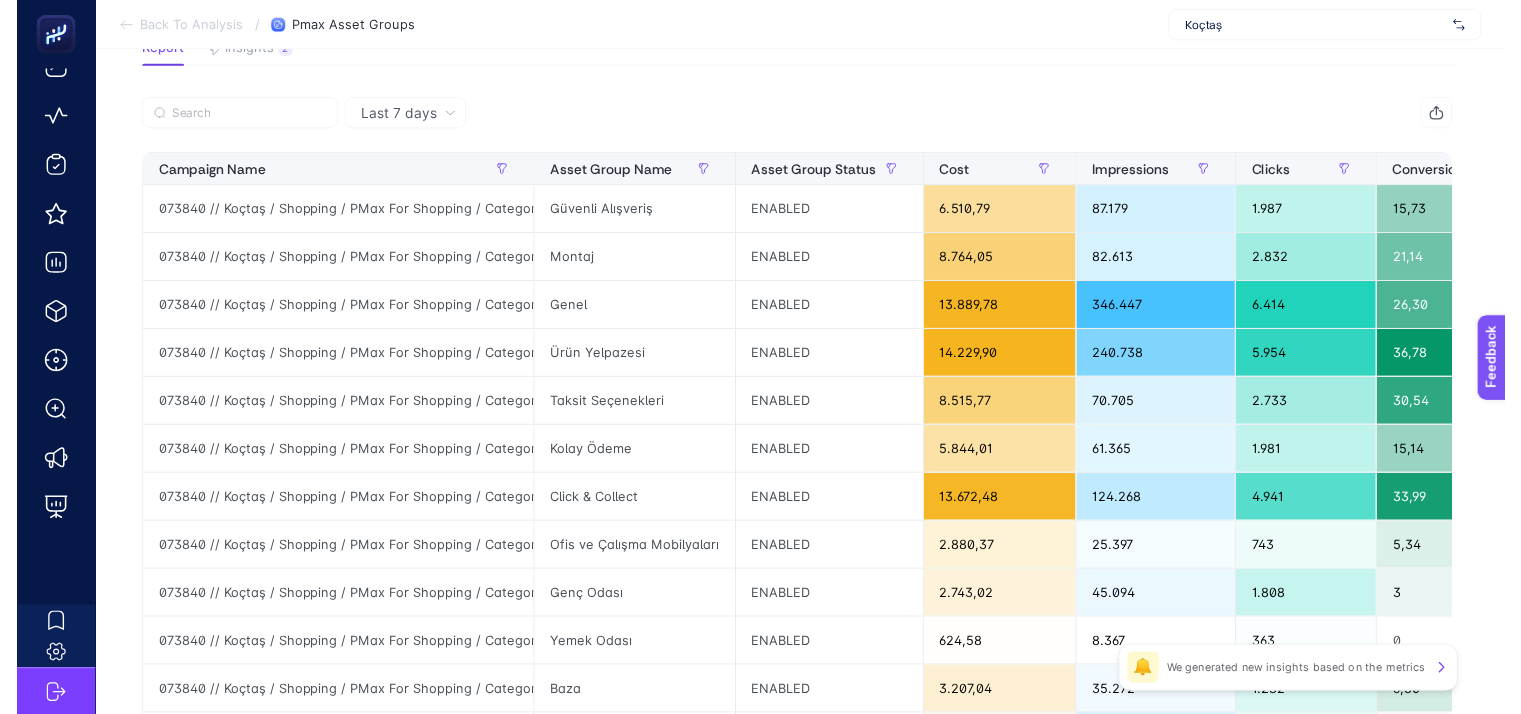 scroll, scrollTop: 87, scrollLeft: 0, axis: vertical 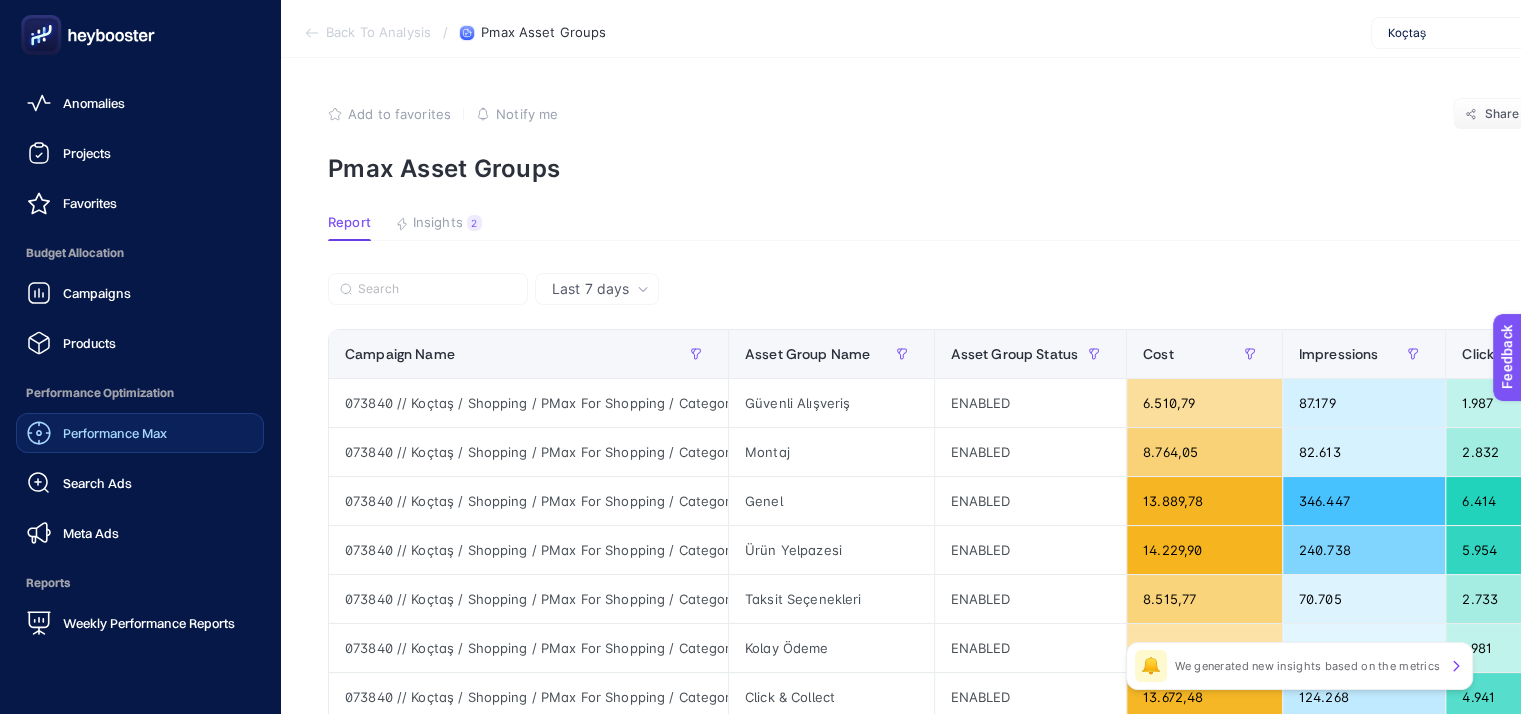 click on "Performance Max" at bounding box center [115, 433] 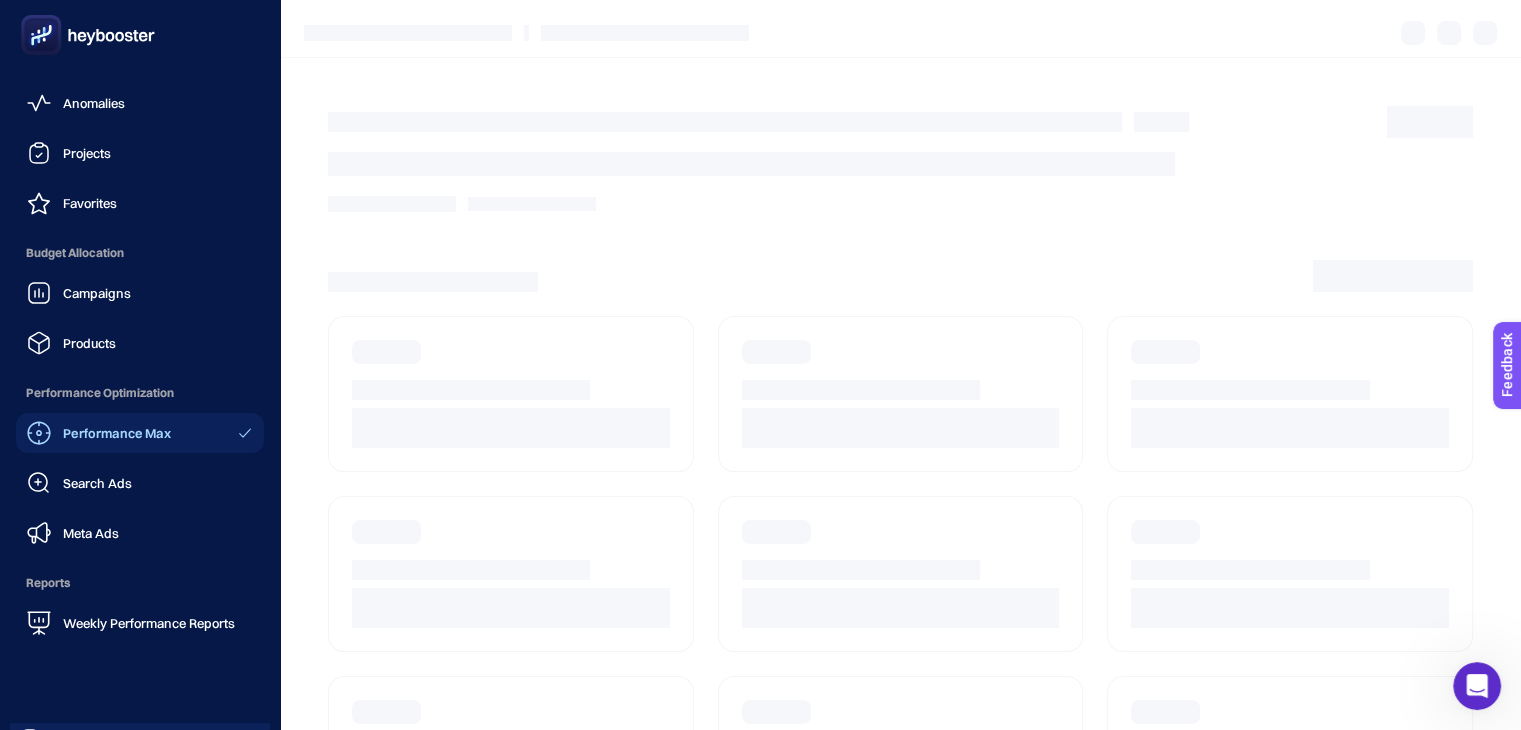 scroll, scrollTop: 0, scrollLeft: 0, axis: both 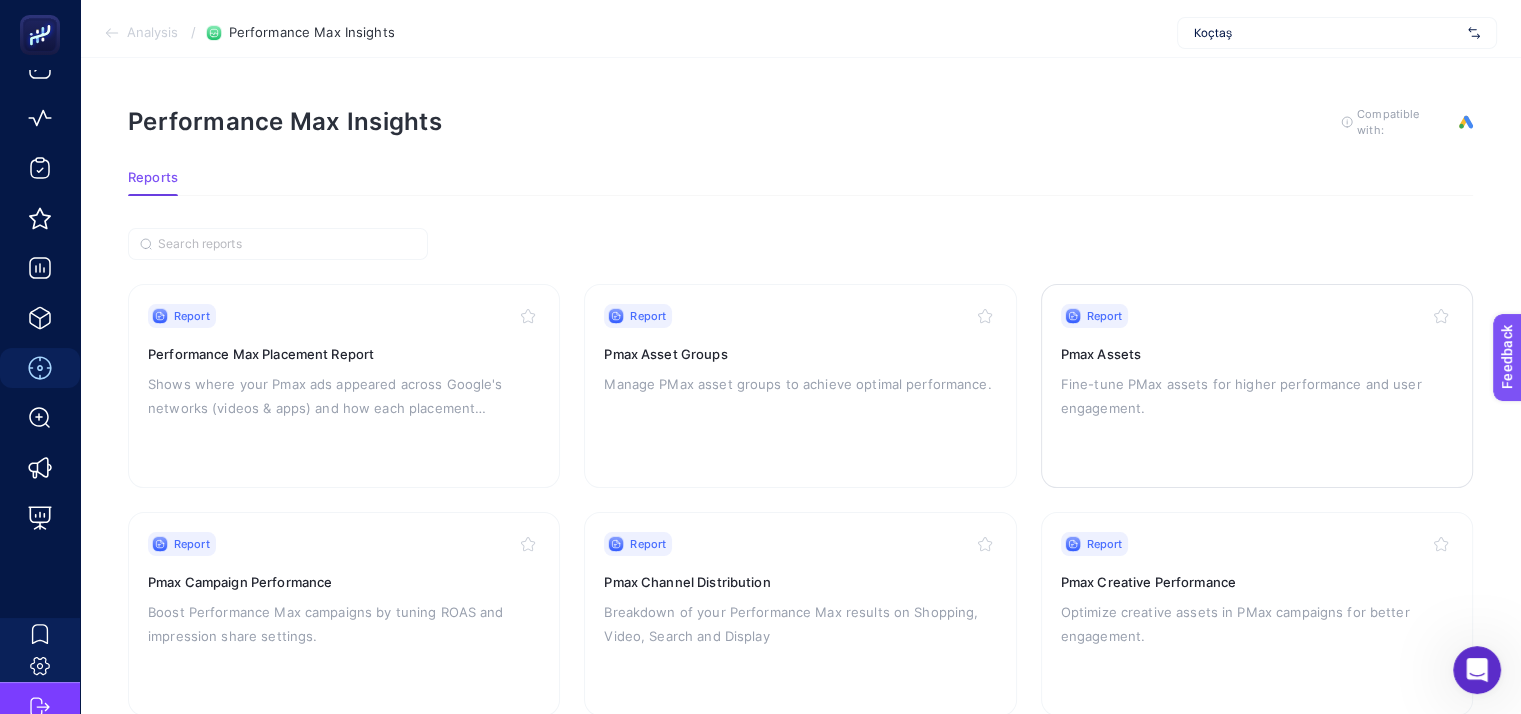 click on "Pmax Assets" at bounding box center (1257, 354) 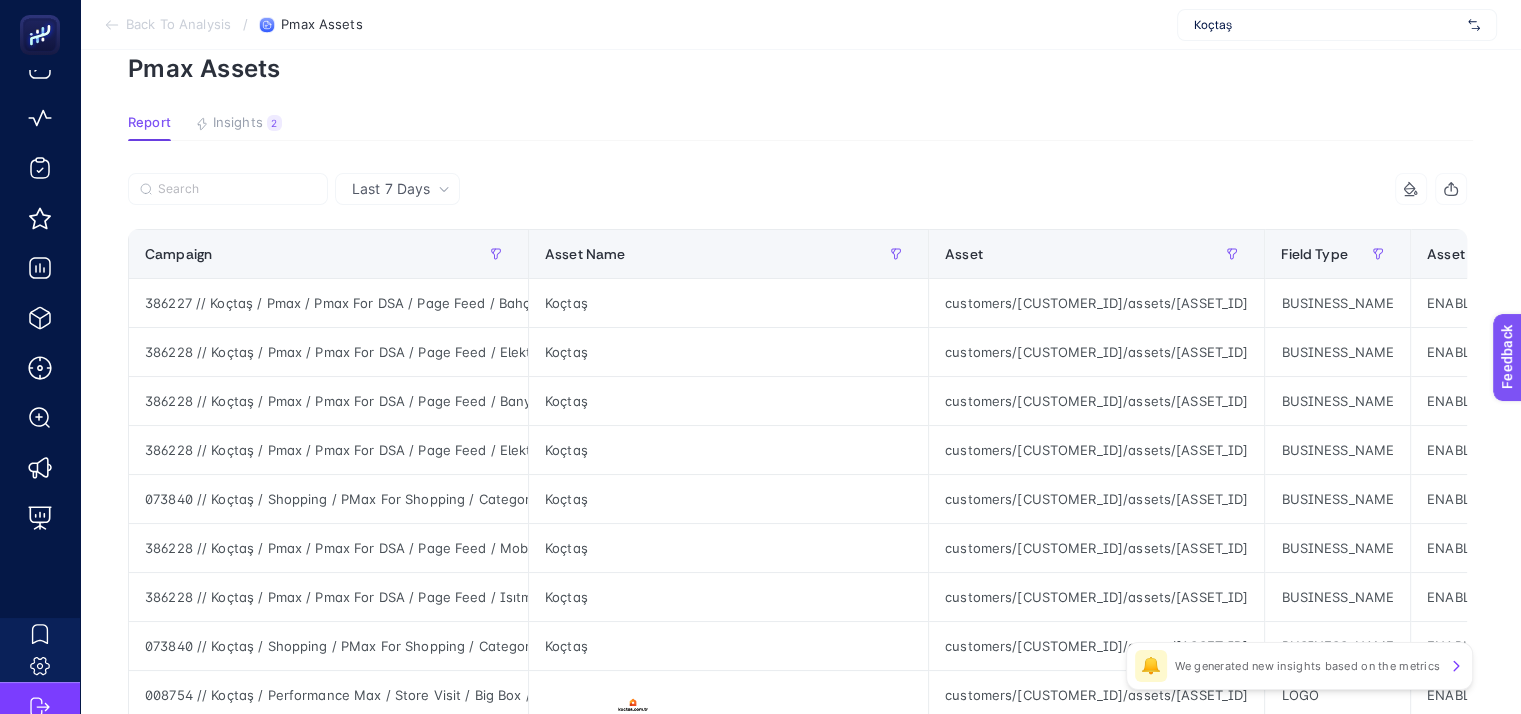 scroll, scrollTop: 200, scrollLeft: 0, axis: vertical 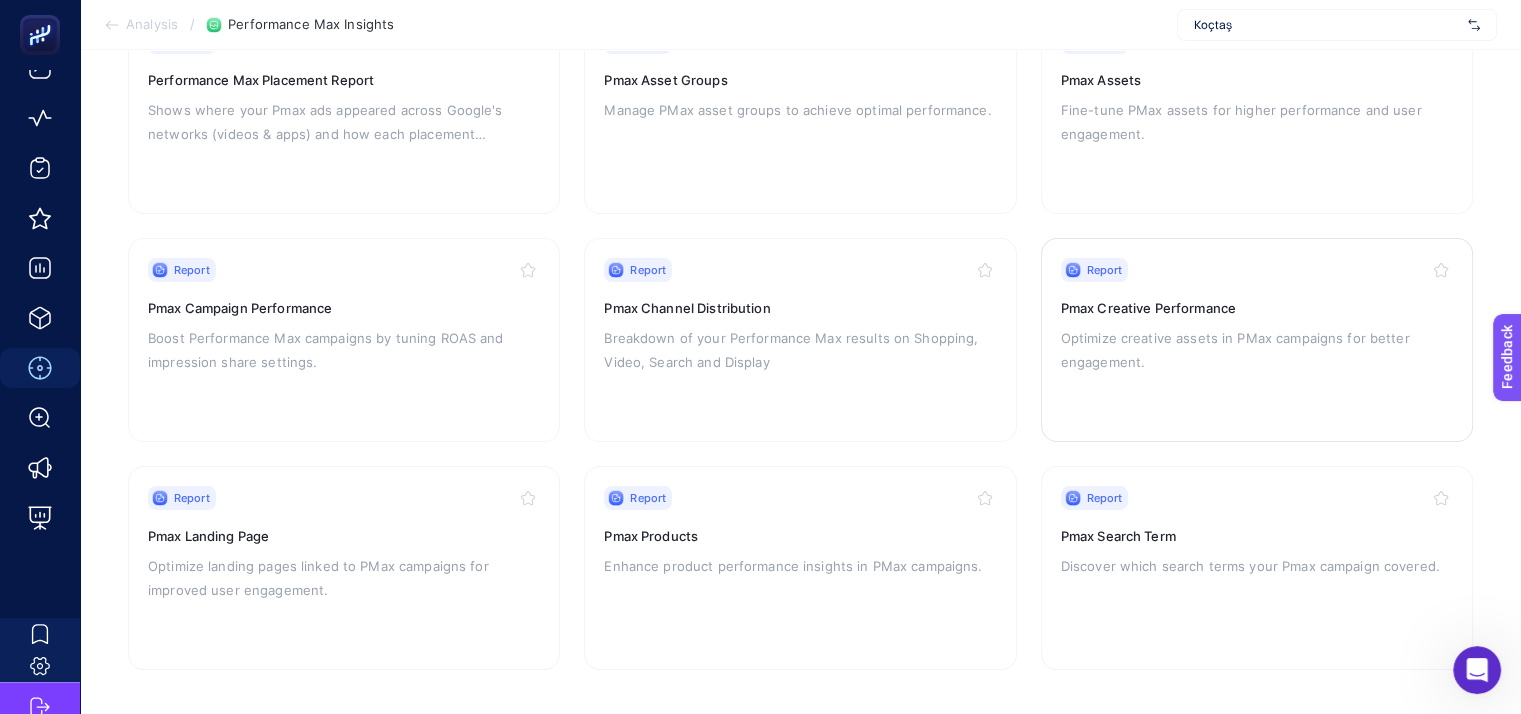 click on "Report Pmax Creative Performance Optimize creative assets in PMax campaigns for better engagement." at bounding box center [1257, 340] 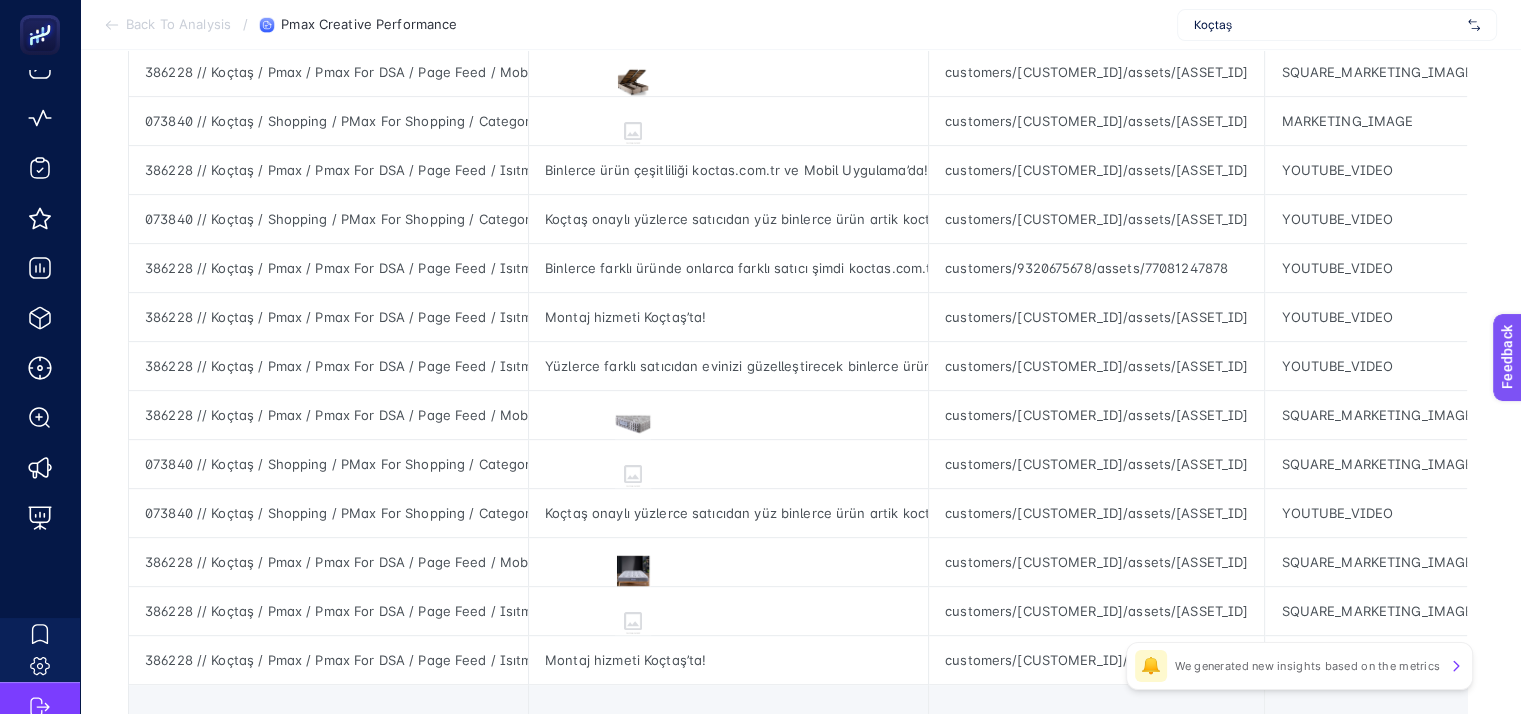 scroll, scrollTop: 874, scrollLeft: 0, axis: vertical 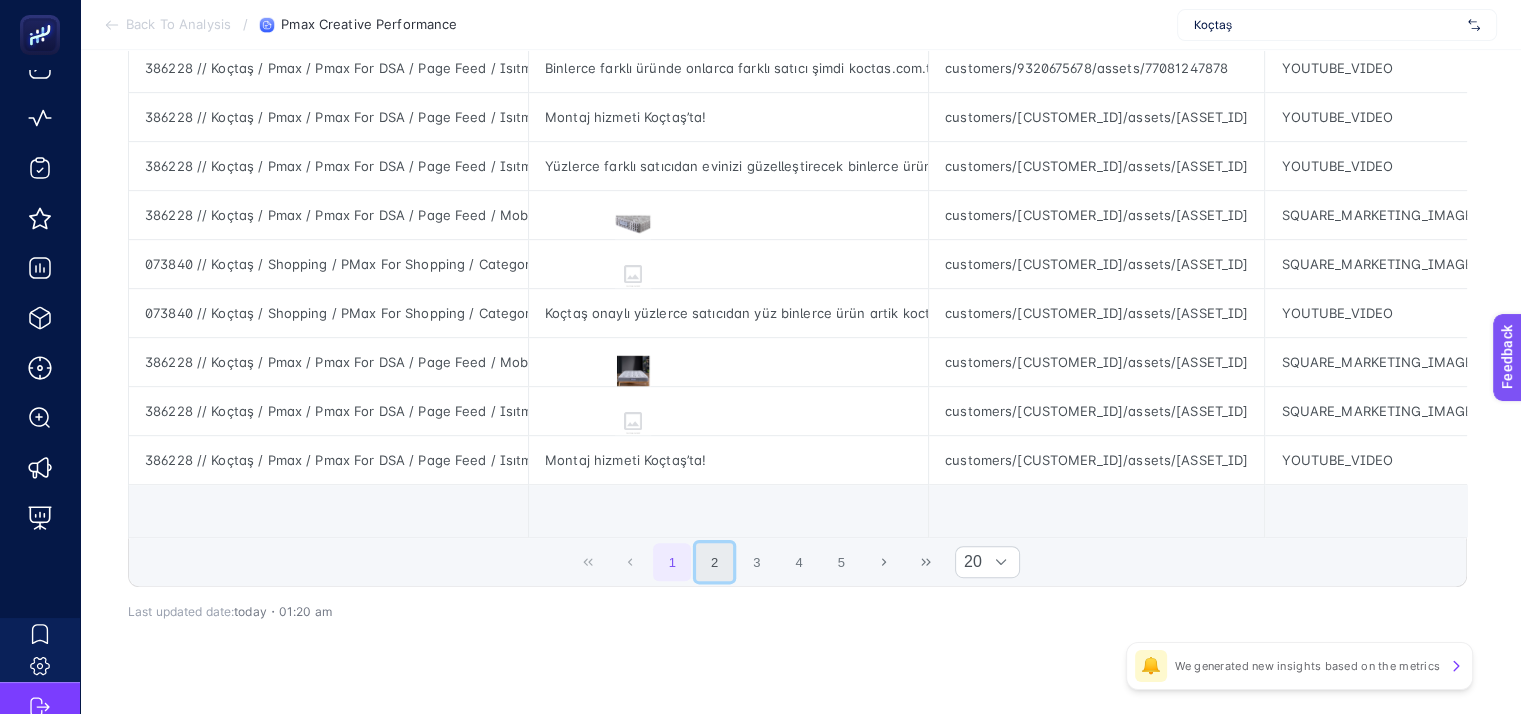 click on "2" 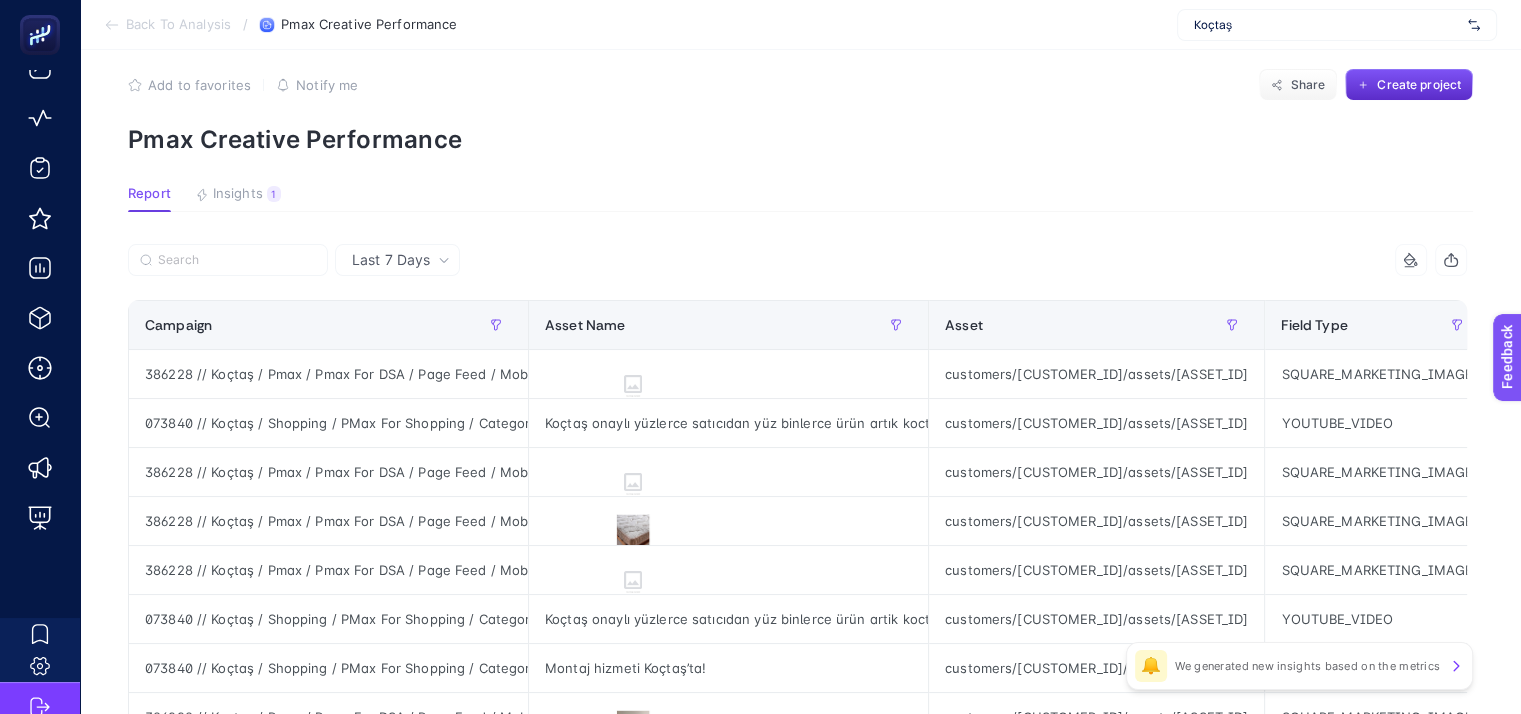 scroll, scrollTop: 0, scrollLeft: 0, axis: both 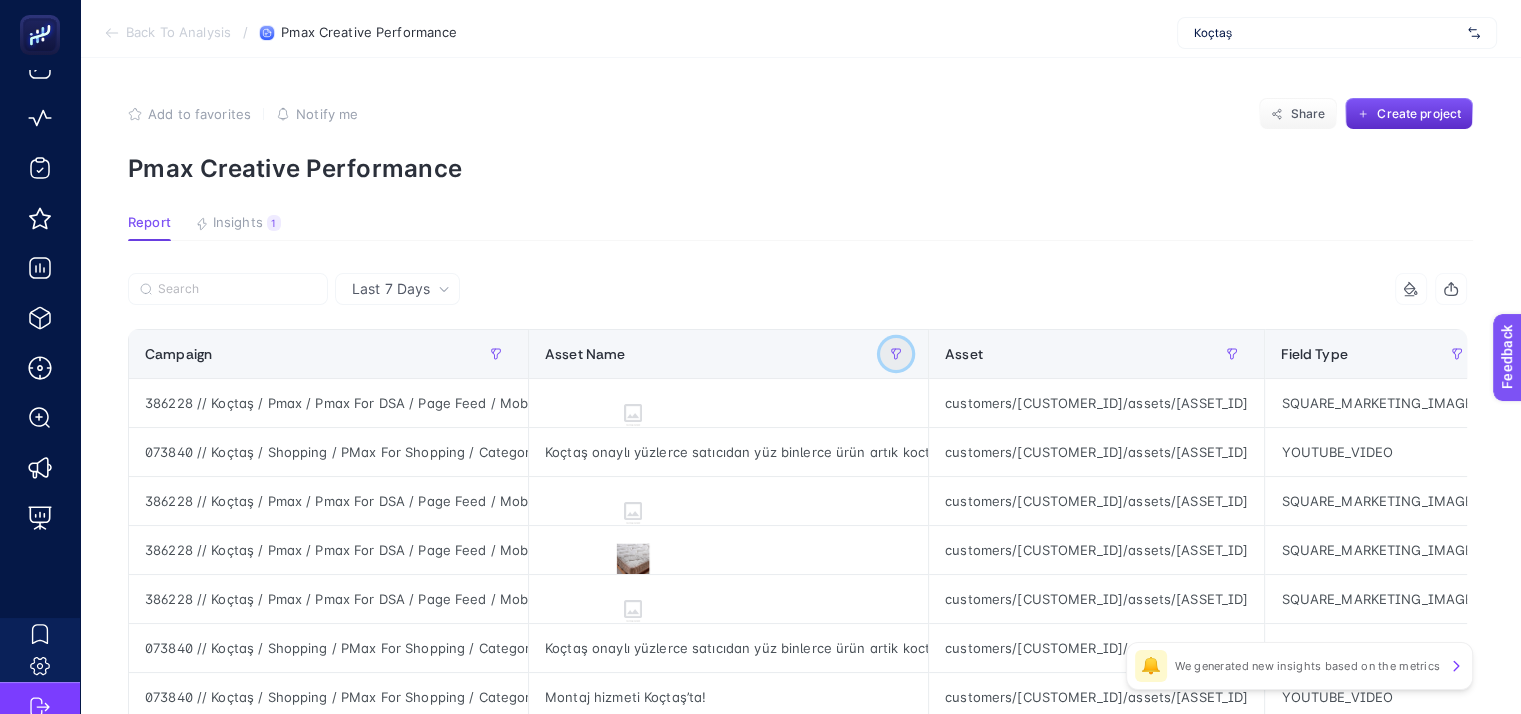 click at bounding box center [896, 354] 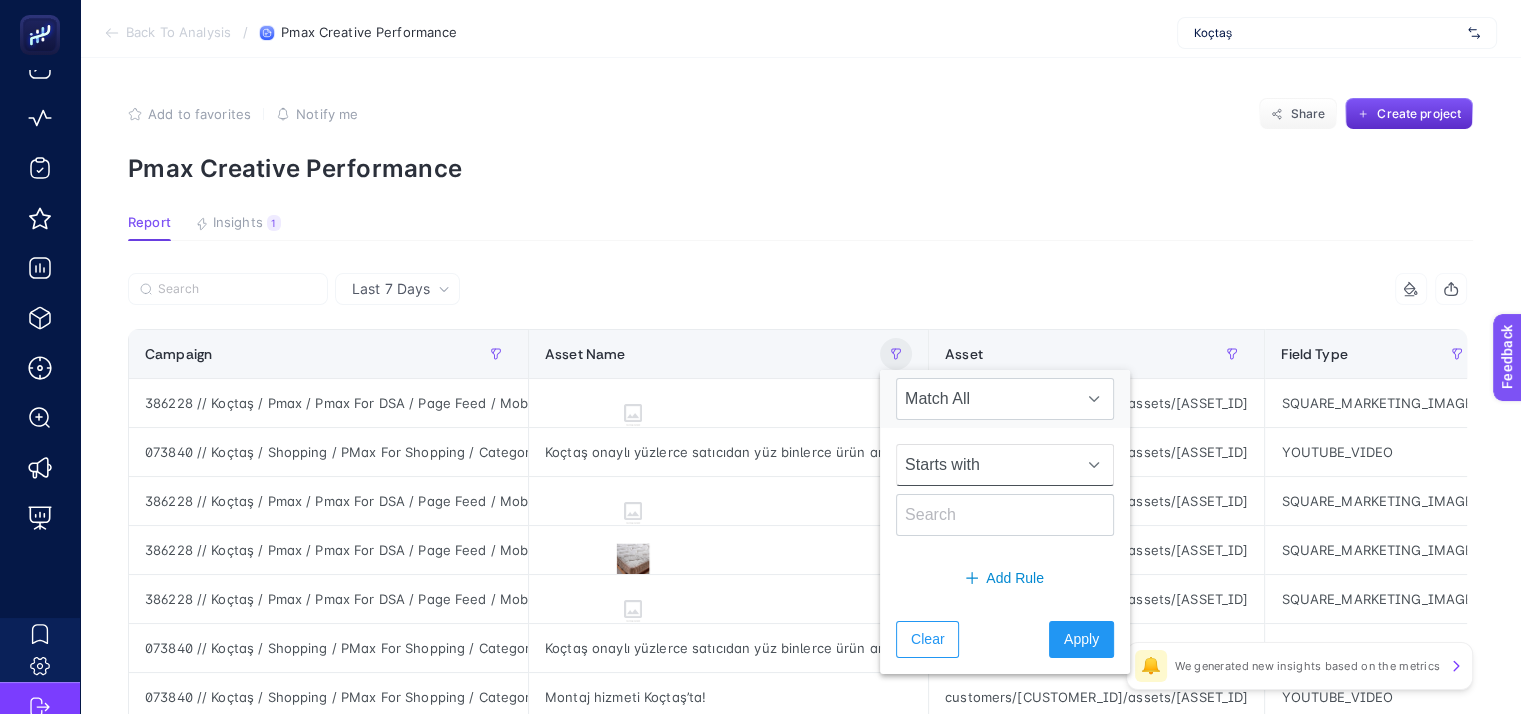 click on "Starts with" at bounding box center [986, 465] 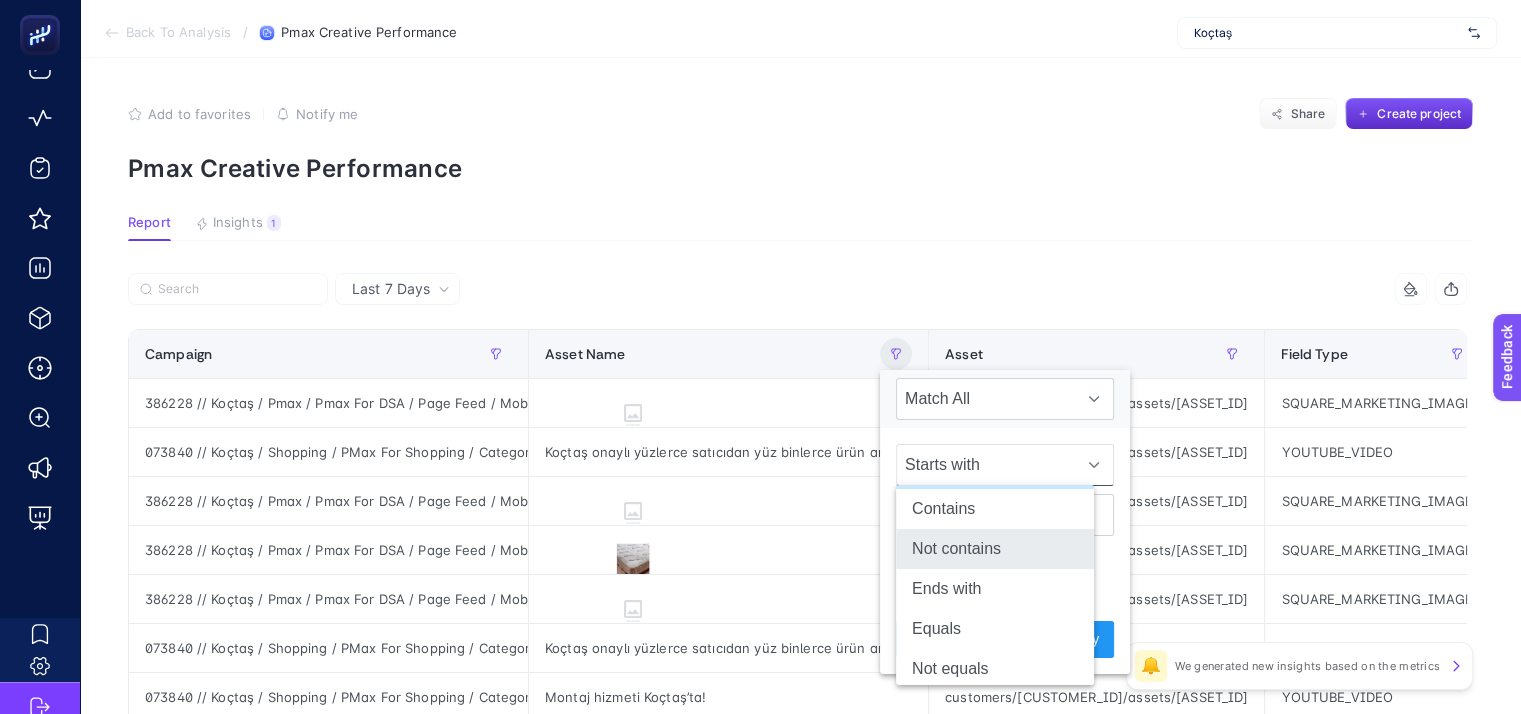 scroll, scrollTop: 56, scrollLeft: 0, axis: vertical 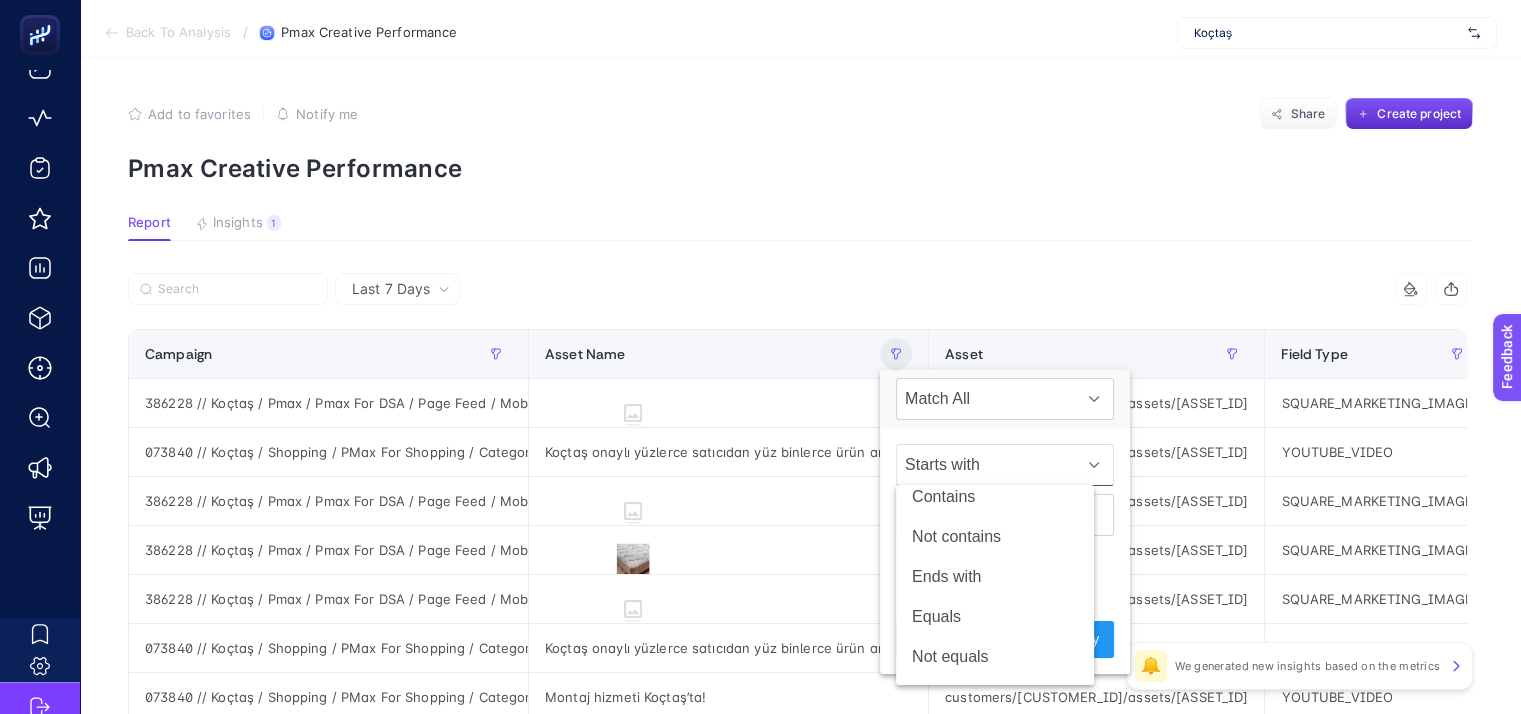 click on "Starts with" at bounding box center [986, 465] 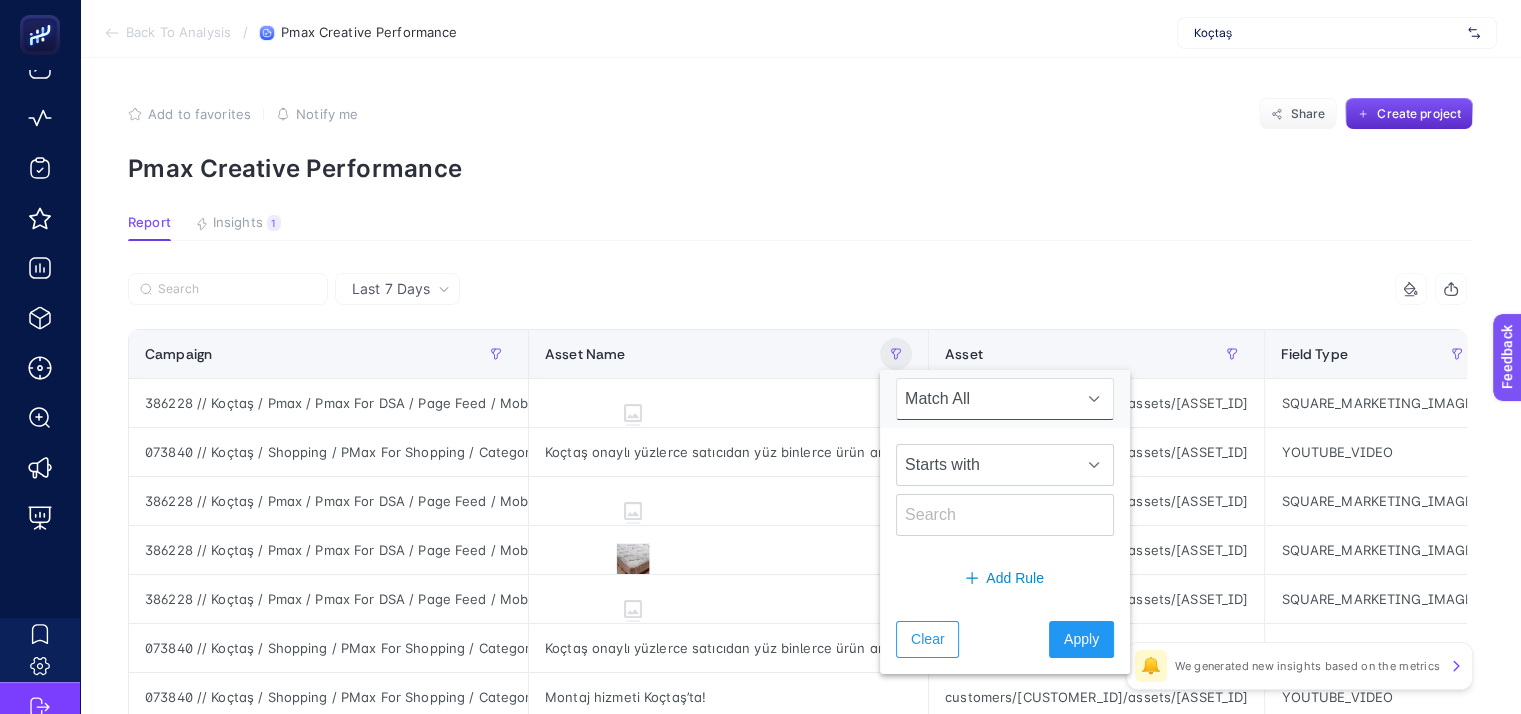 click on "Match All" at bounding box center (986, 399) 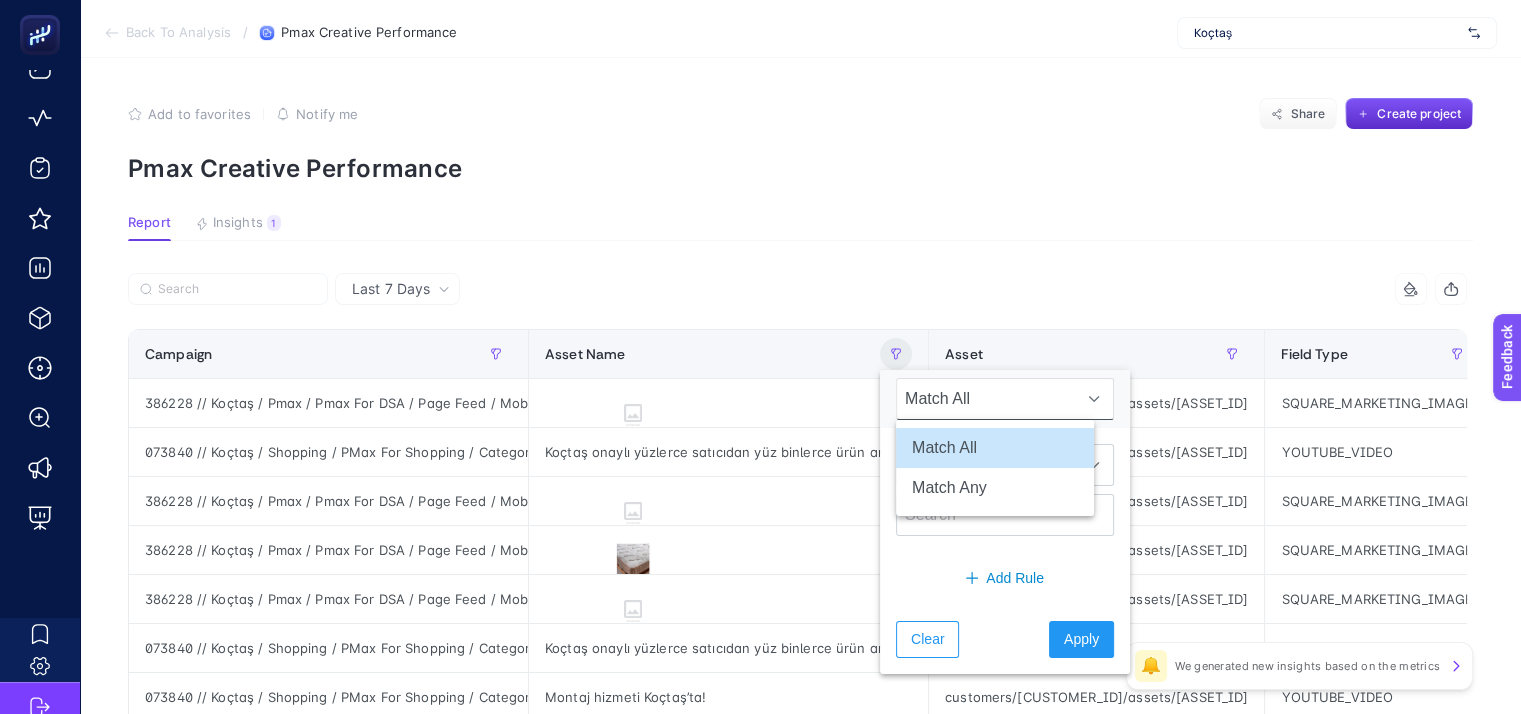 click on "Match All" at bounding box center (986, 399) 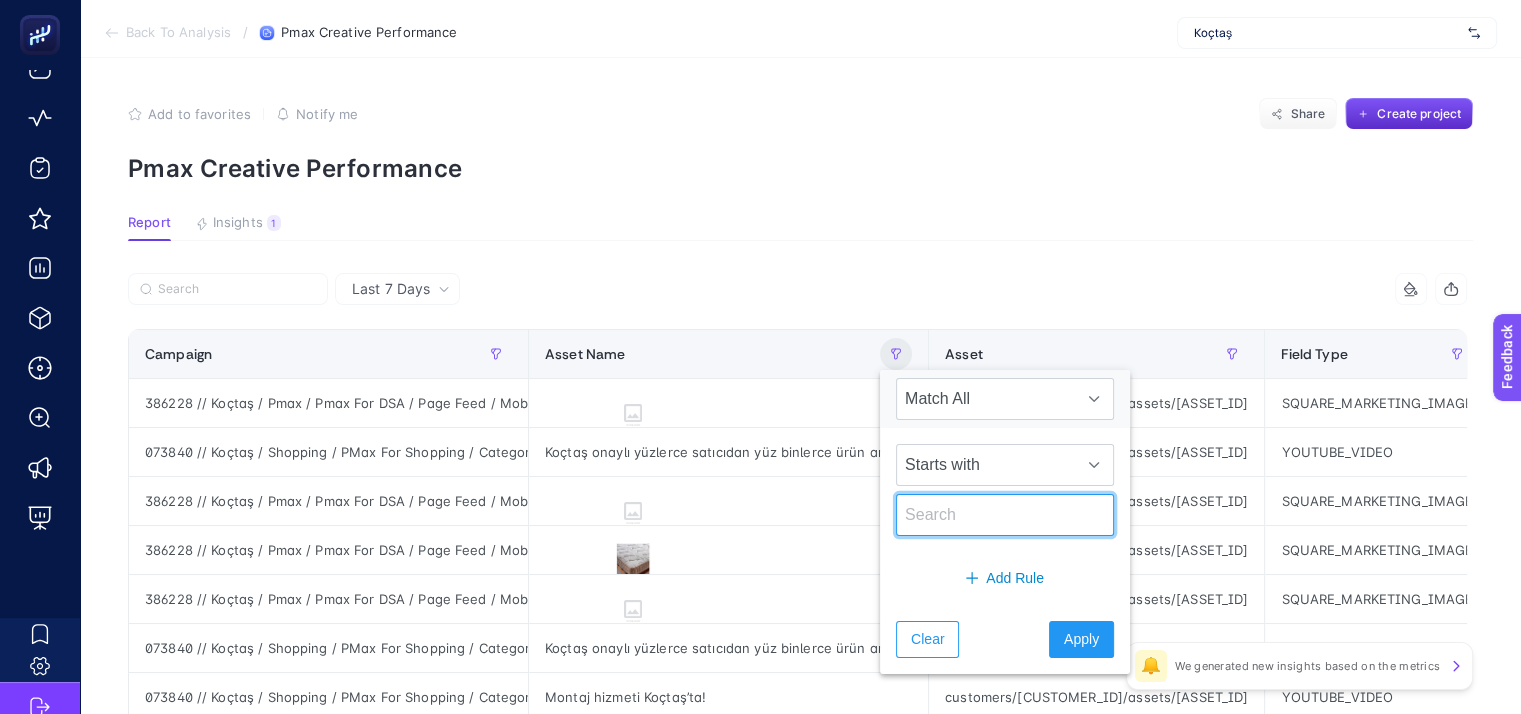 click 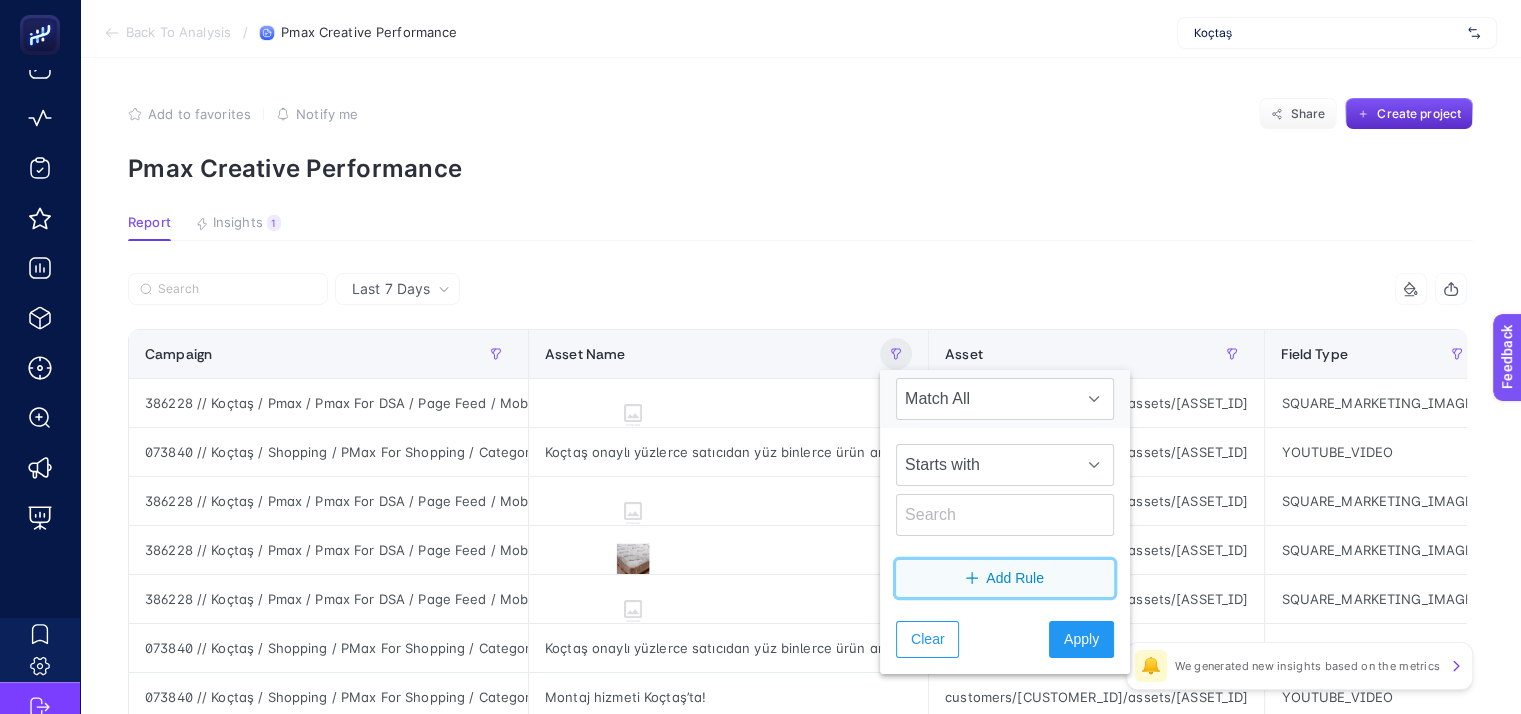 click on "Add Rule" 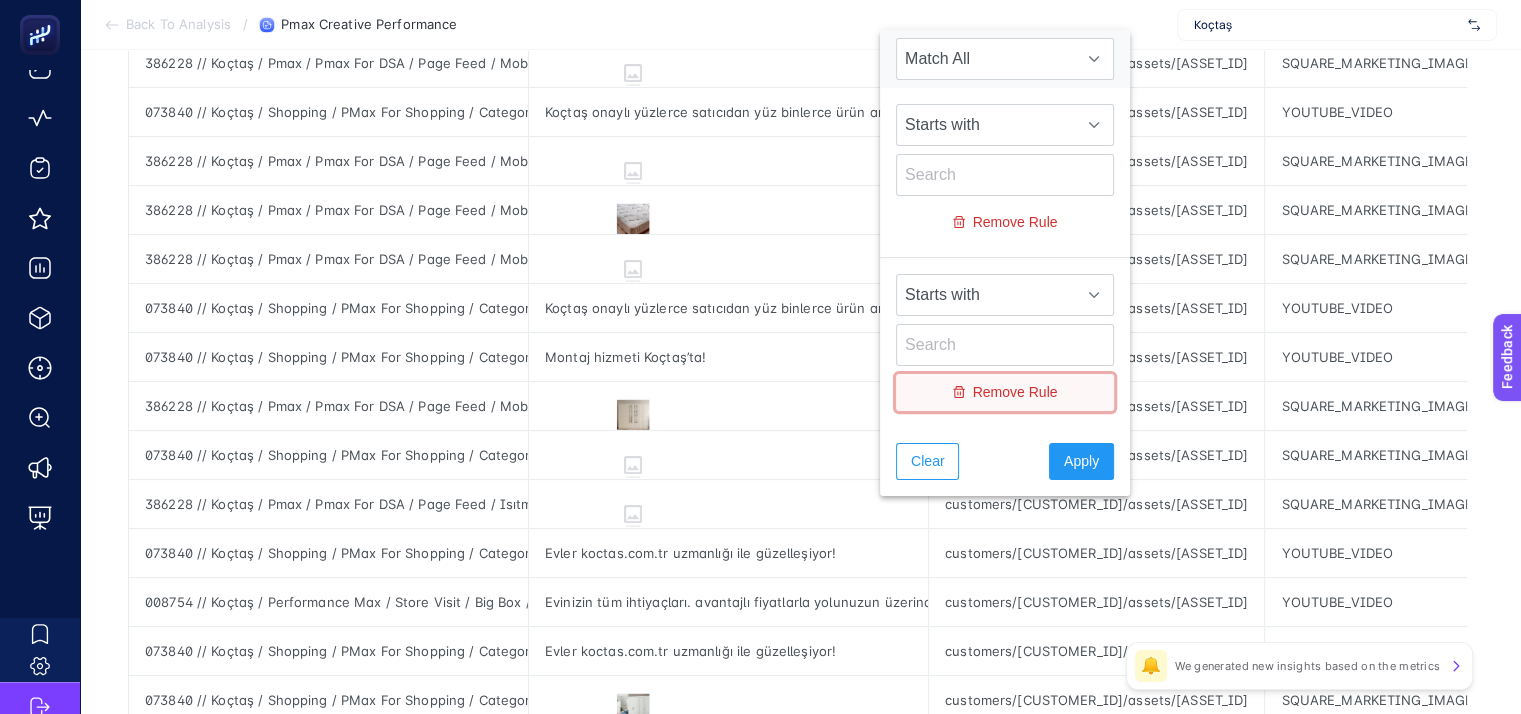 click on "Remove Rule" 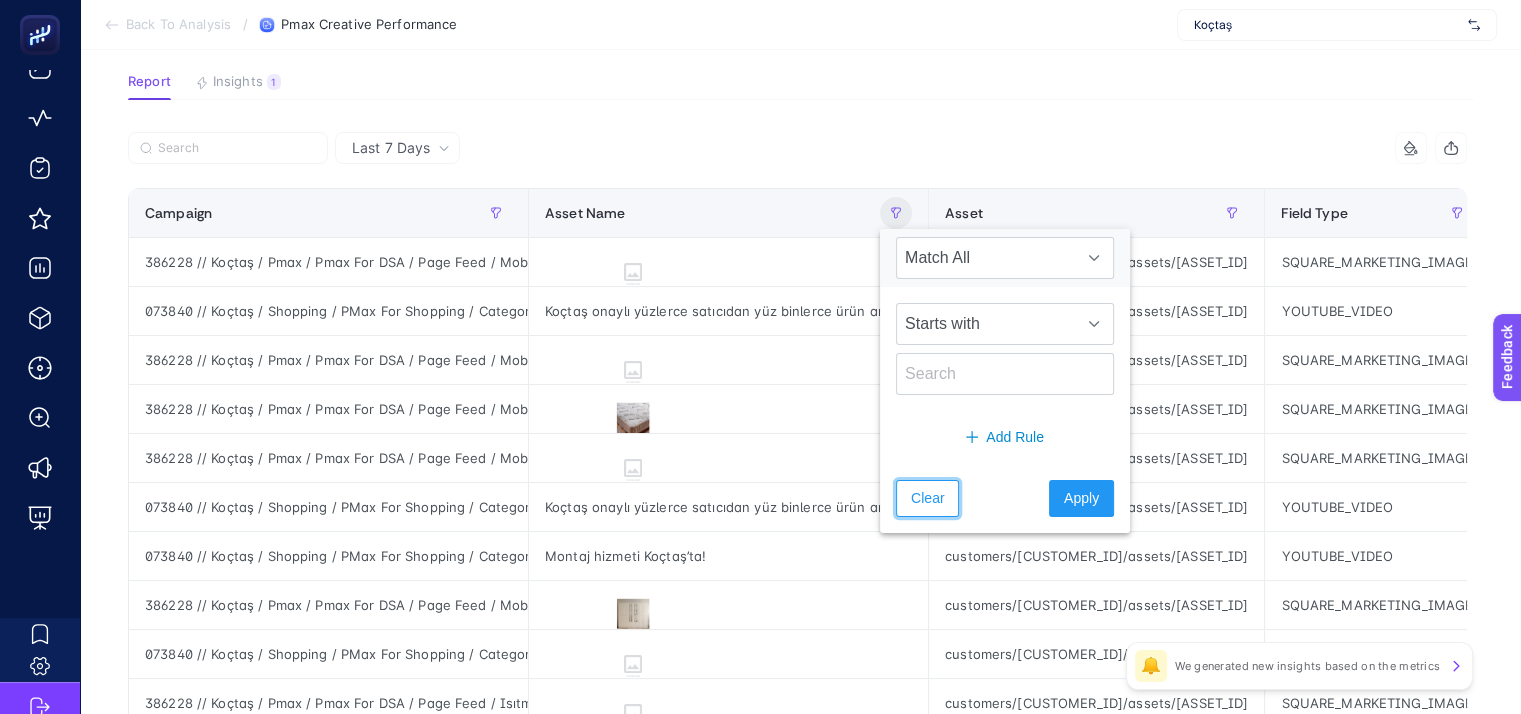 scroll, scrollTop: 140, scrollLeft: 9, axis: both 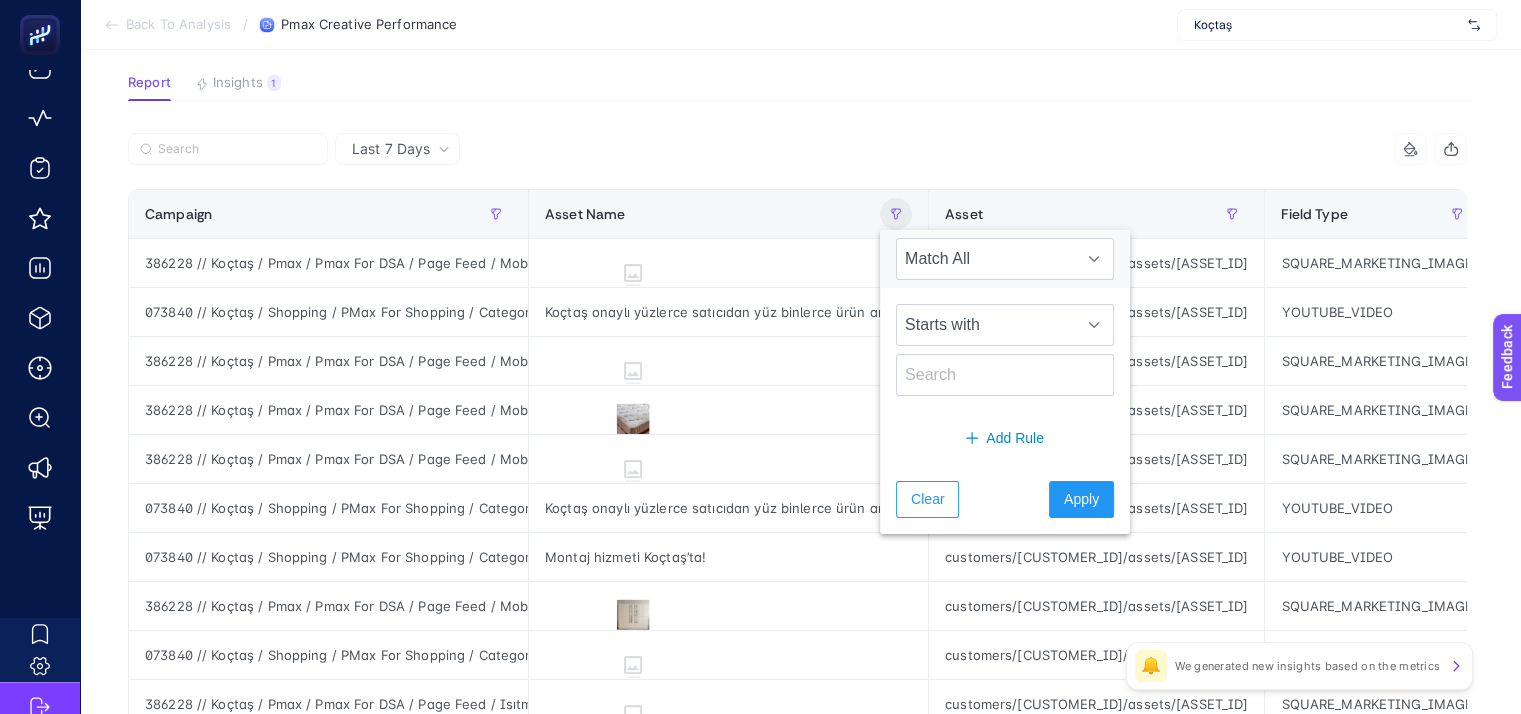 click on "11 items selected" at bounding box center (1133, 149) 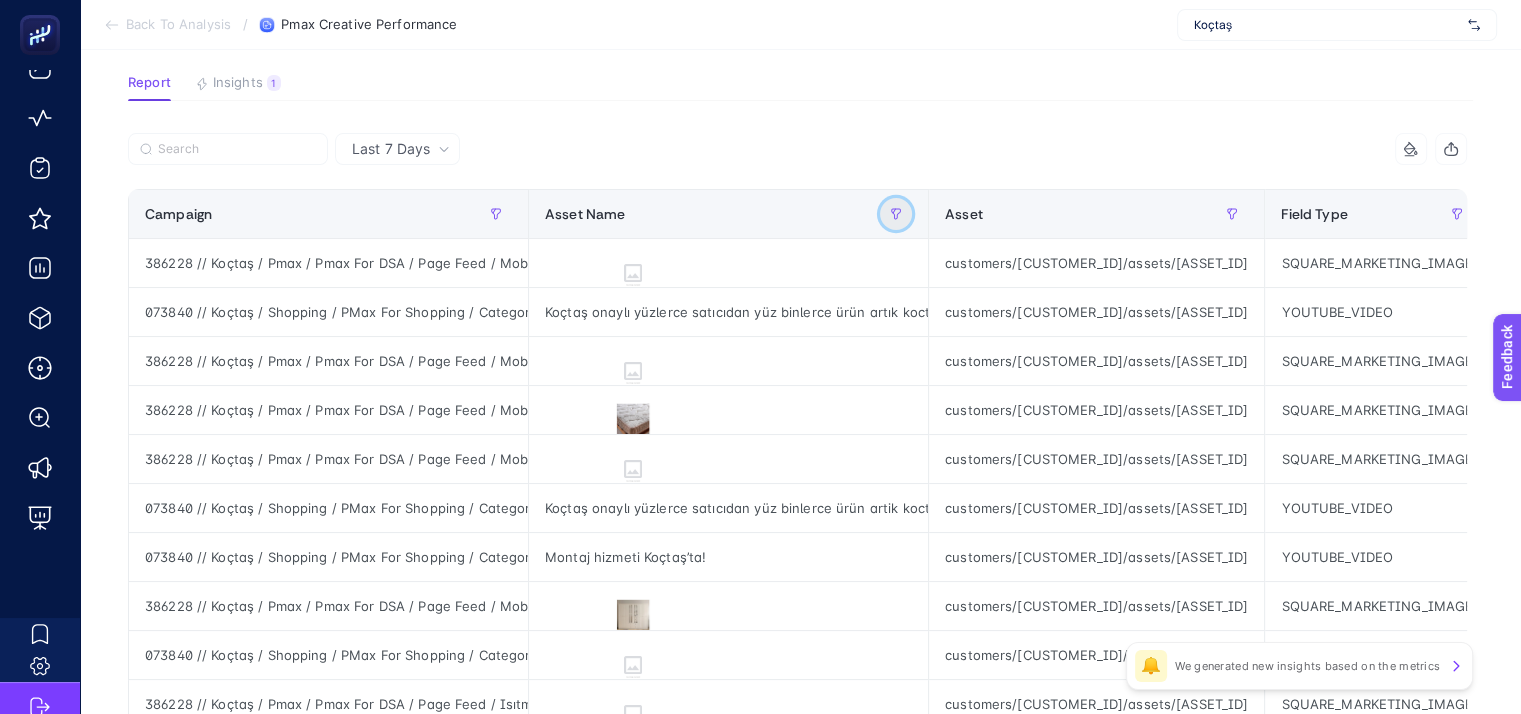 click 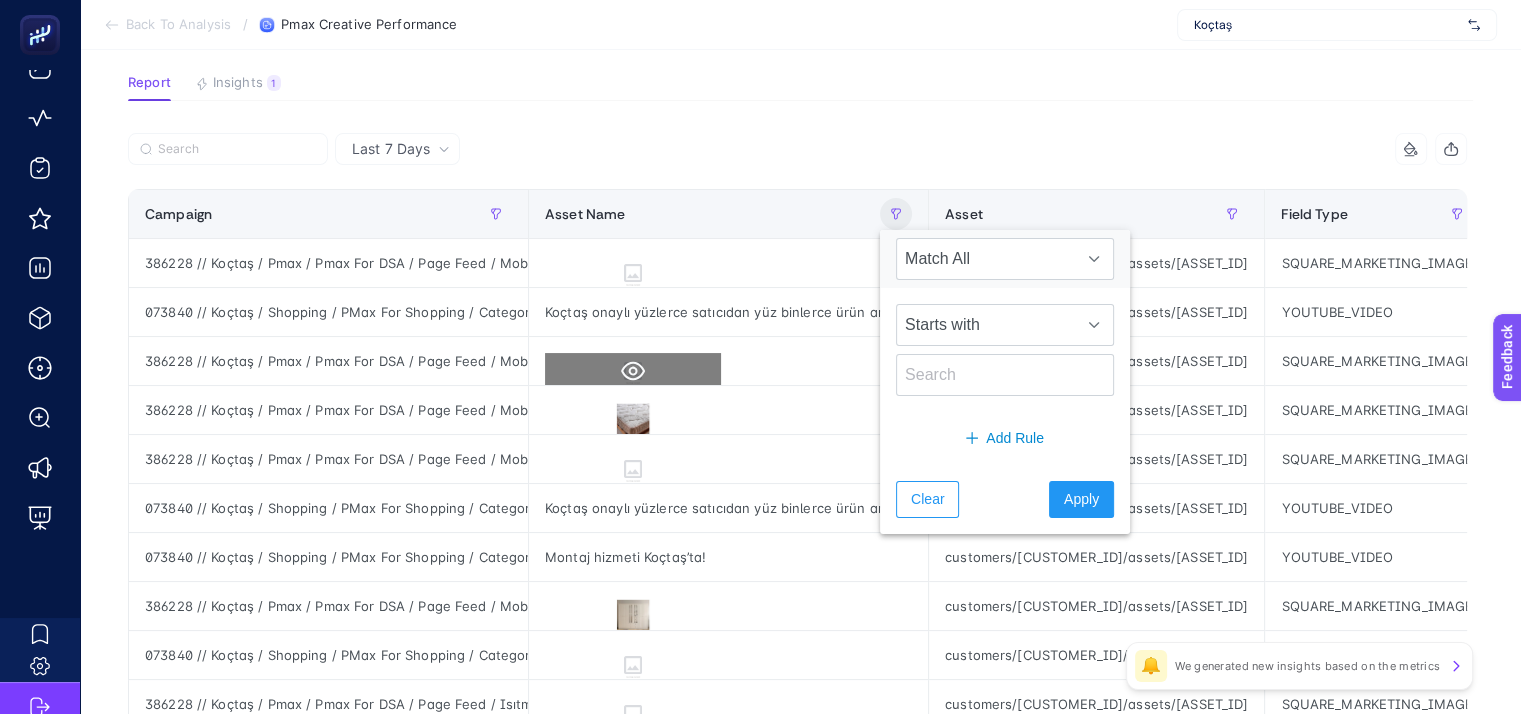 click 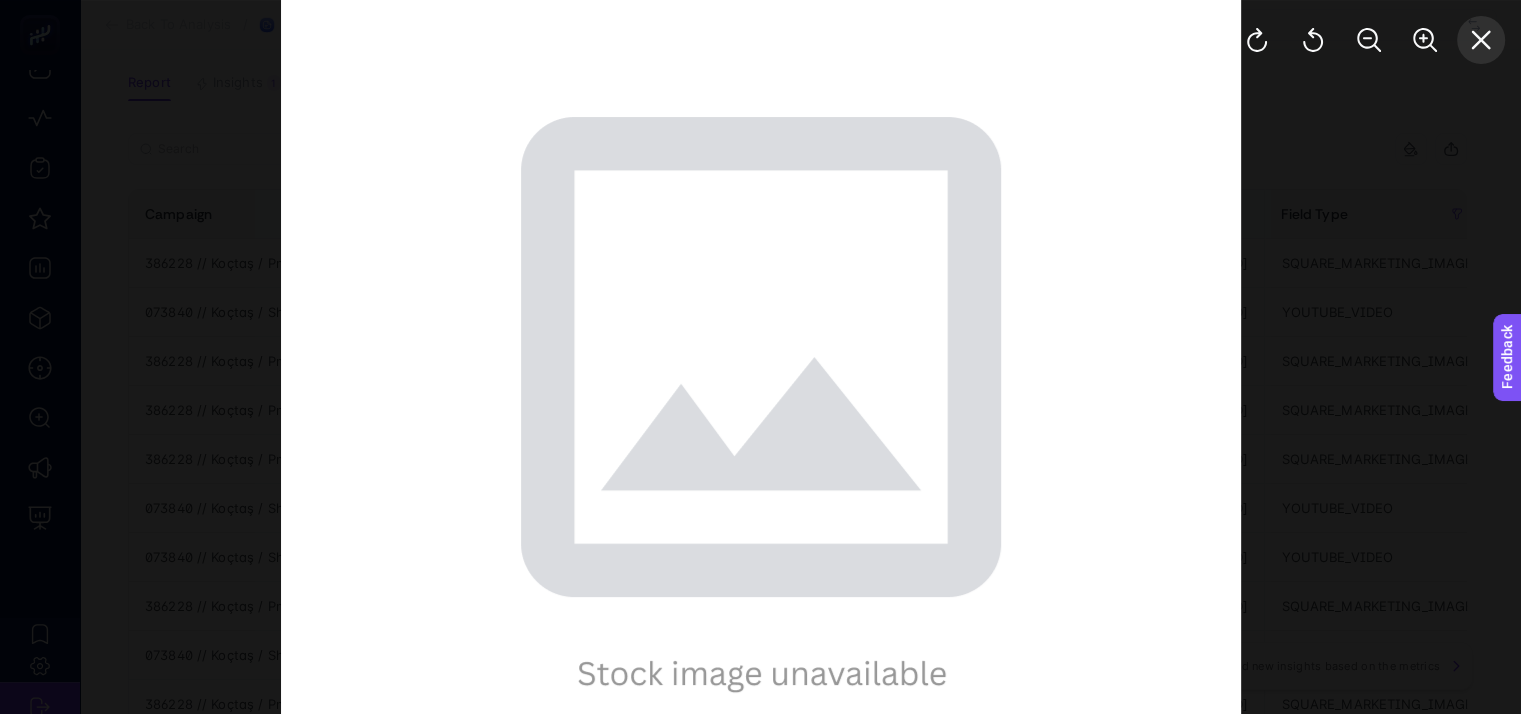 click at bounding box center [1481, 40] 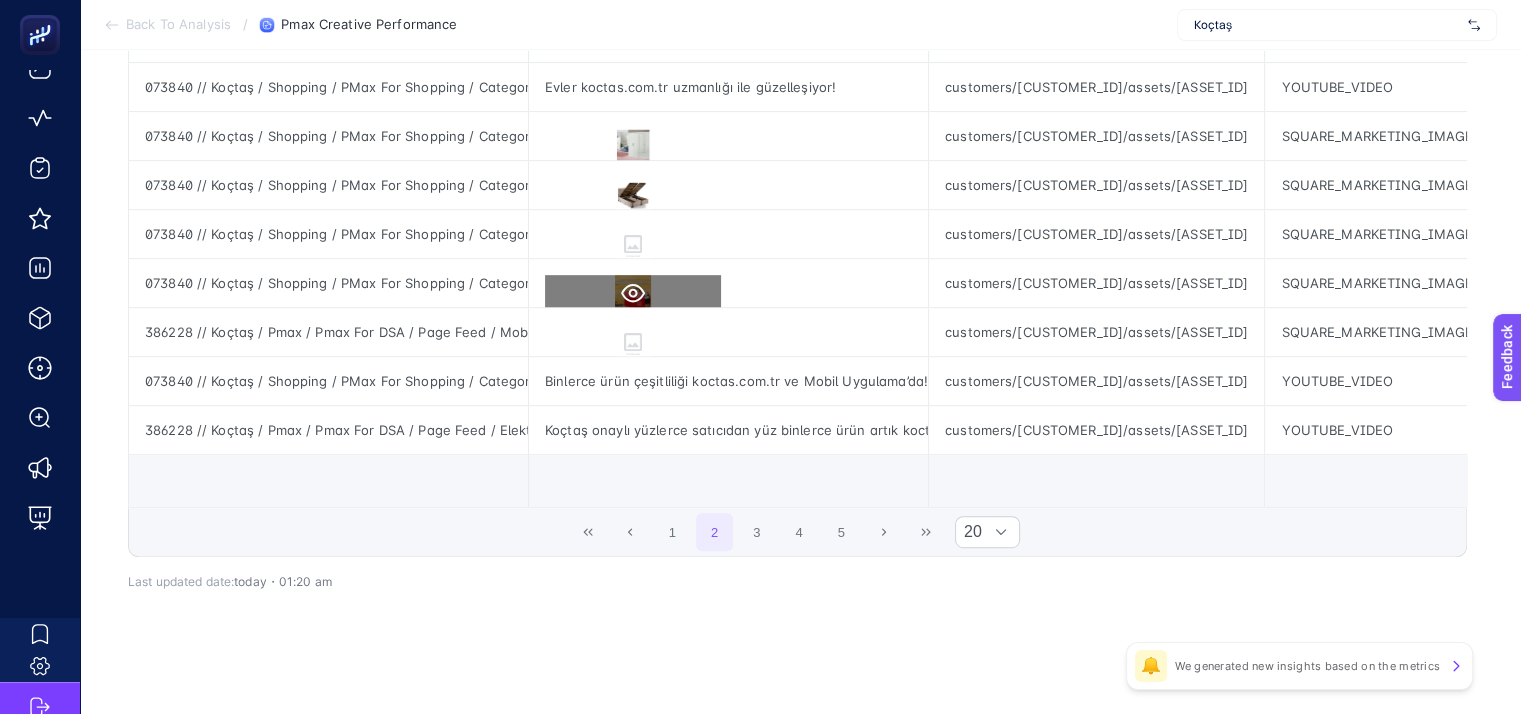 scroll, scrollTop: 909, scrollLeft: 9, axis: both 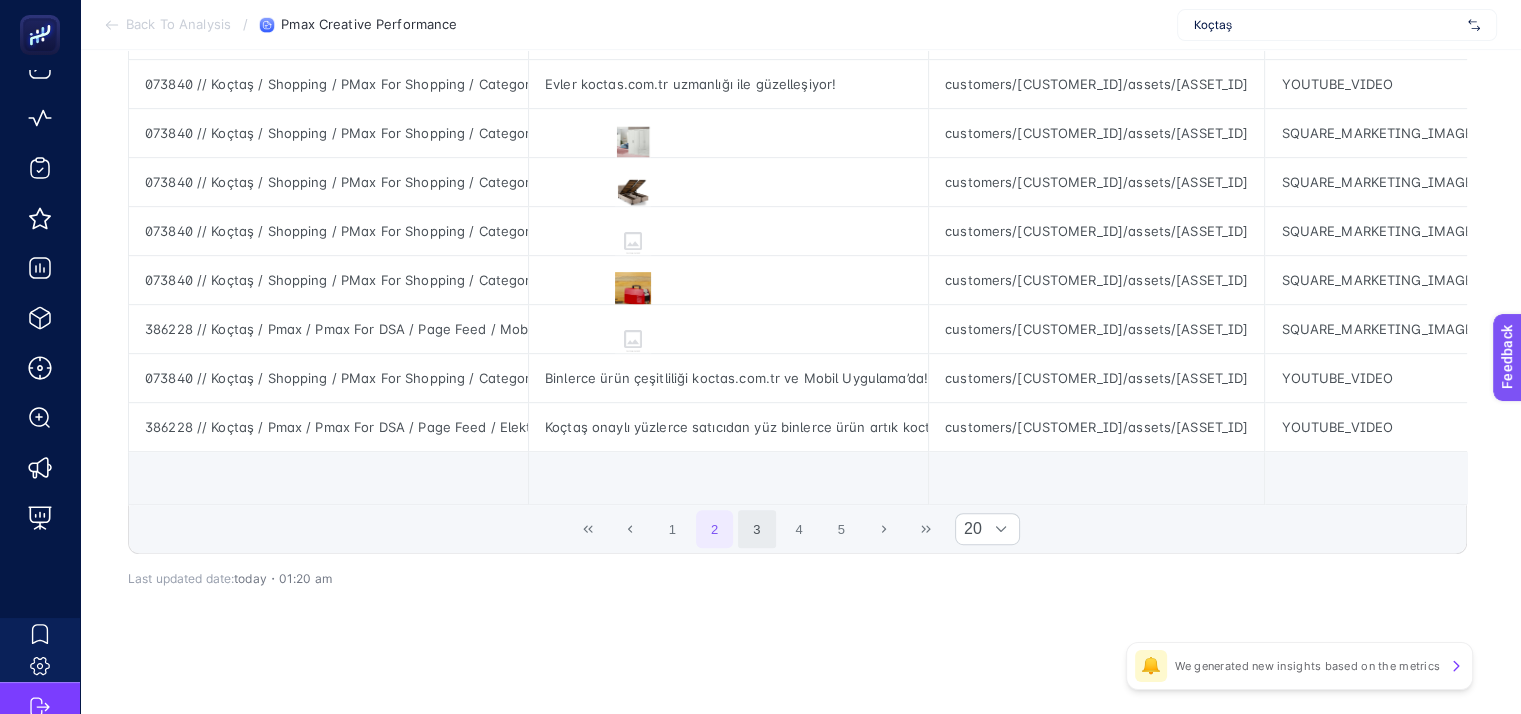 click on "1 2 3 4 5" 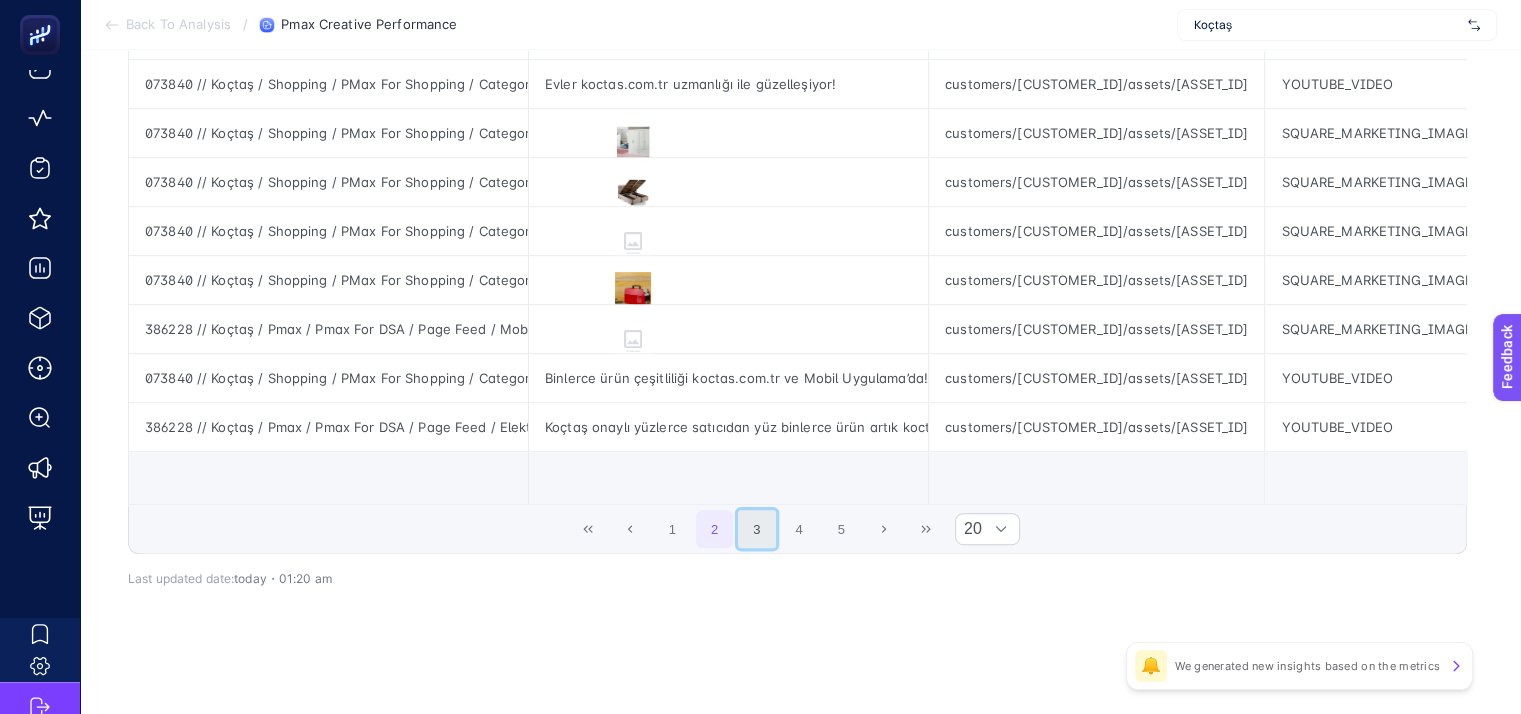 click on "3" 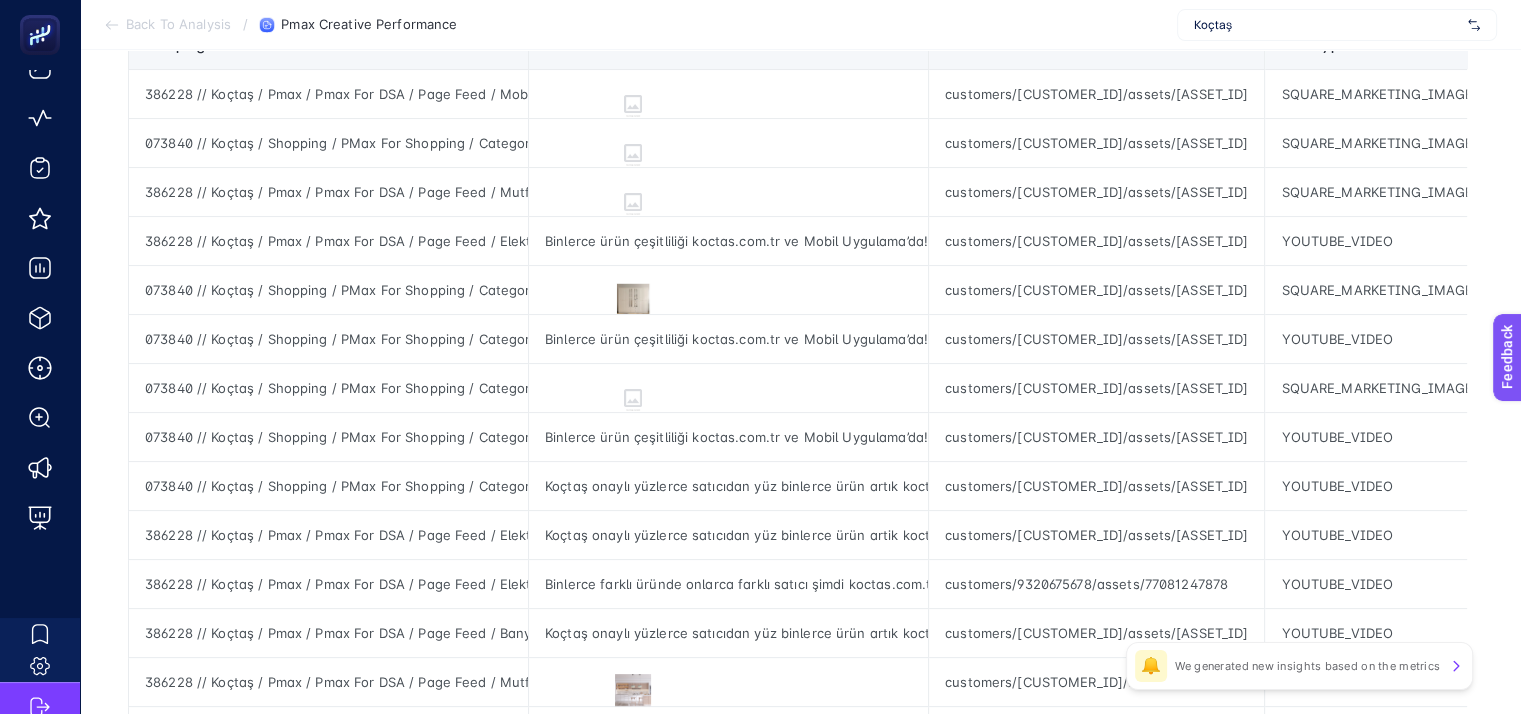 scroll, scrollTop: 709, scrollLeft: 9, axis: both 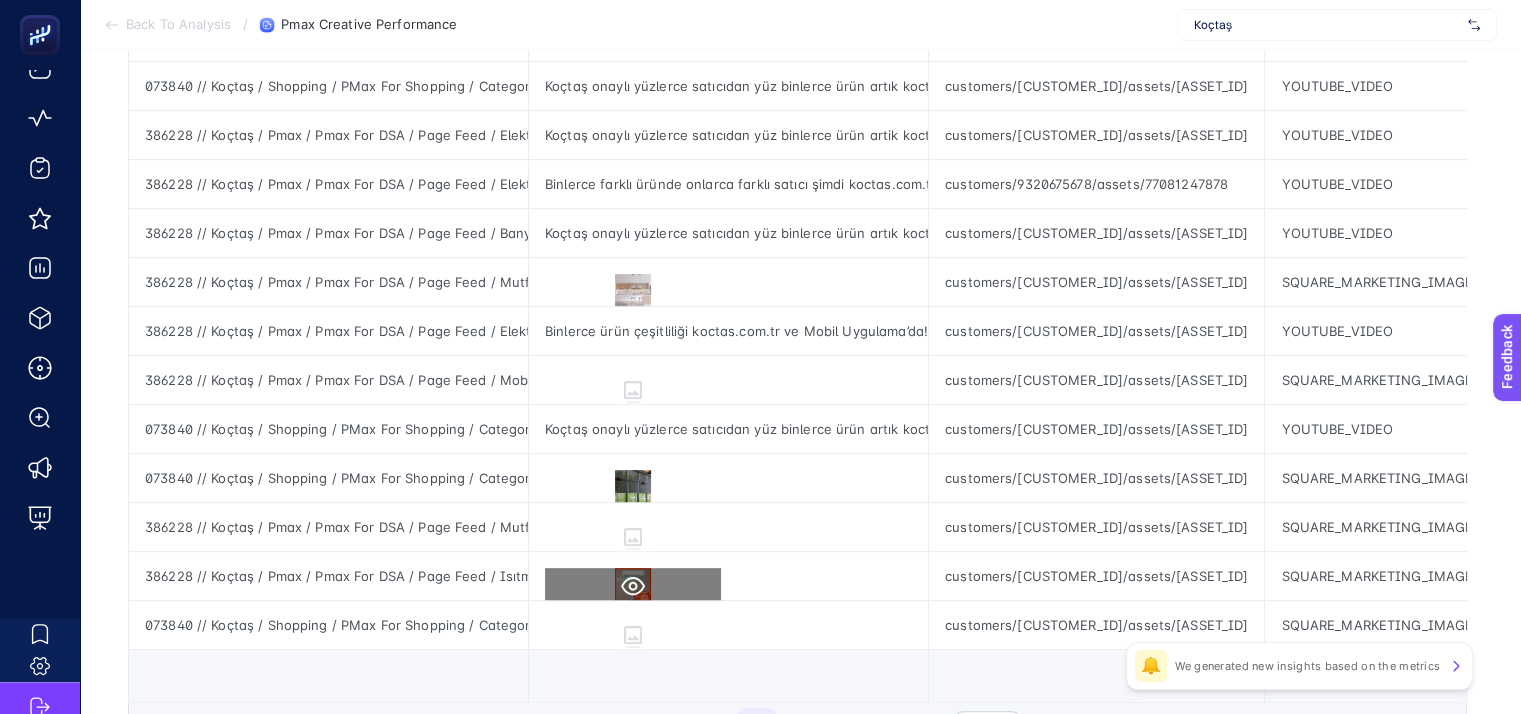 click 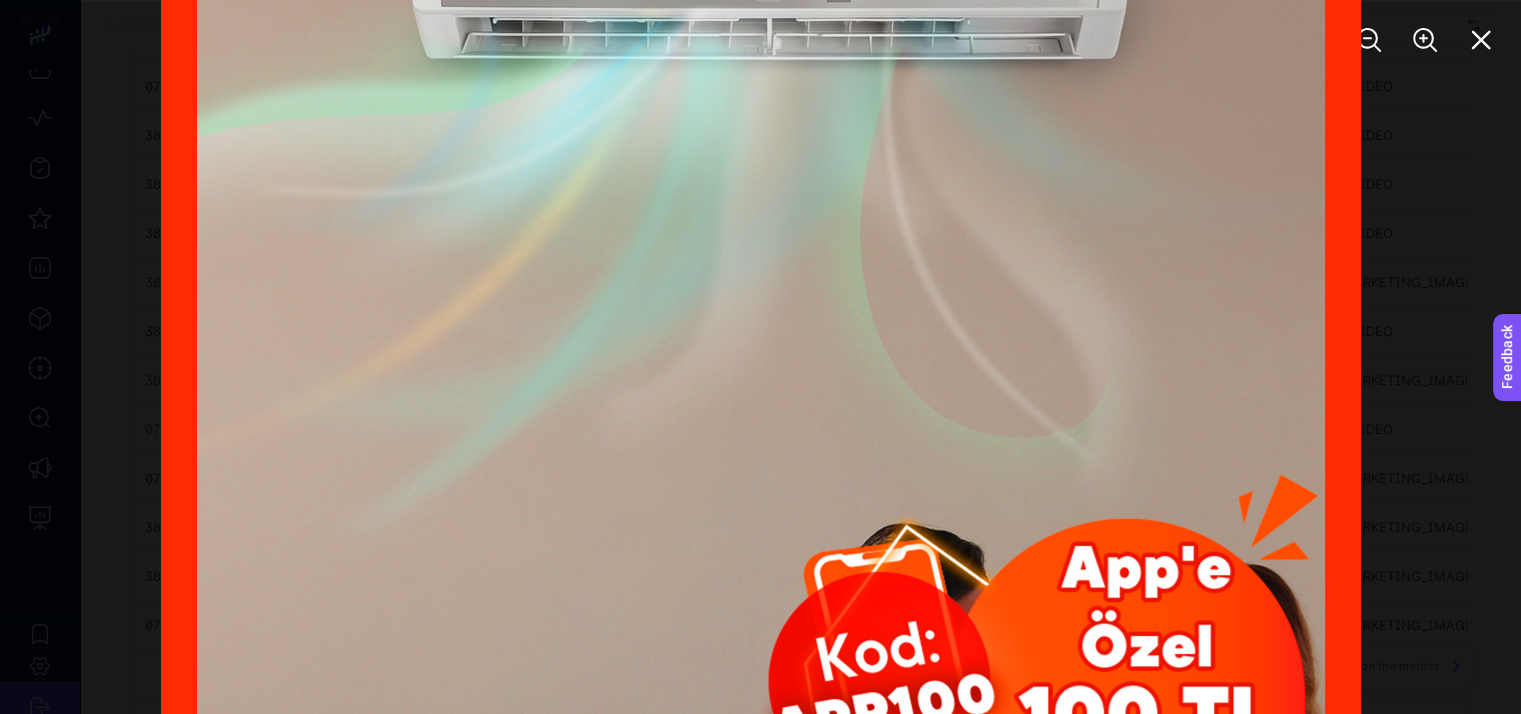 scroll, scrollTop: 909, scrollLeft: 9, axis: both 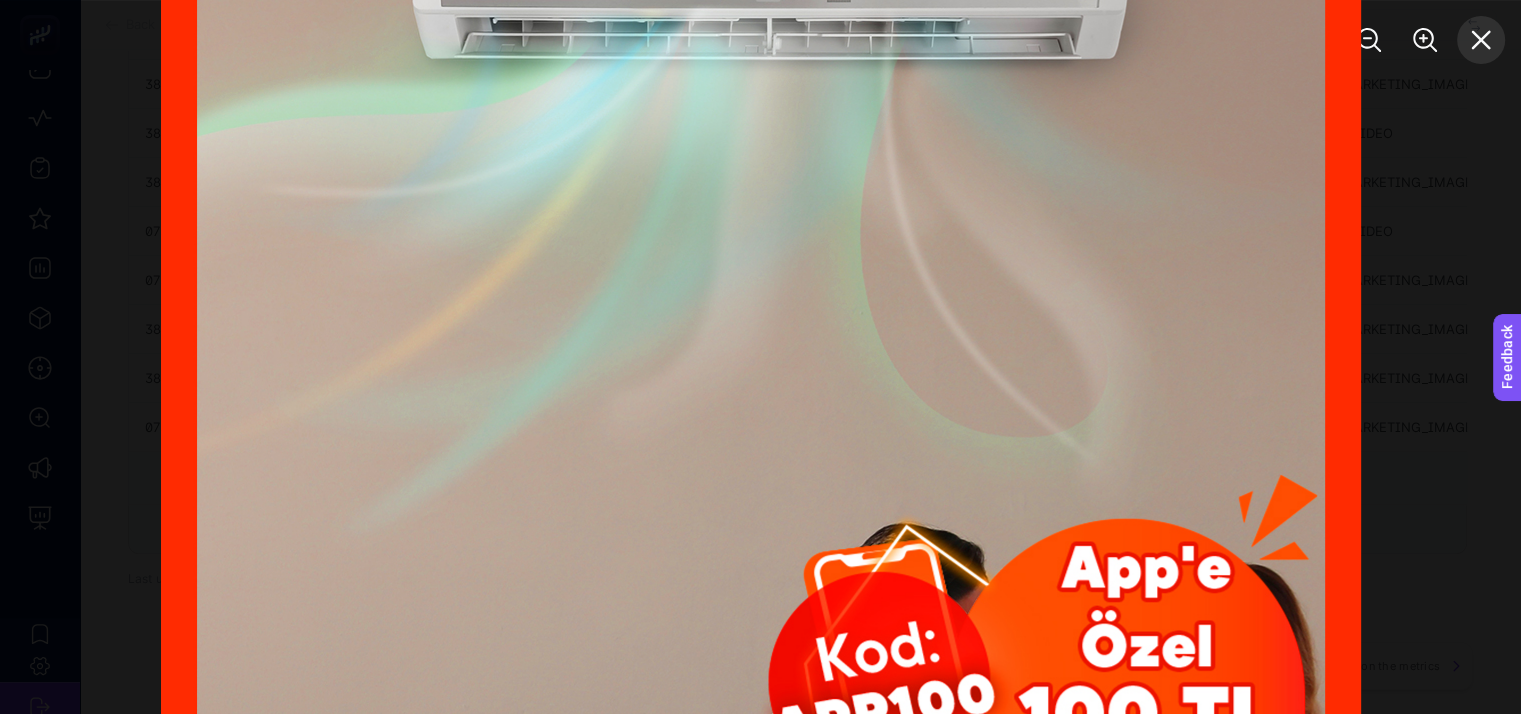 click 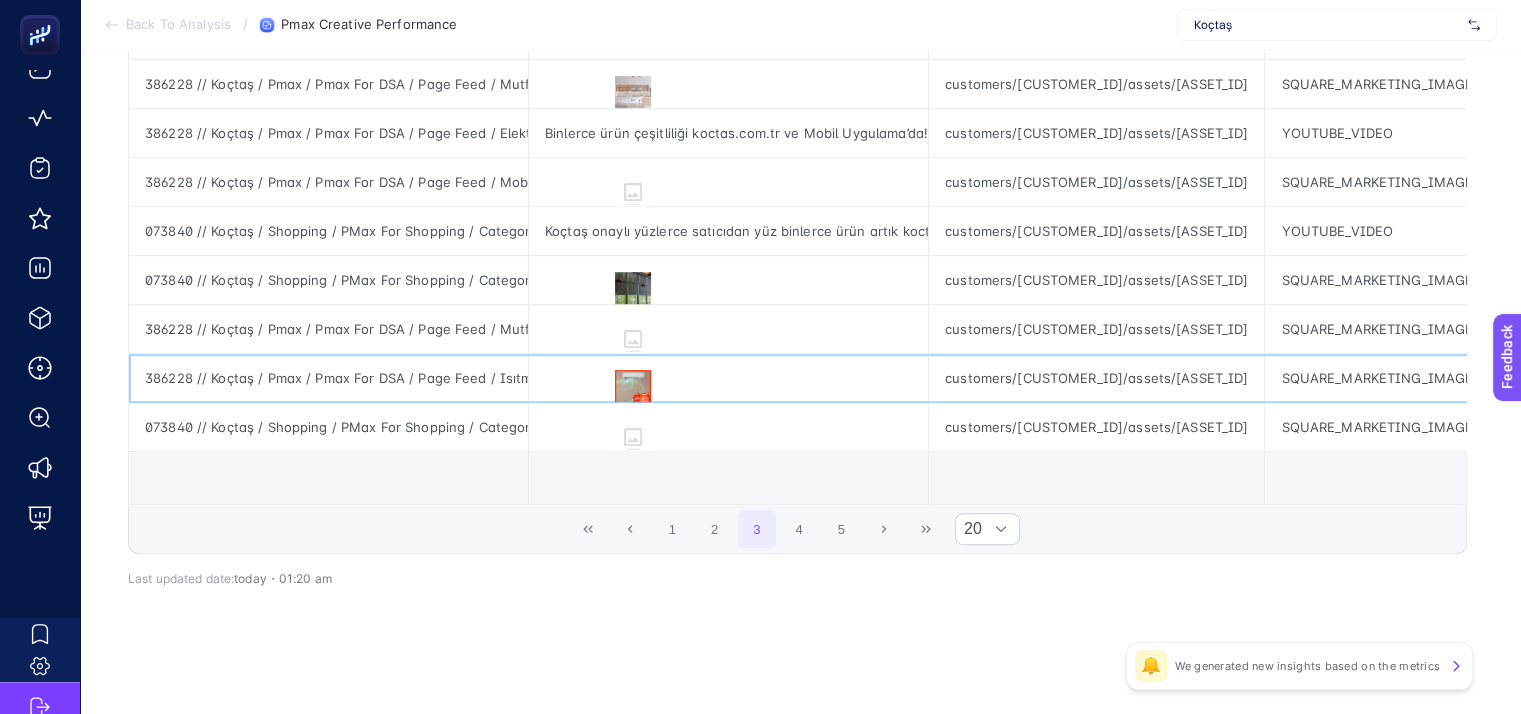 click on "386228 // Koçtaş / Pmax / Pmax For DSA / Page Feed / Isıtma ve Soğutma" 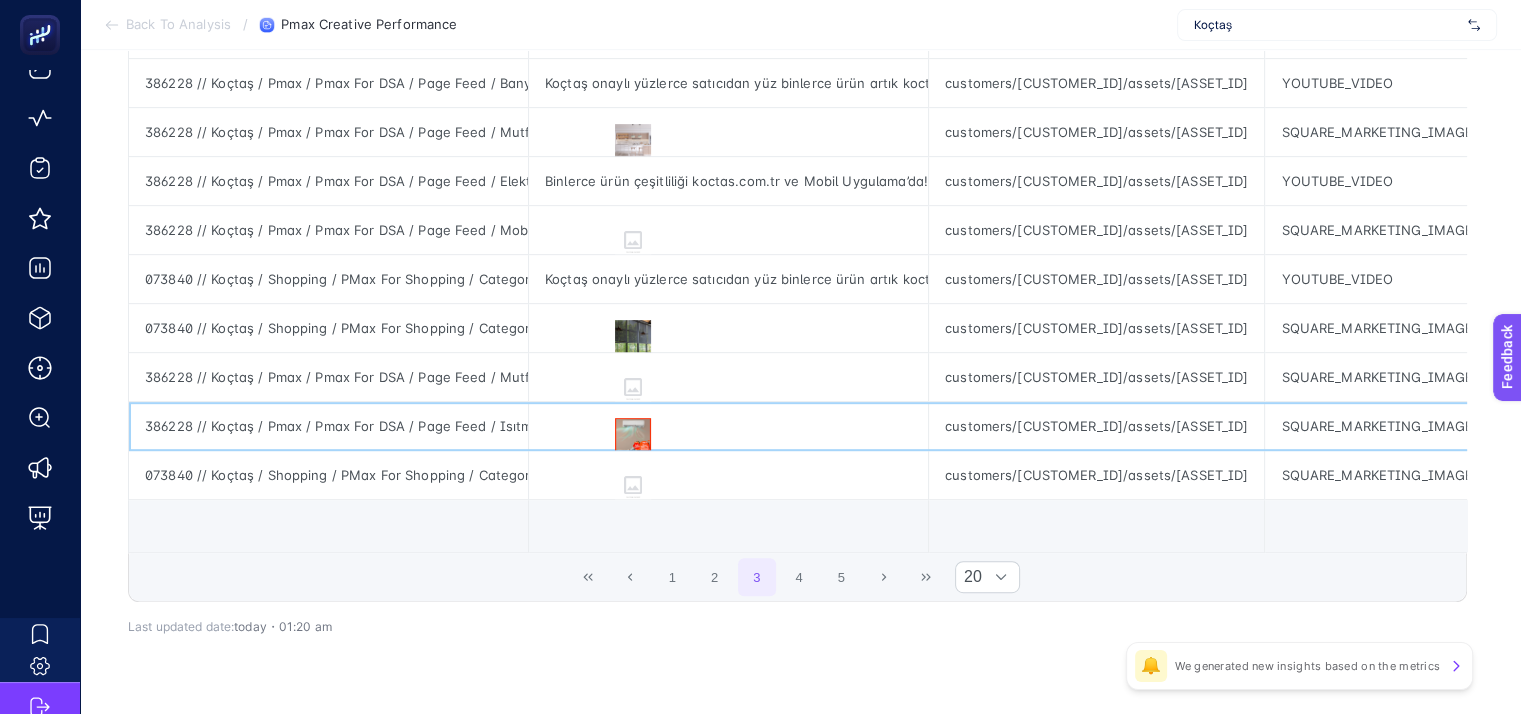 scroll, scrollTop: 900, scrollLeft: 9, axis: both 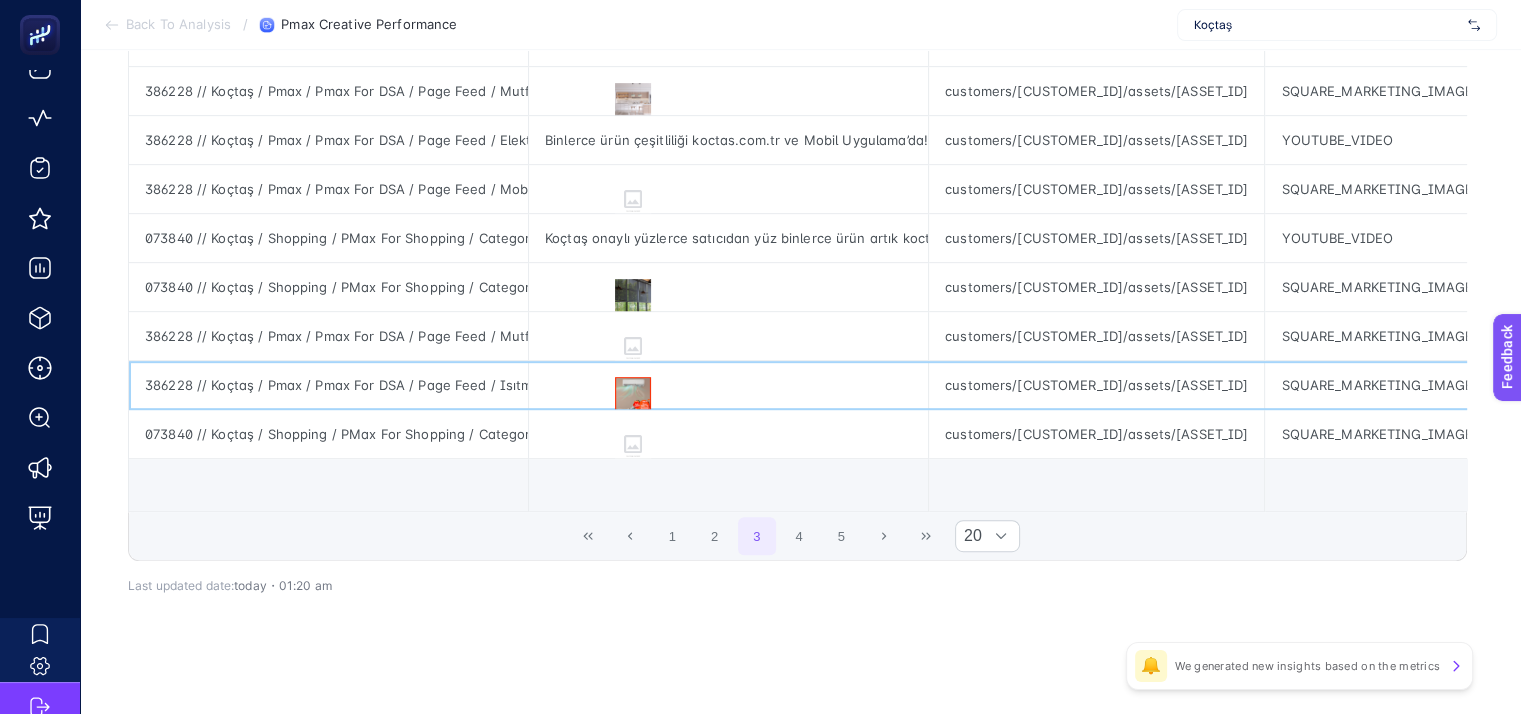 click on "386228 // Koçtaş / Pmax / Pmax For DSA / Page Feed / Isıtma ve Soğutma" 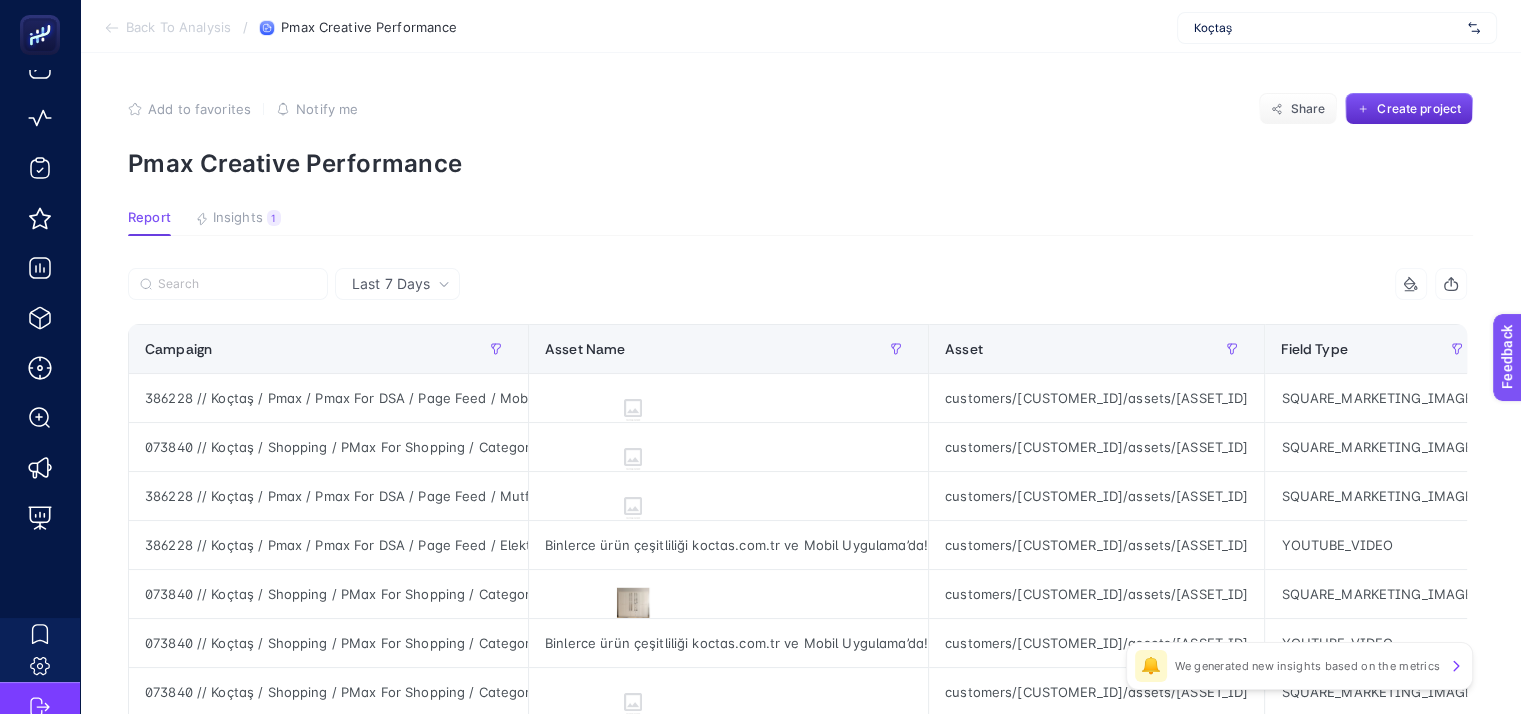scroll, scrollTop: 0, scrollLeft: 9, axis: horizontal 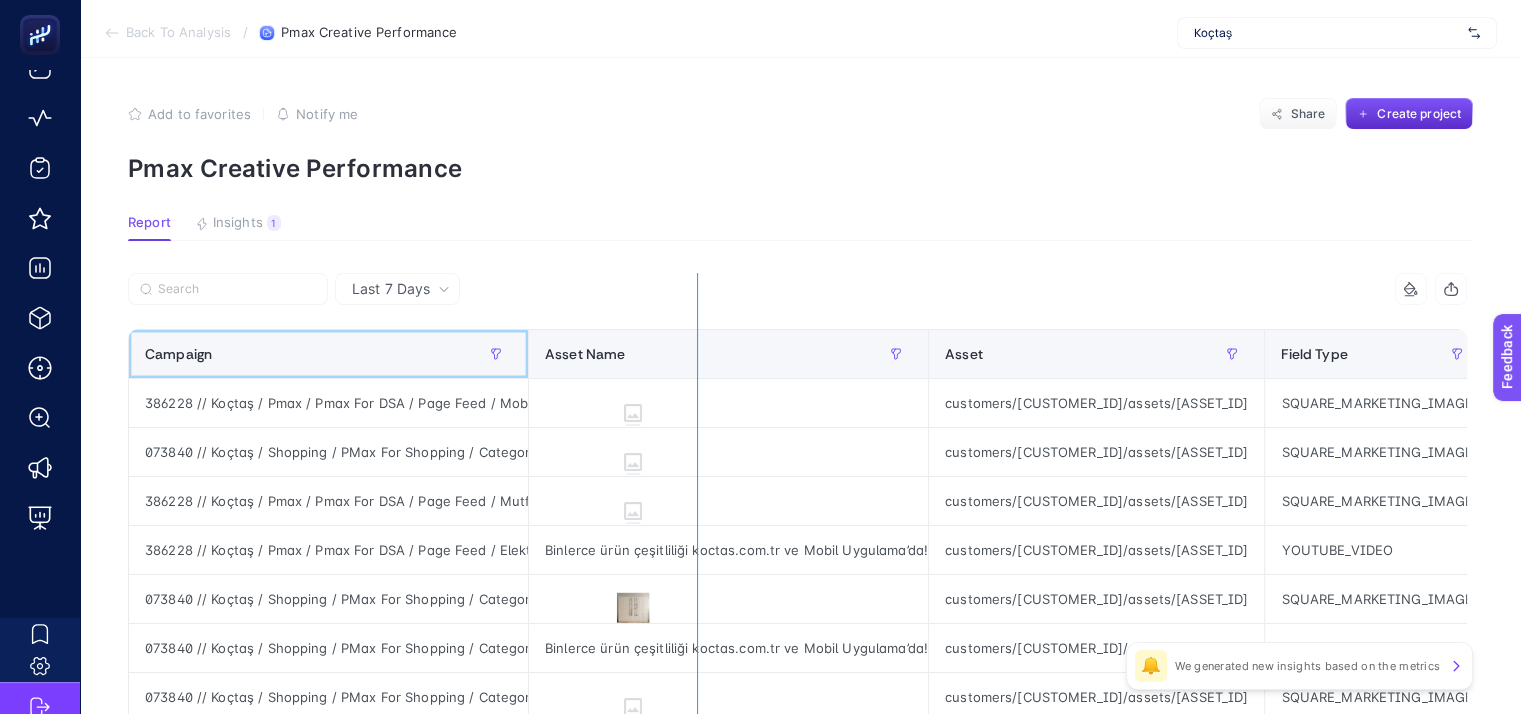 drag, startPoint x: 515, startPoint y: 349, endPoint x: 688, endPoint y: 348, distance: 173.00288 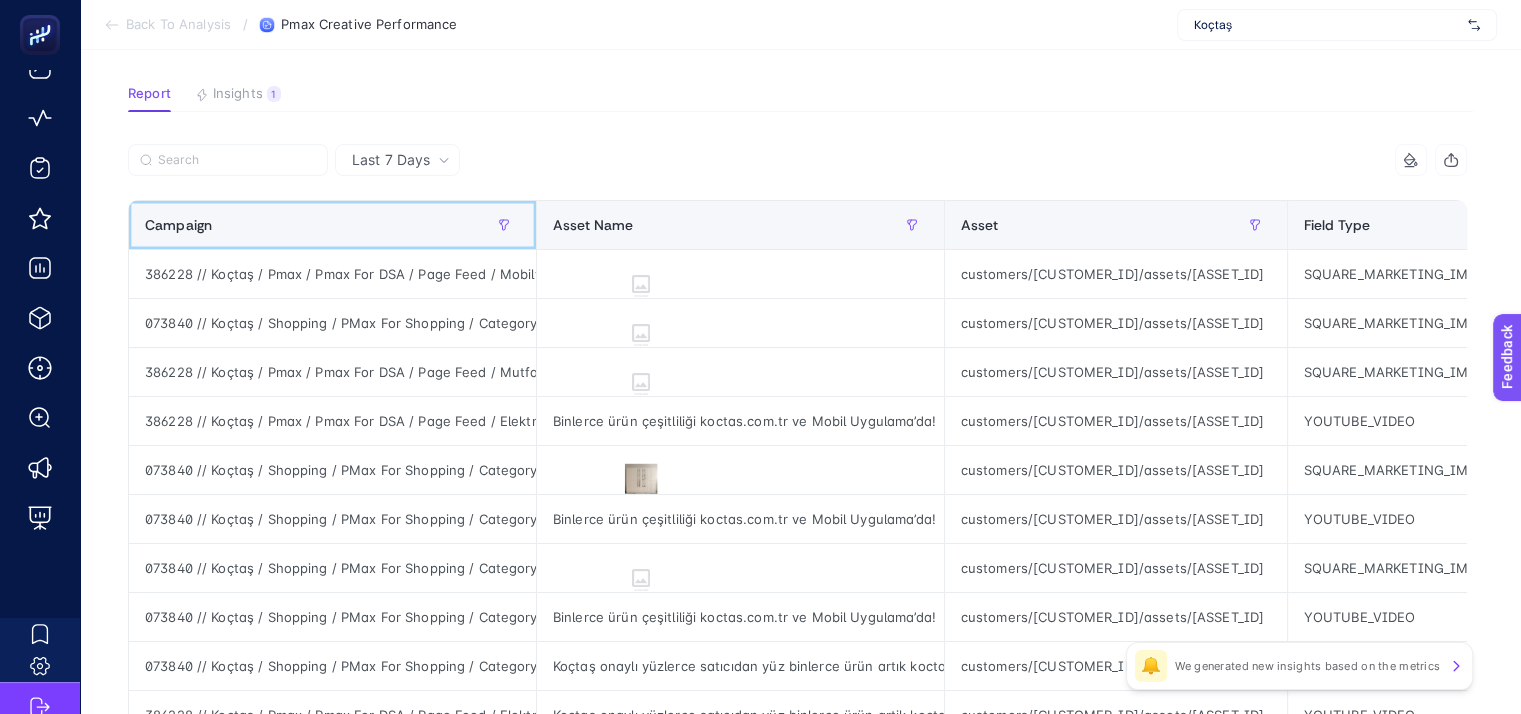 scroll, scrollTop: 100, scrollLeft: 9, axis: both 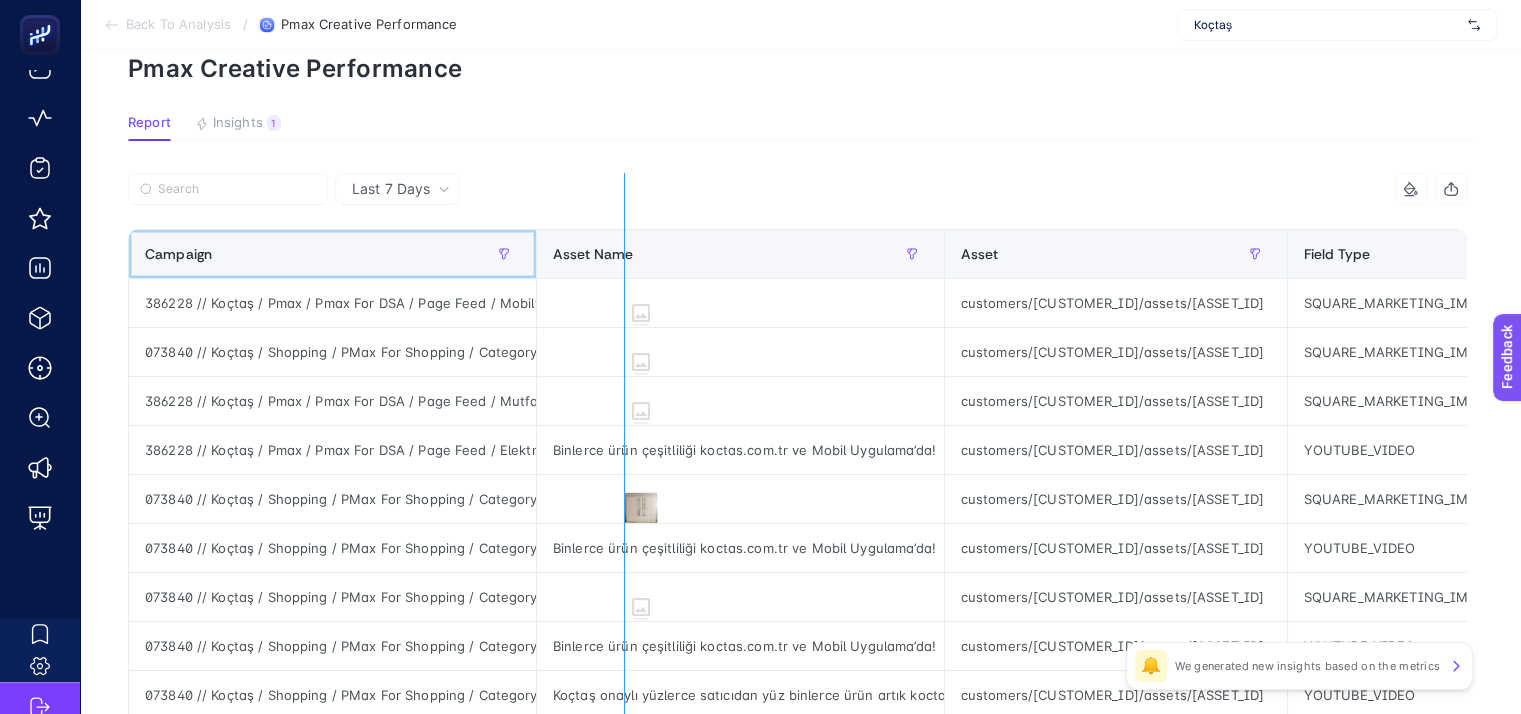 drag, startPoint x: 531, startPoint y: 251, endPoint x: 616, endPoint y: 257, distance: 85.2115 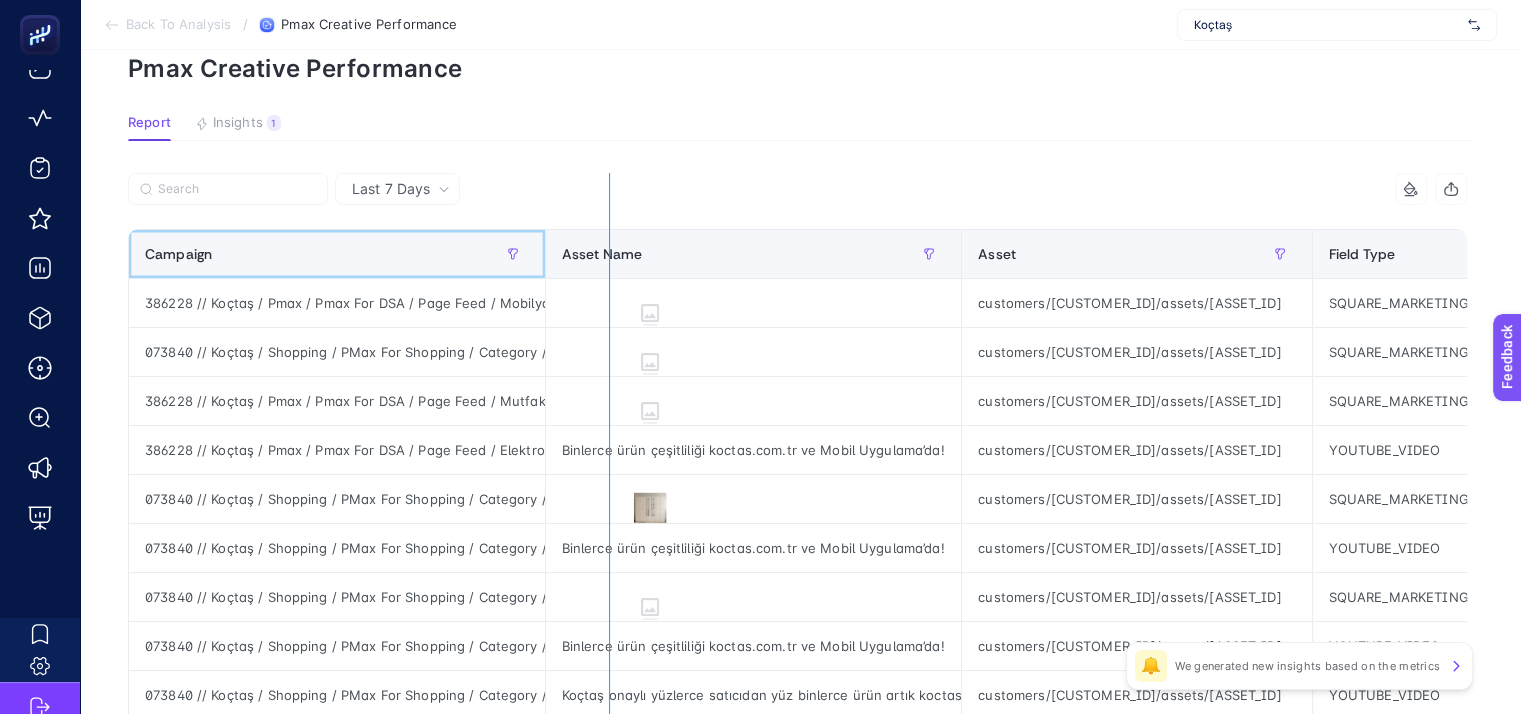 drag, startPoint x: 543, startPoint y: 253, endPoint x: 603, endPoint y: 261, distance: 60.530983 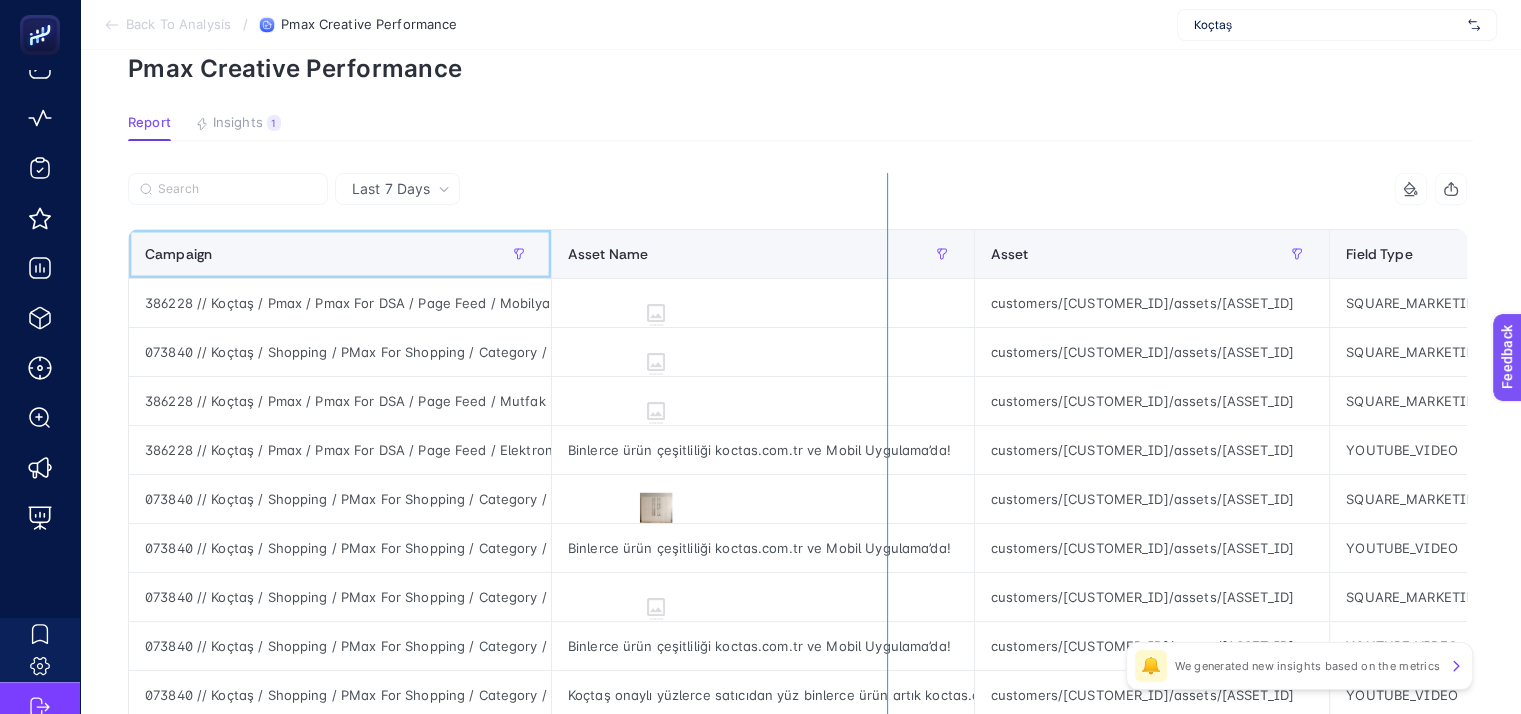 drag, startPoint x: 548, startPoint y: 245, endPoint x: 929, endPoint y: 257, distance: 381.18893 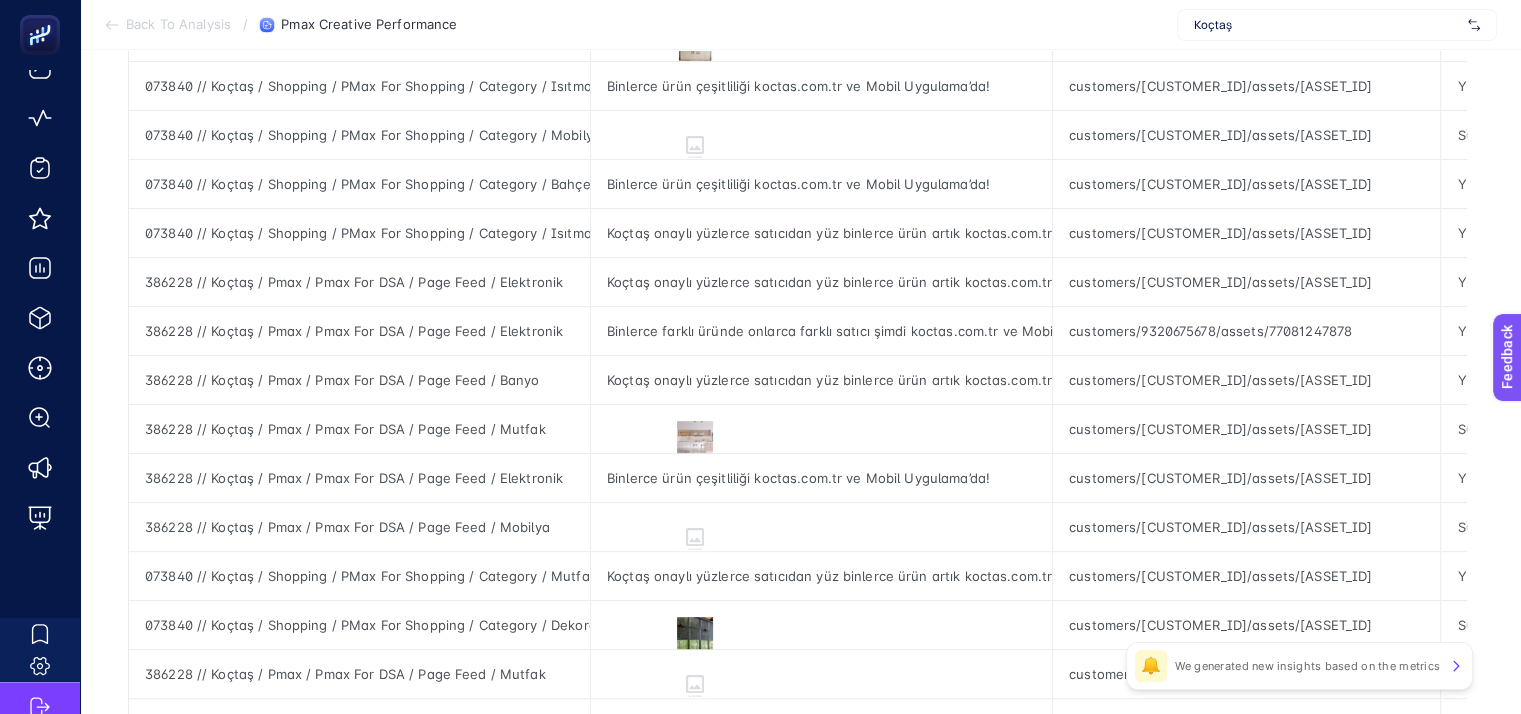 scroll, scrollTop: 800, scrollLeft: 9, axis: both 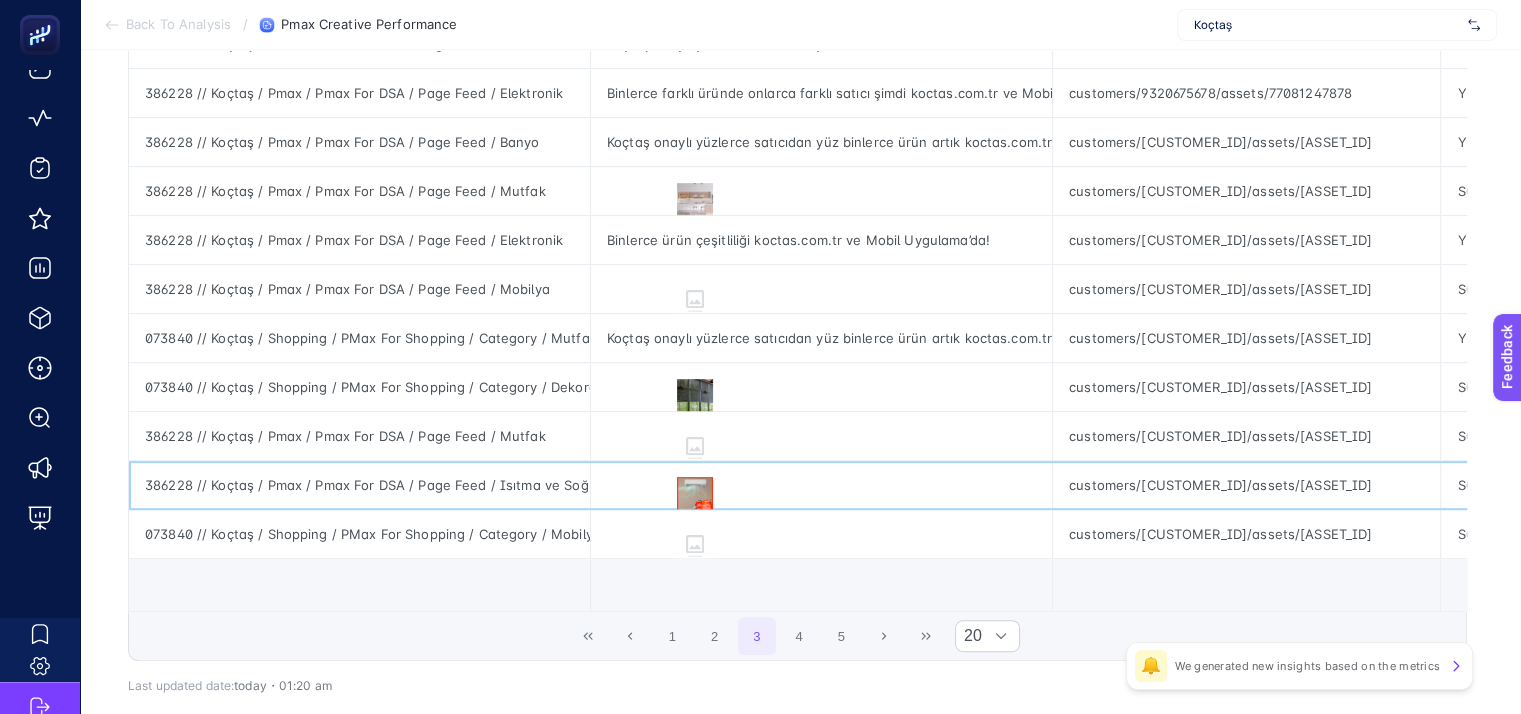 click on "386228 // Koçtaş / Pmax / Pmax For DSA / Page Feed / Isıtma ve Soğutma" 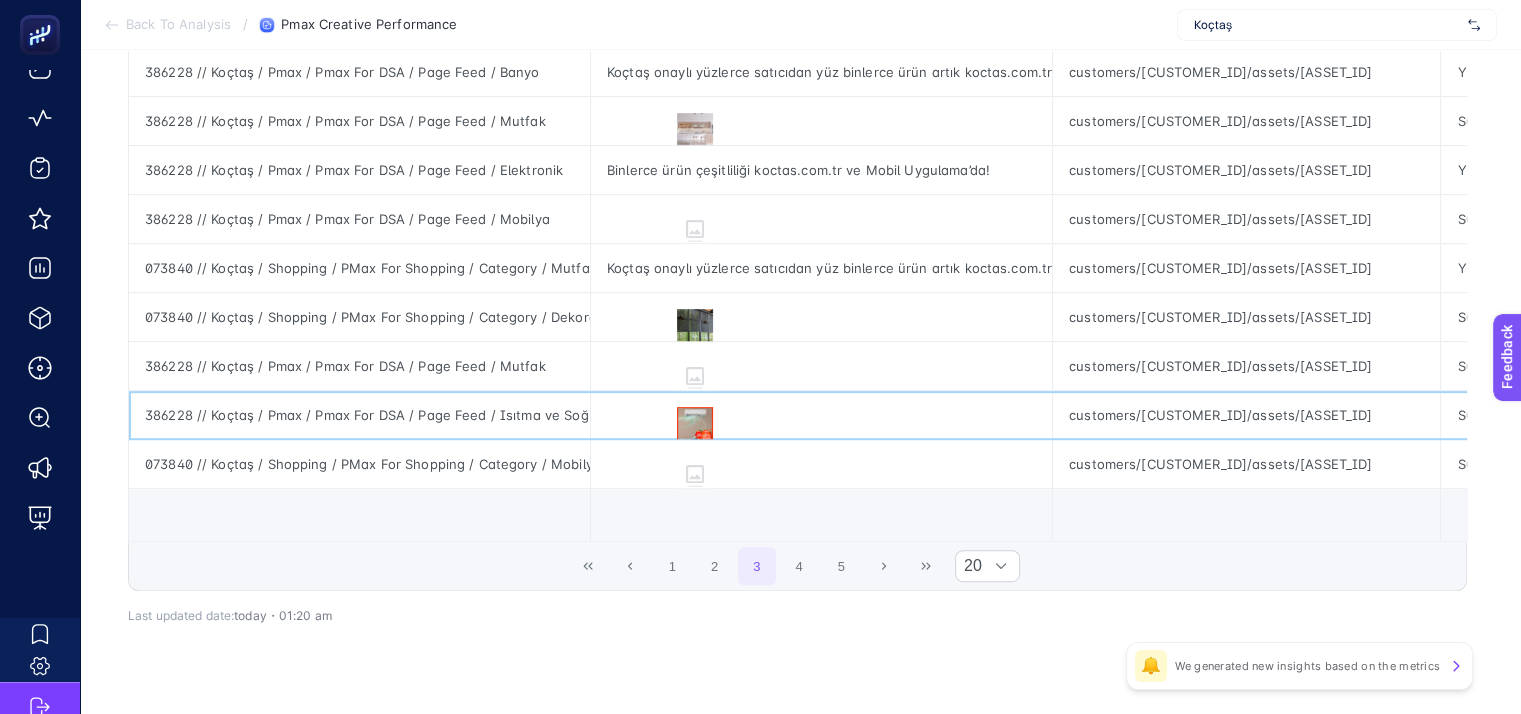 scroll, scrollTop: 909, scrollLeft: 9, axis: both 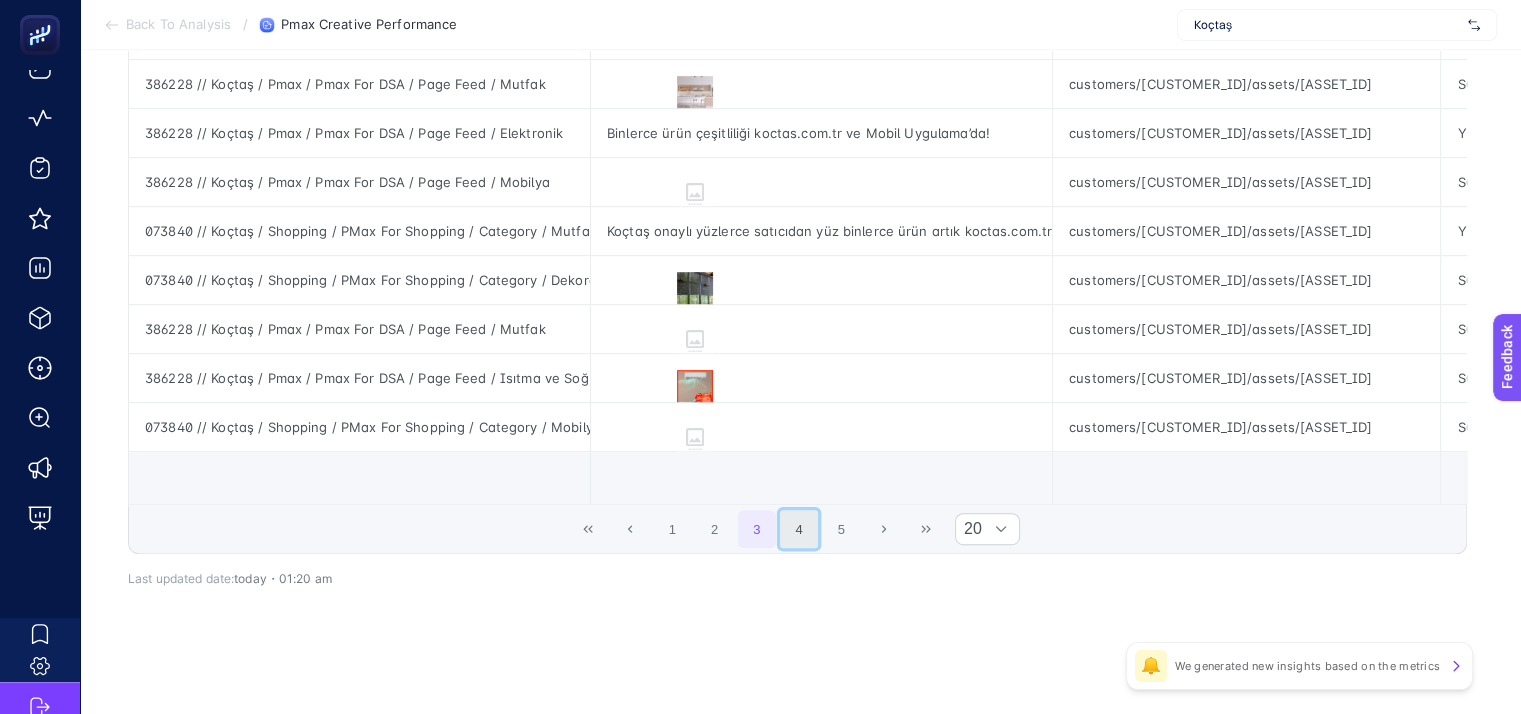 click on "4" 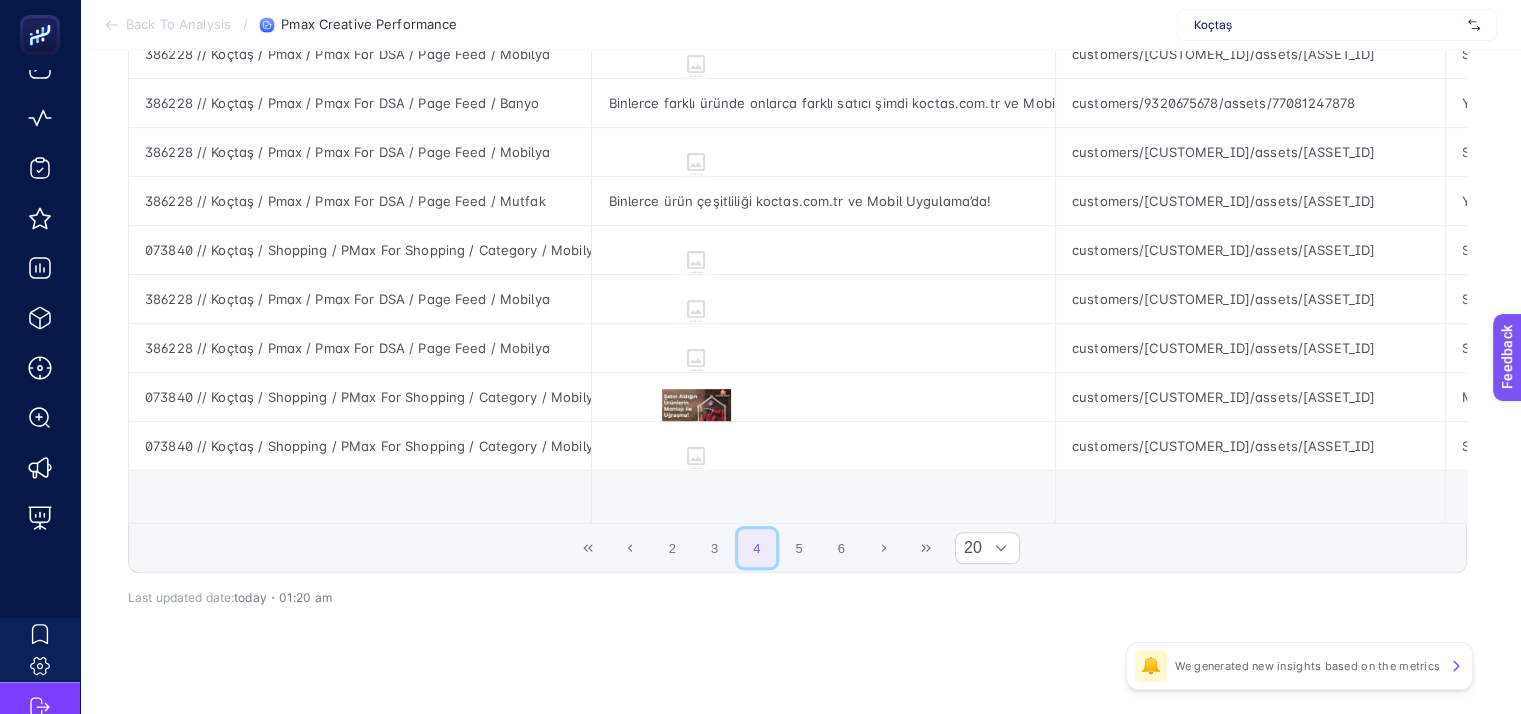scroll, scrollTop: 900, scrollLeft: 9, axis: both 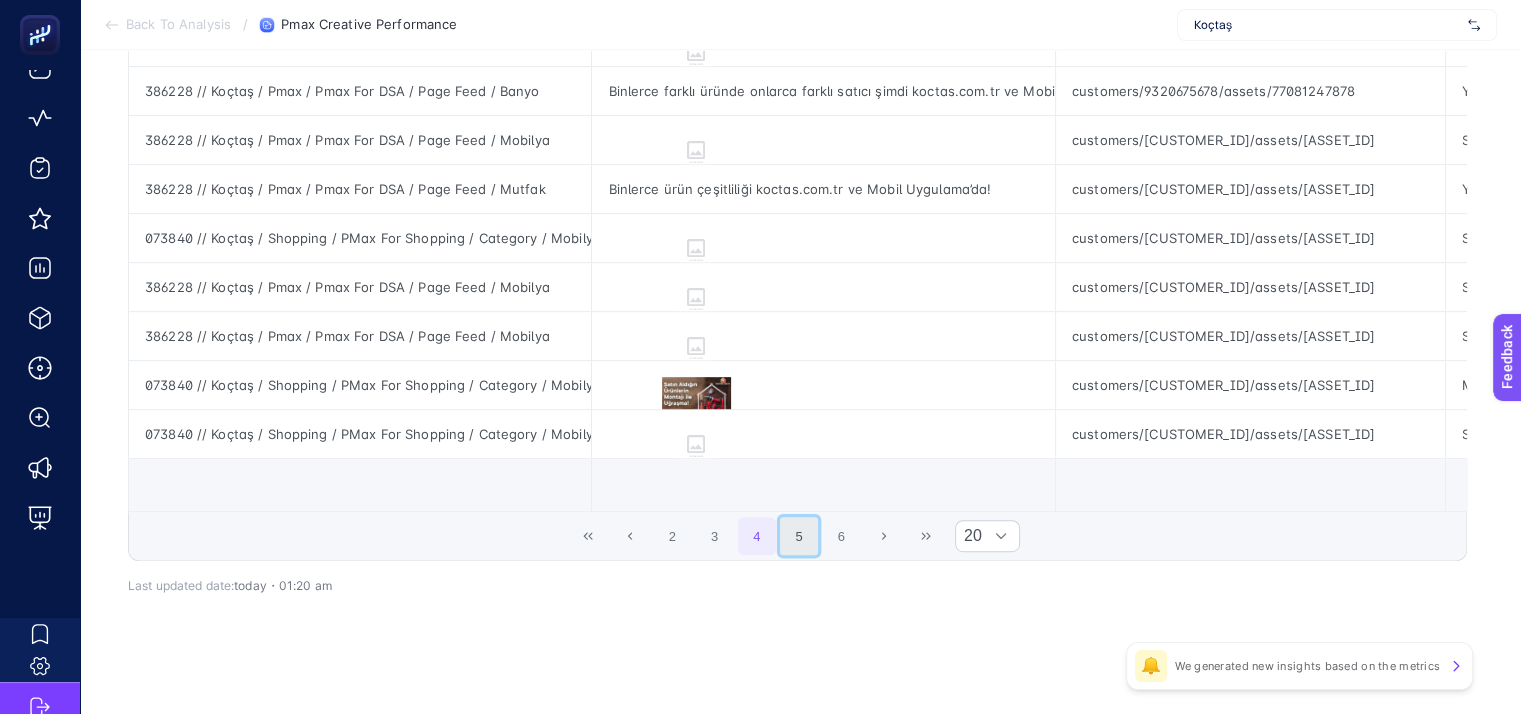 click on "5" 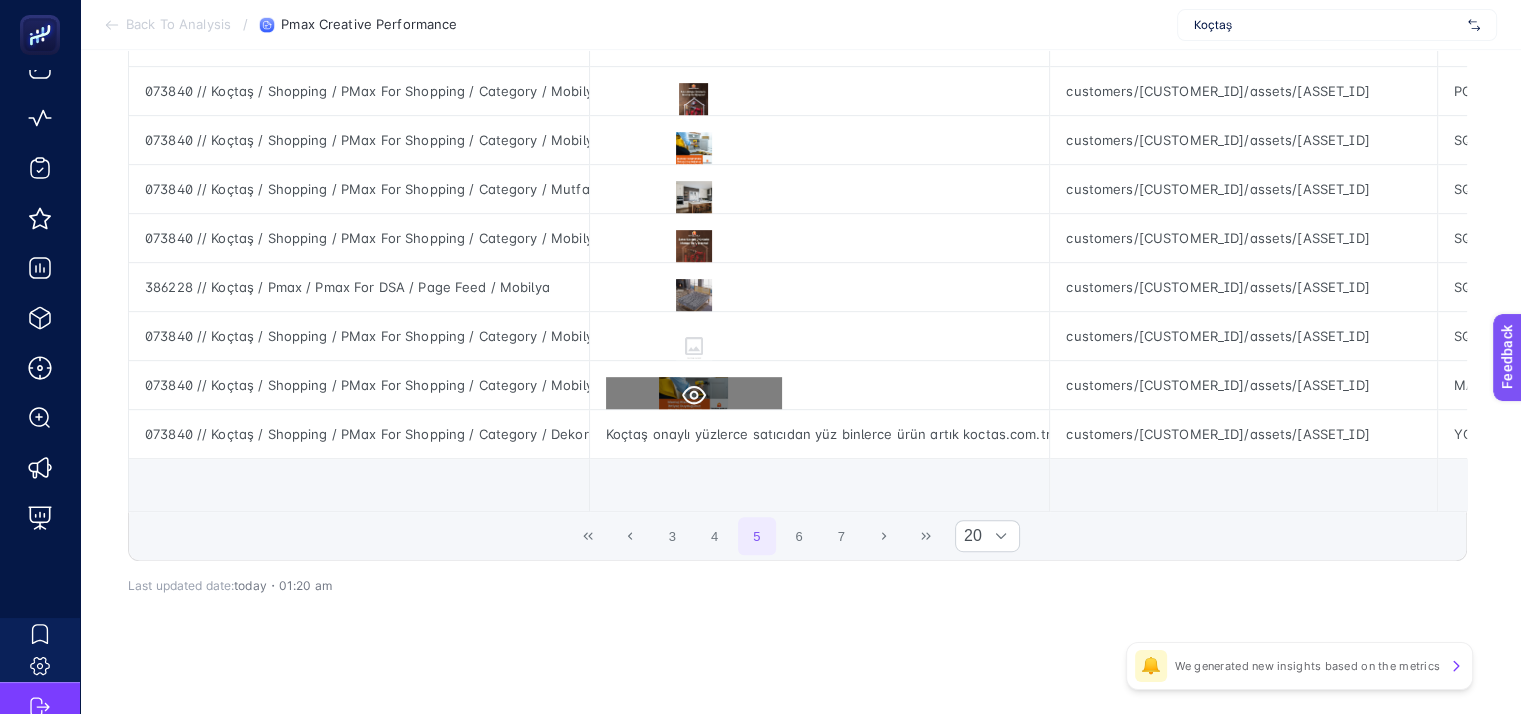 click 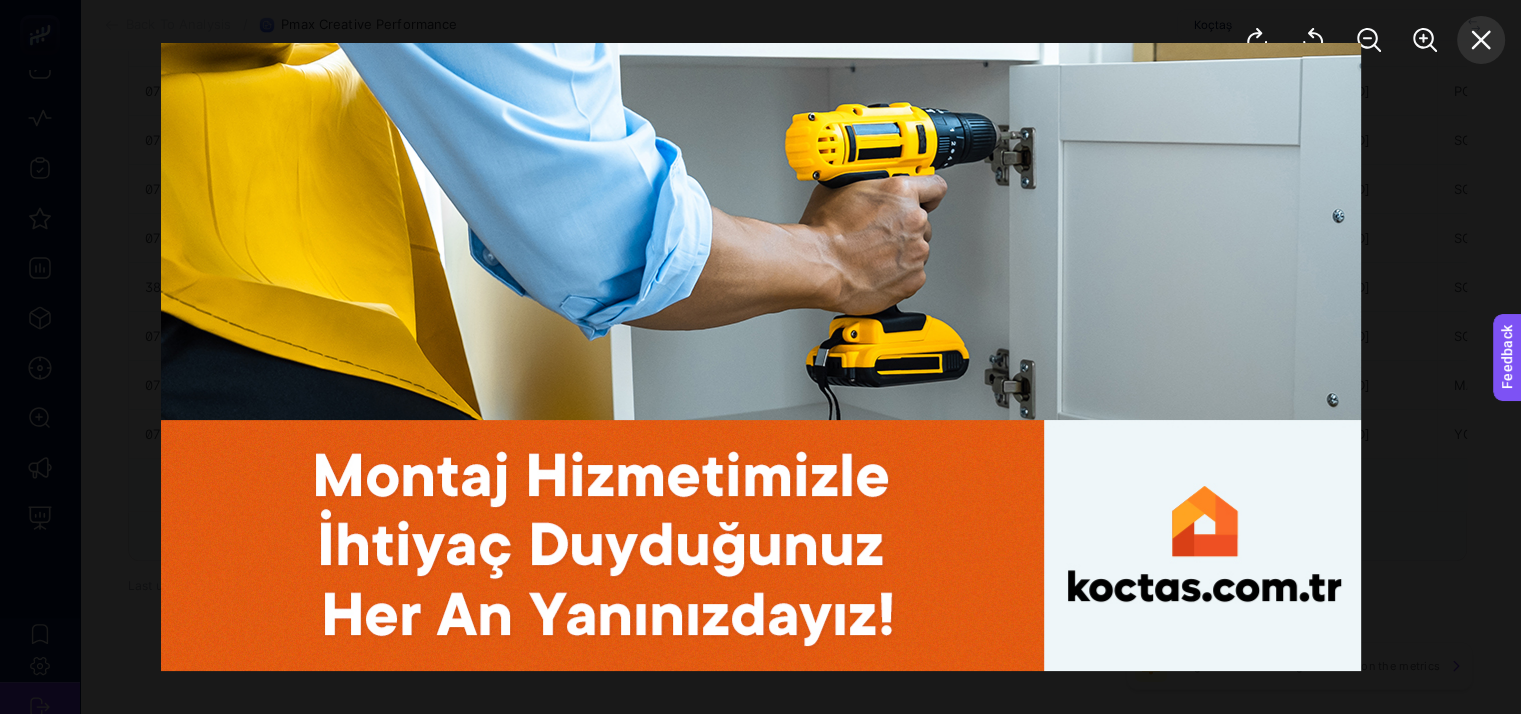 click 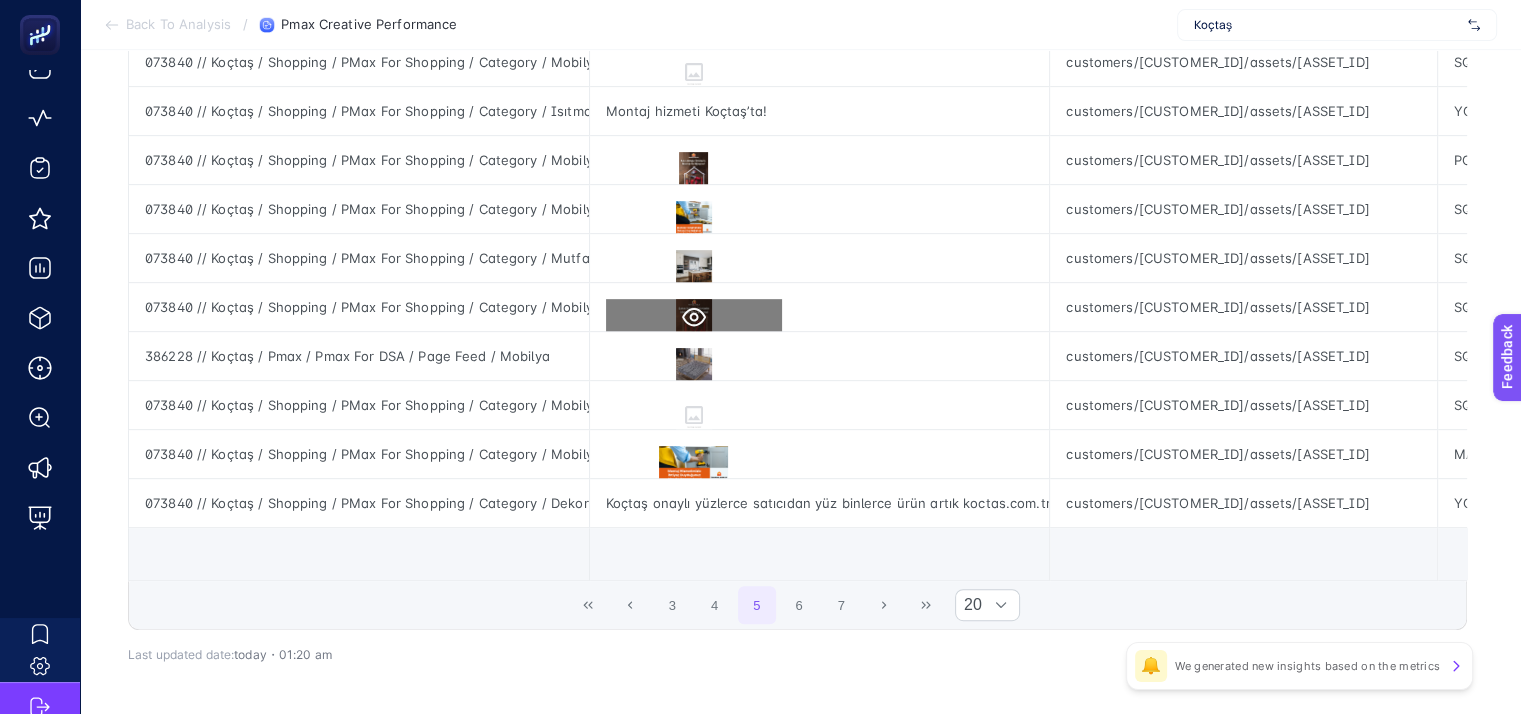 scroll, scrollTop: 800, scrollLeft: 9, axis: both 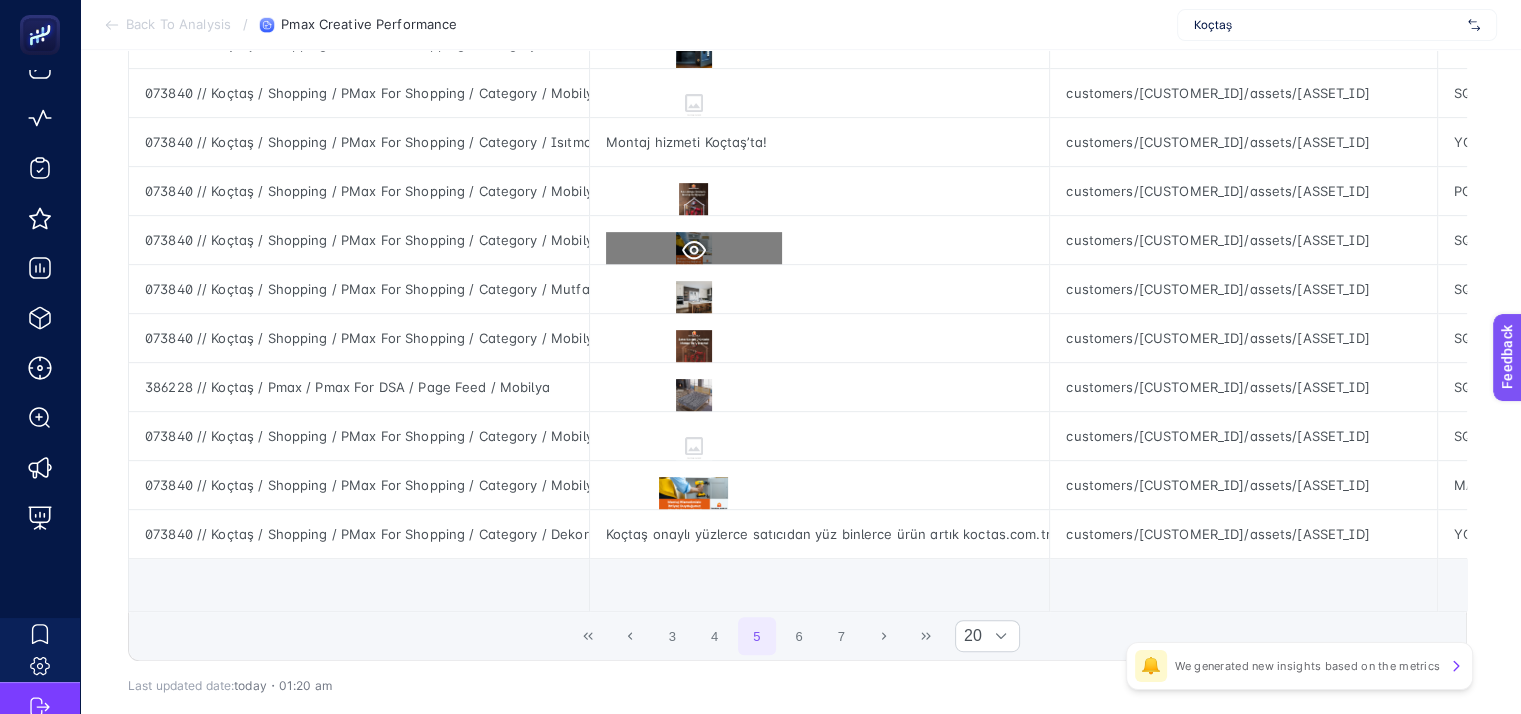 click 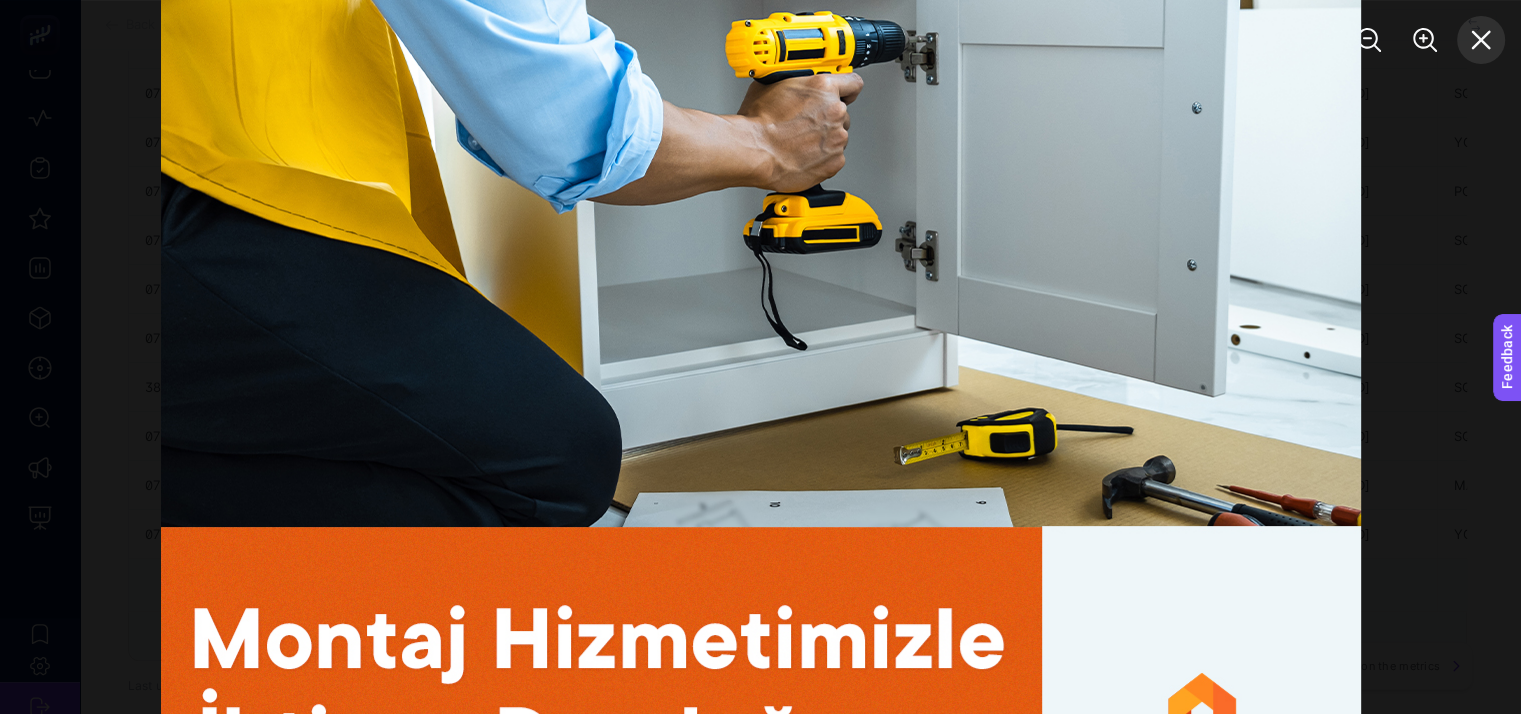 click at bounding box center (1481, 40) 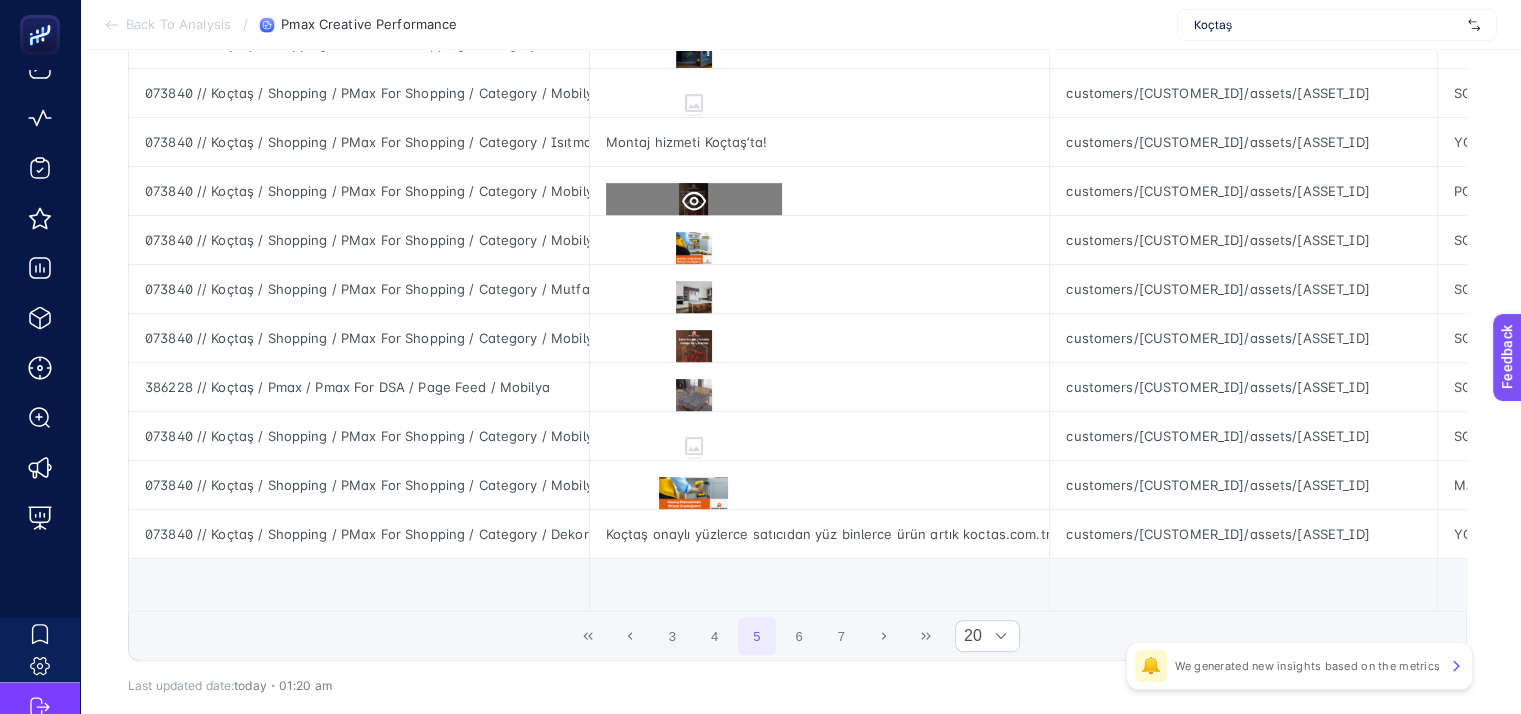 click 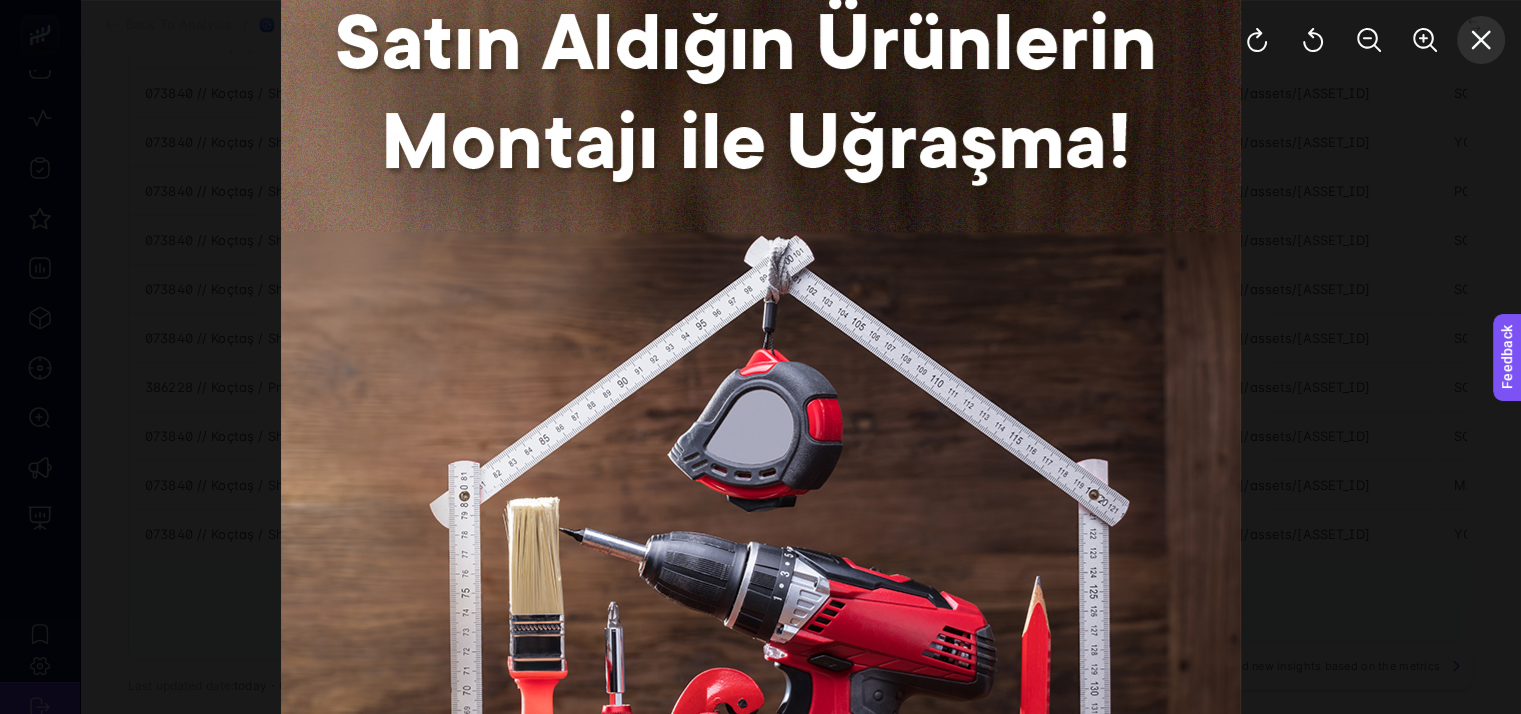 click 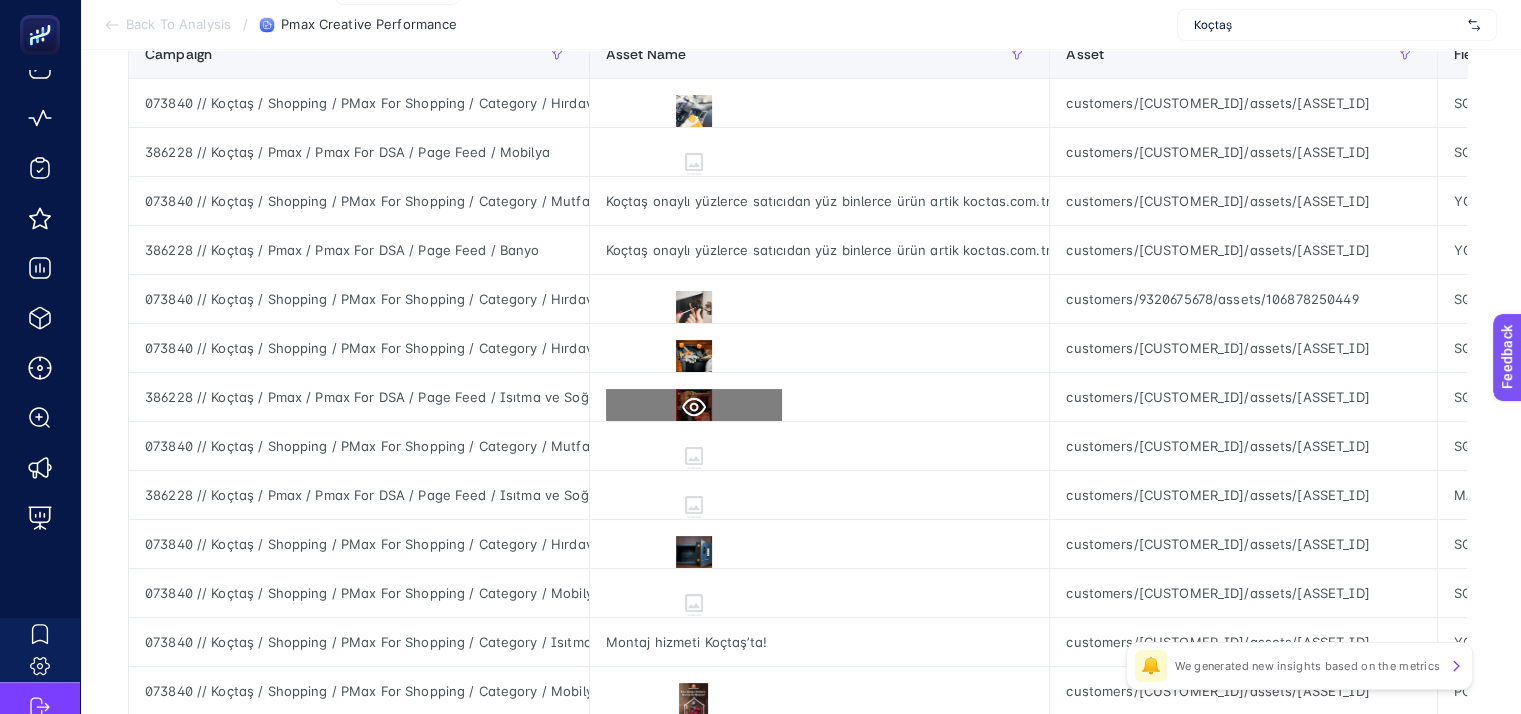 scroll, scrollTop: 300, scrollLeft: 9, axis: both 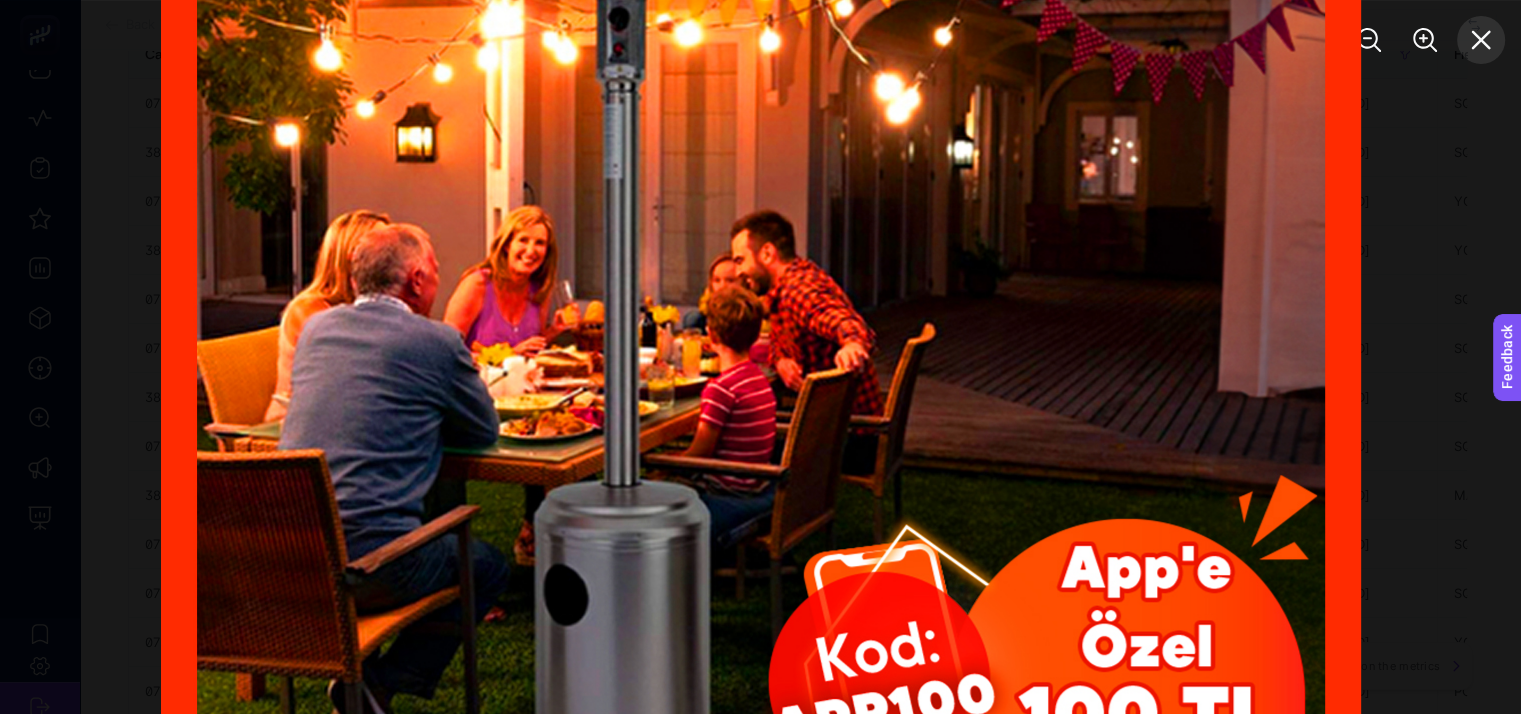 click at bounding box center [1481, 40] 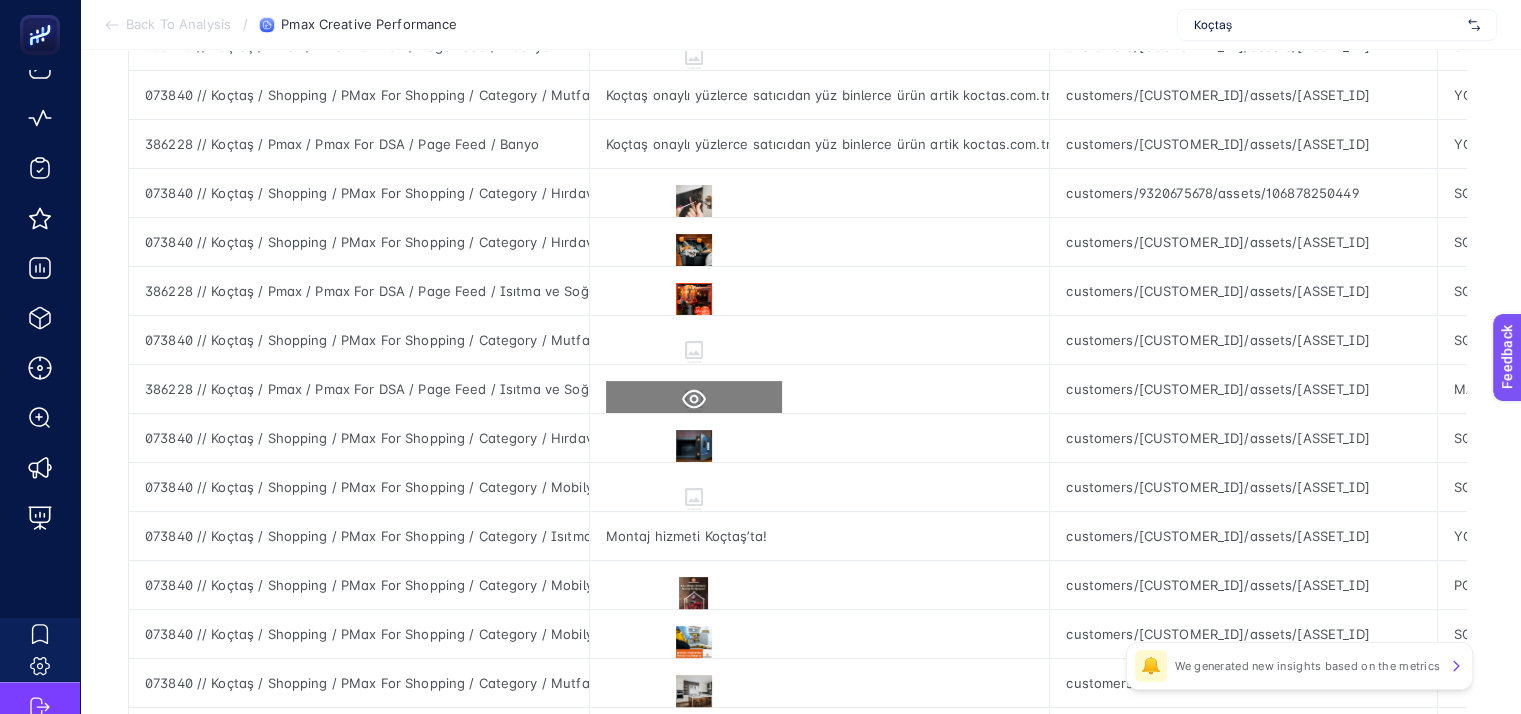 scroll, scrollTop: 900, scrollLeft: 9, axis: both 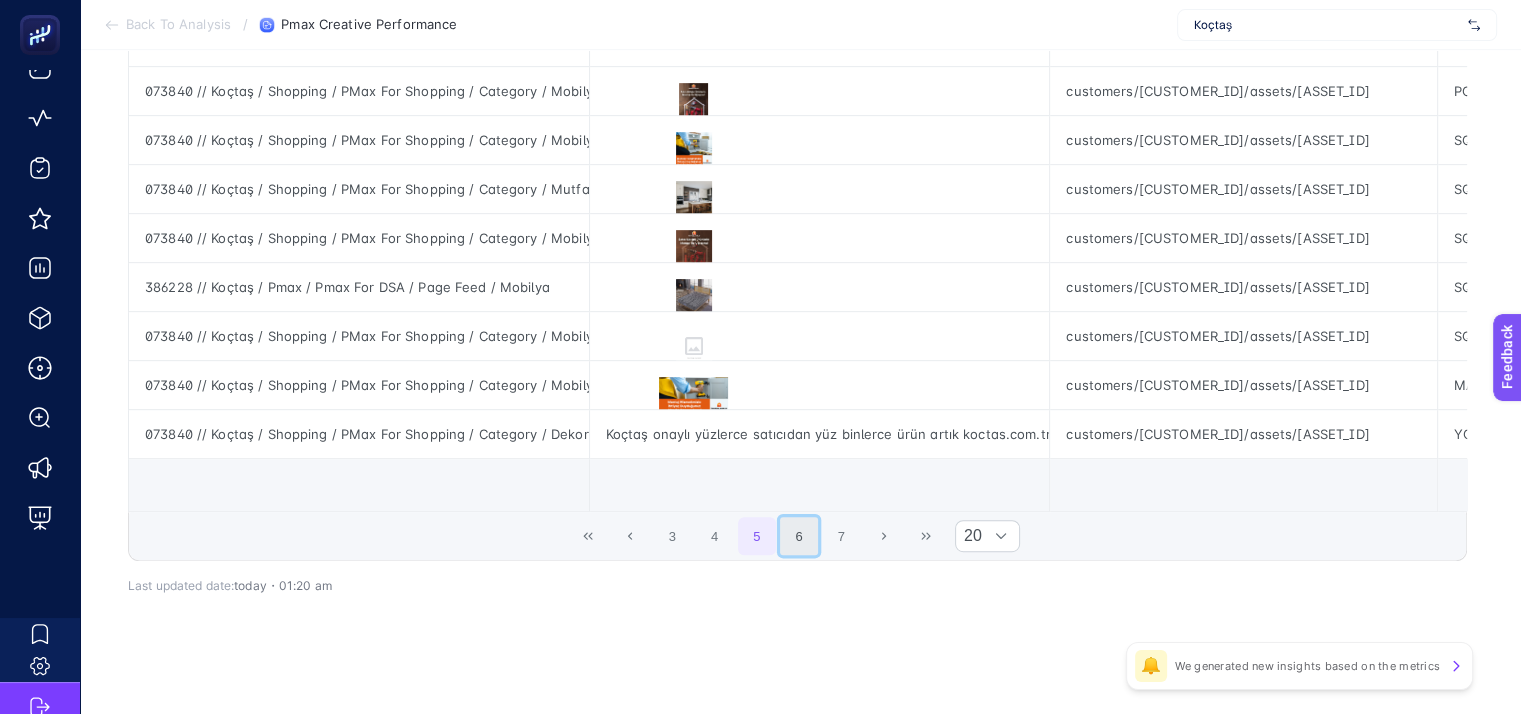 click on "6" 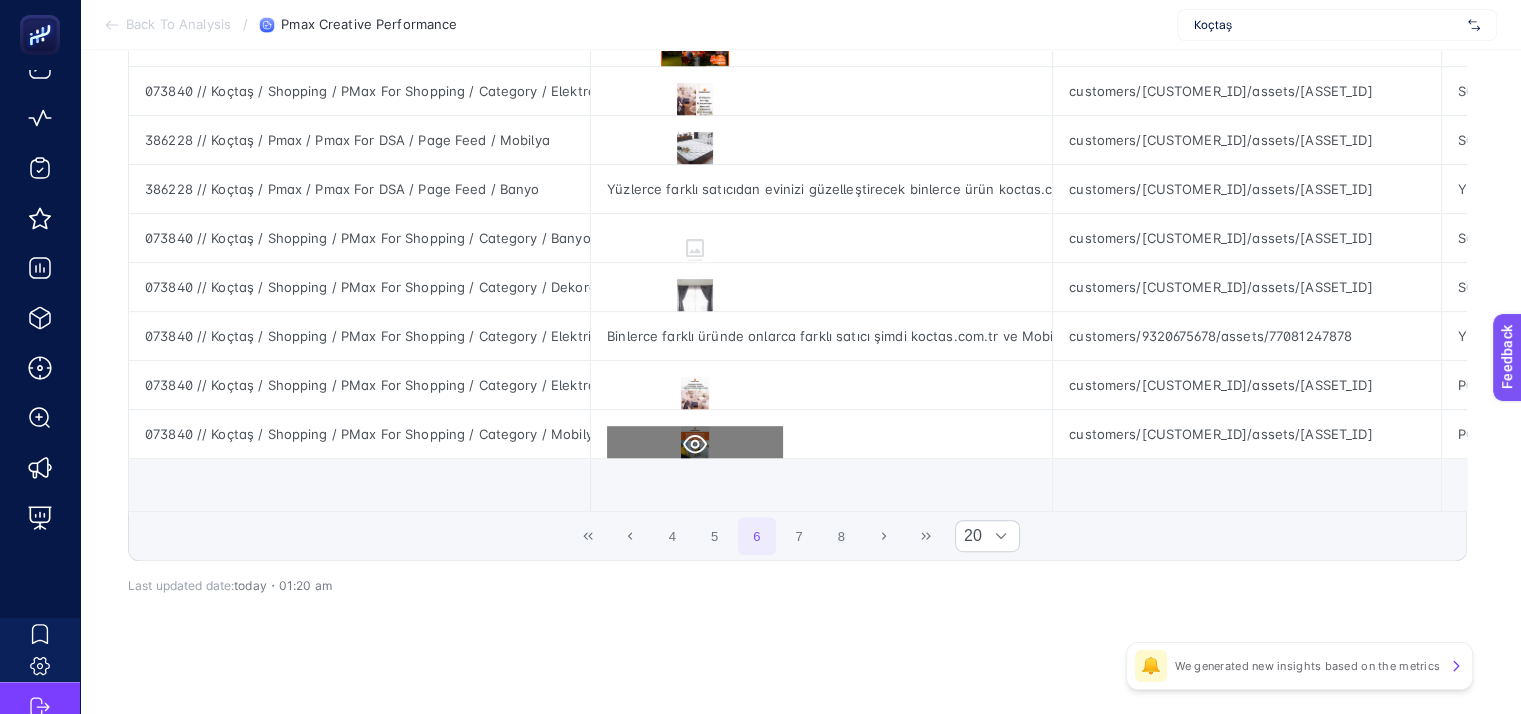 click 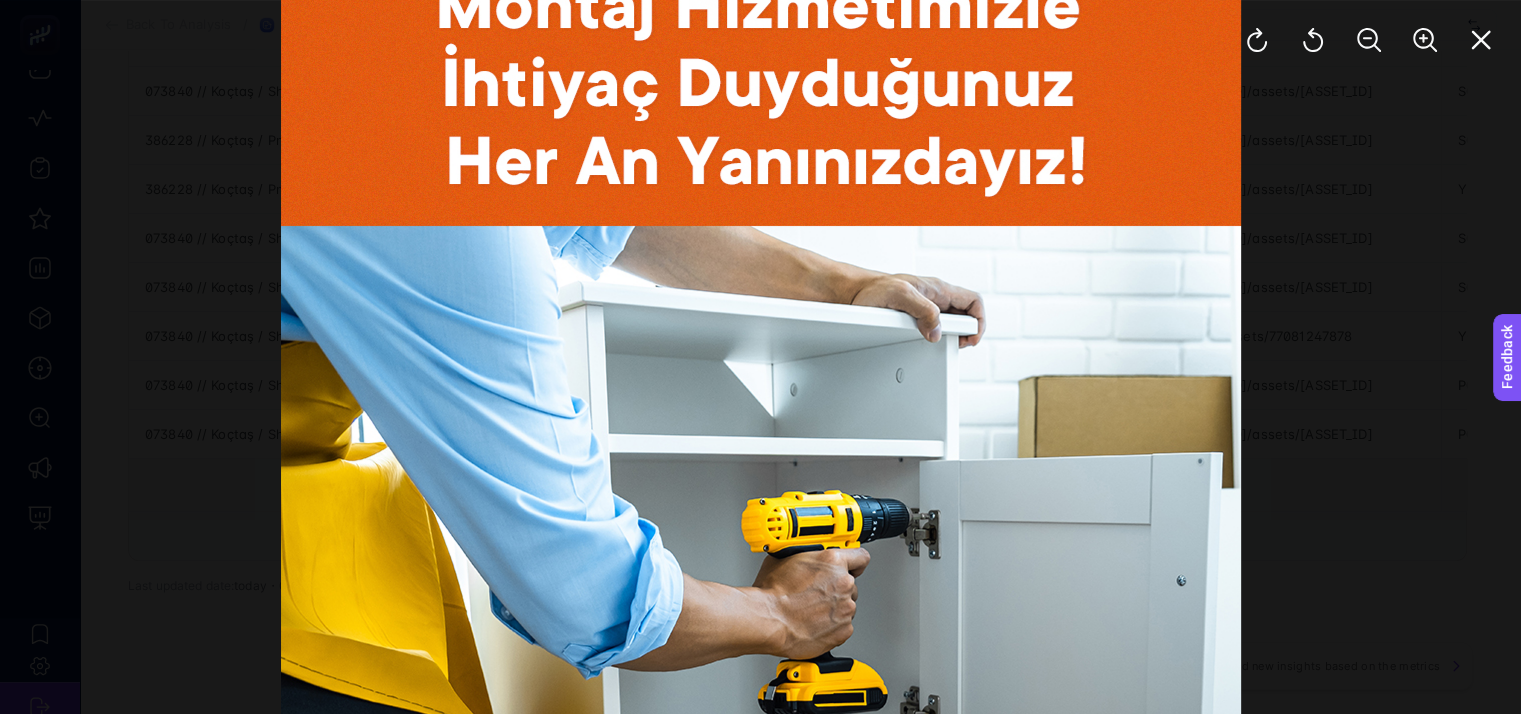 click 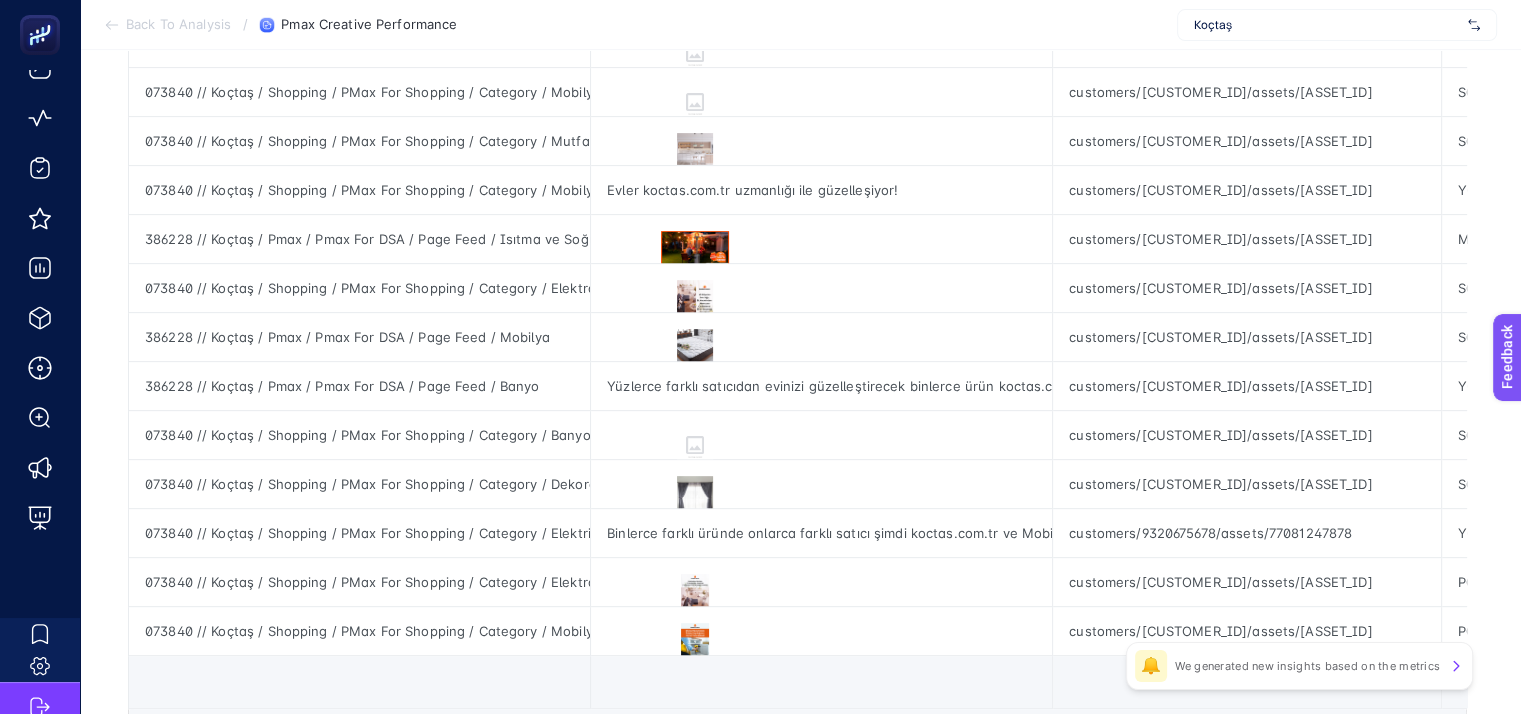 scroll, scrollTop: 700, scrollLeft: 9, axis: both 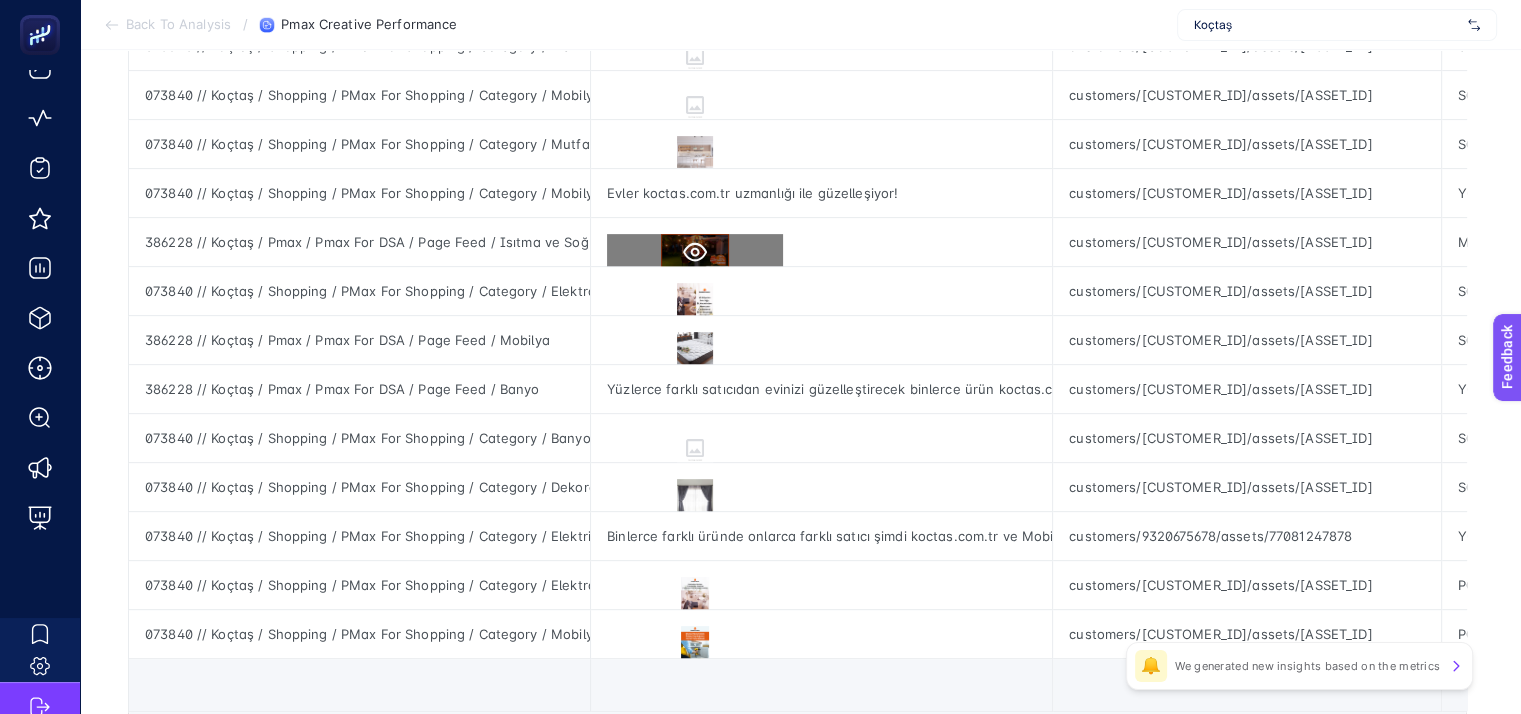 click 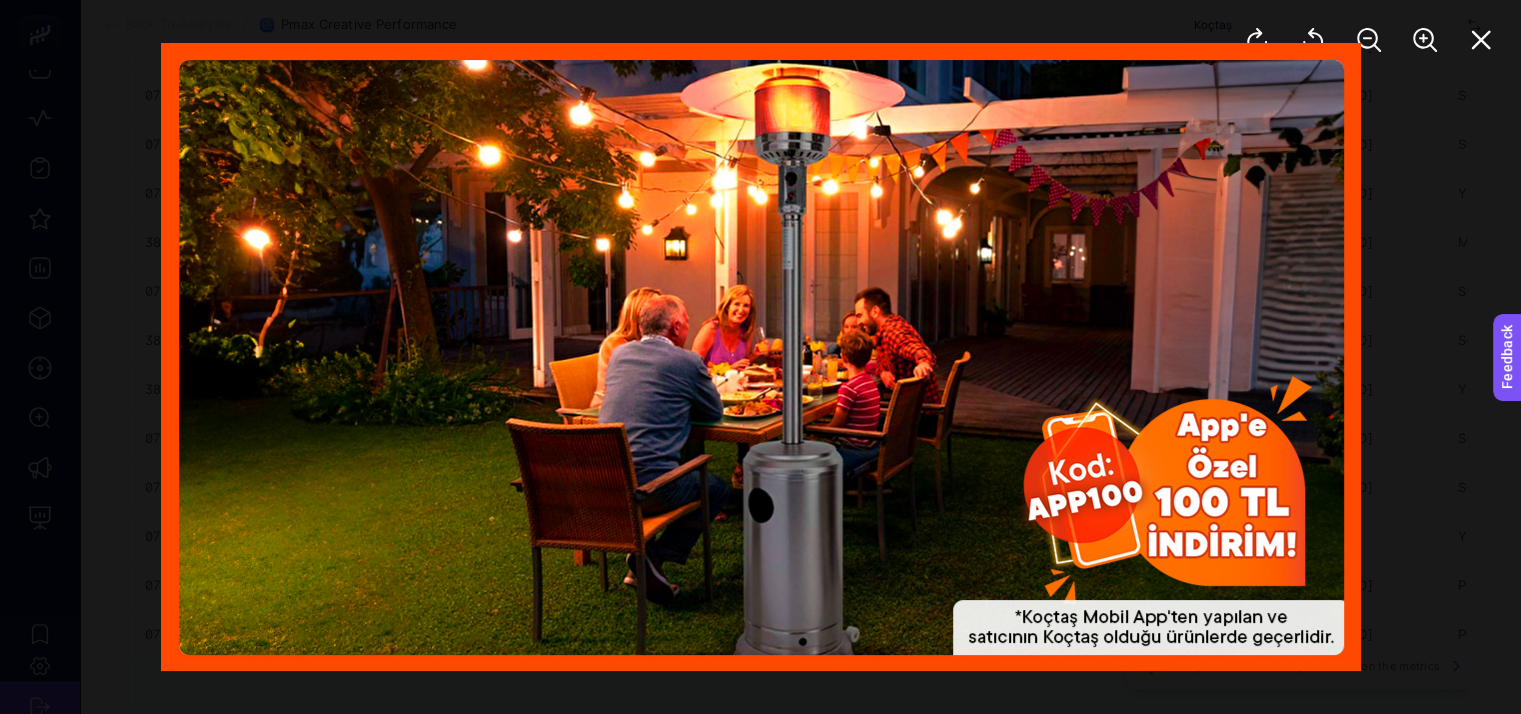 click 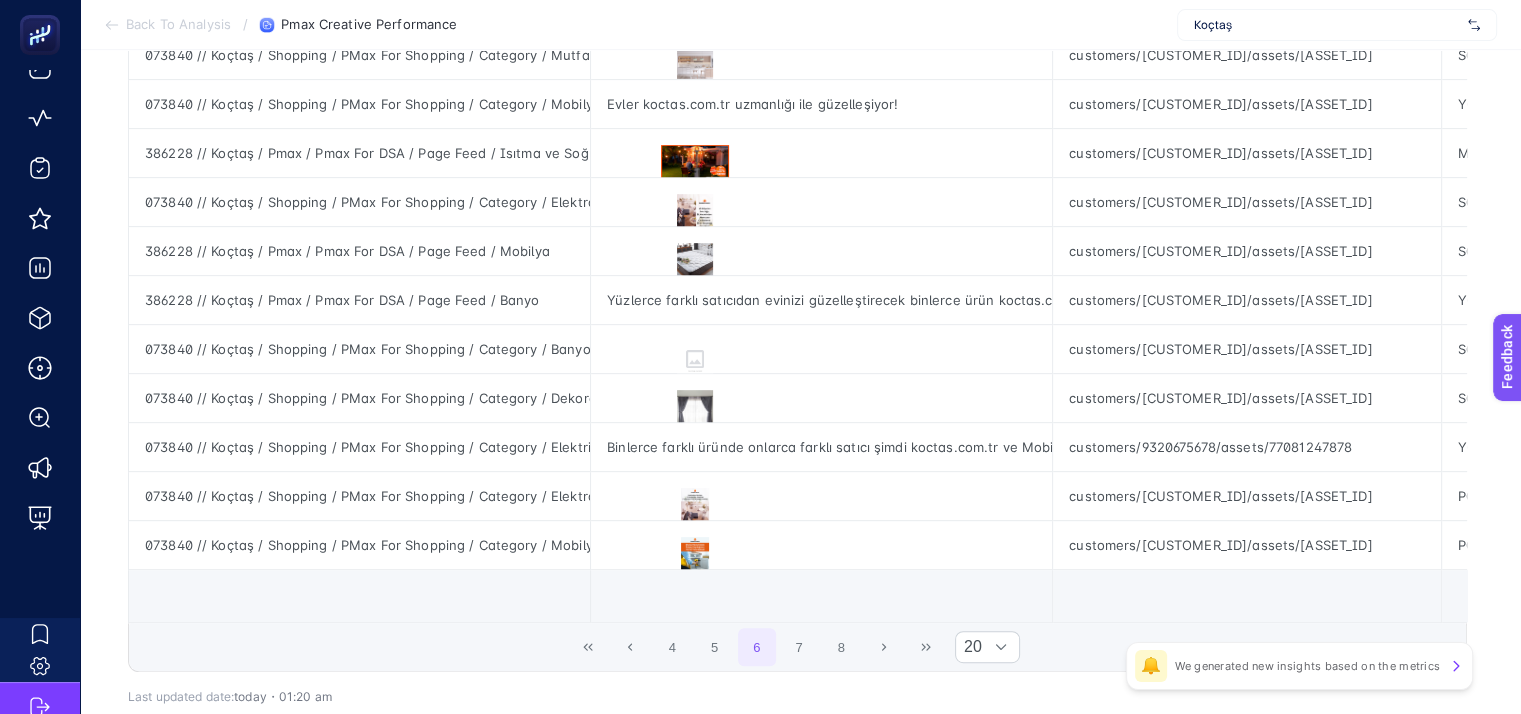 scroll, scrollTop: 909, scrollLeft: 9, axis: both 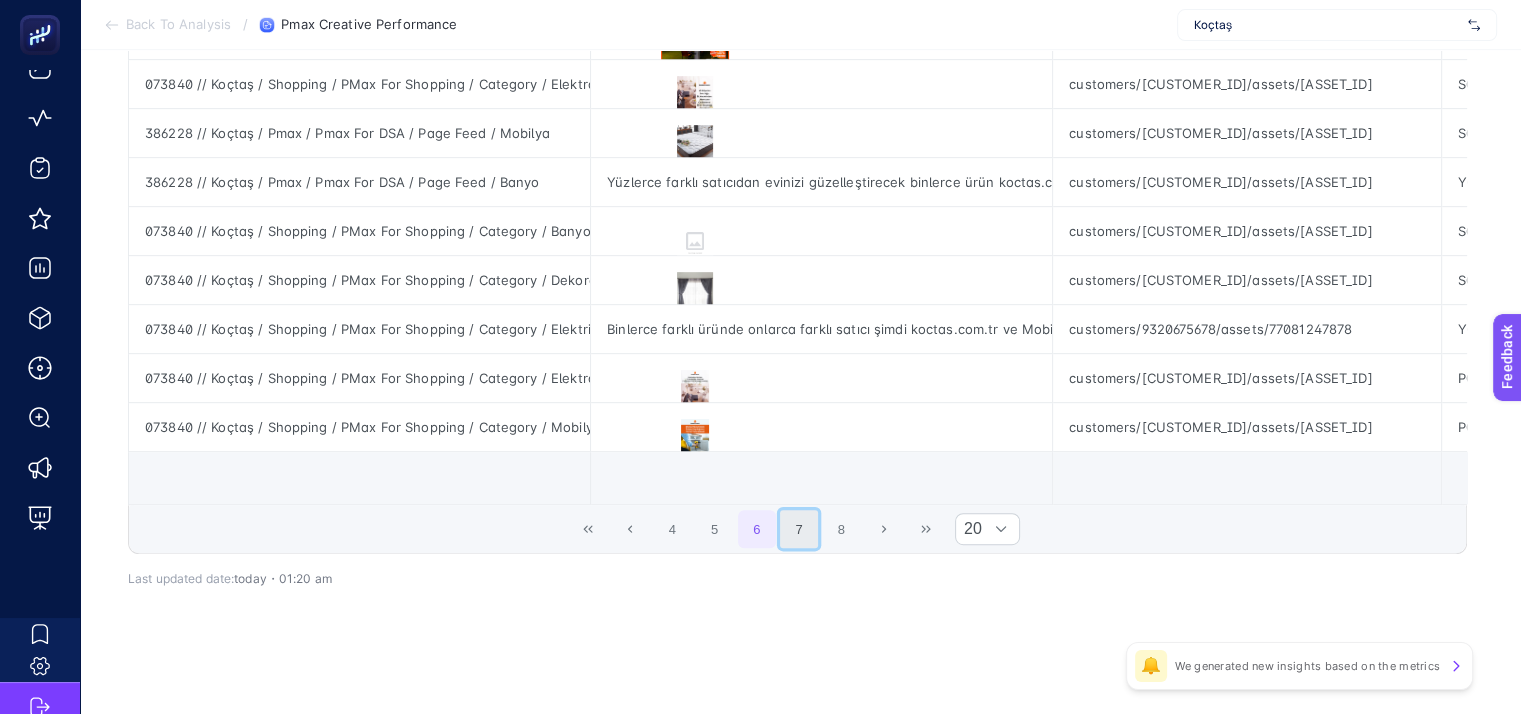 click on "7" 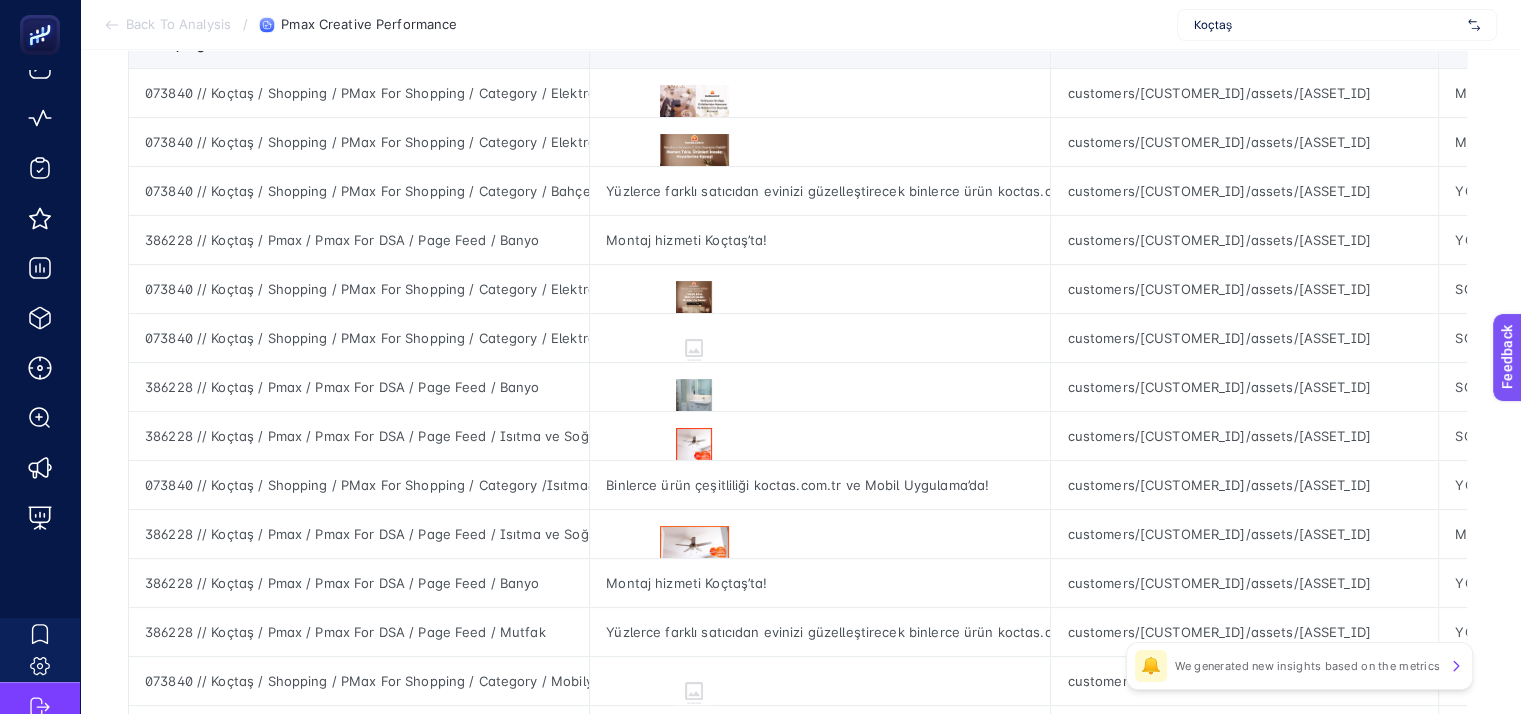 scroll, scrollTop: 309, scrollLeft: 9, axis: both 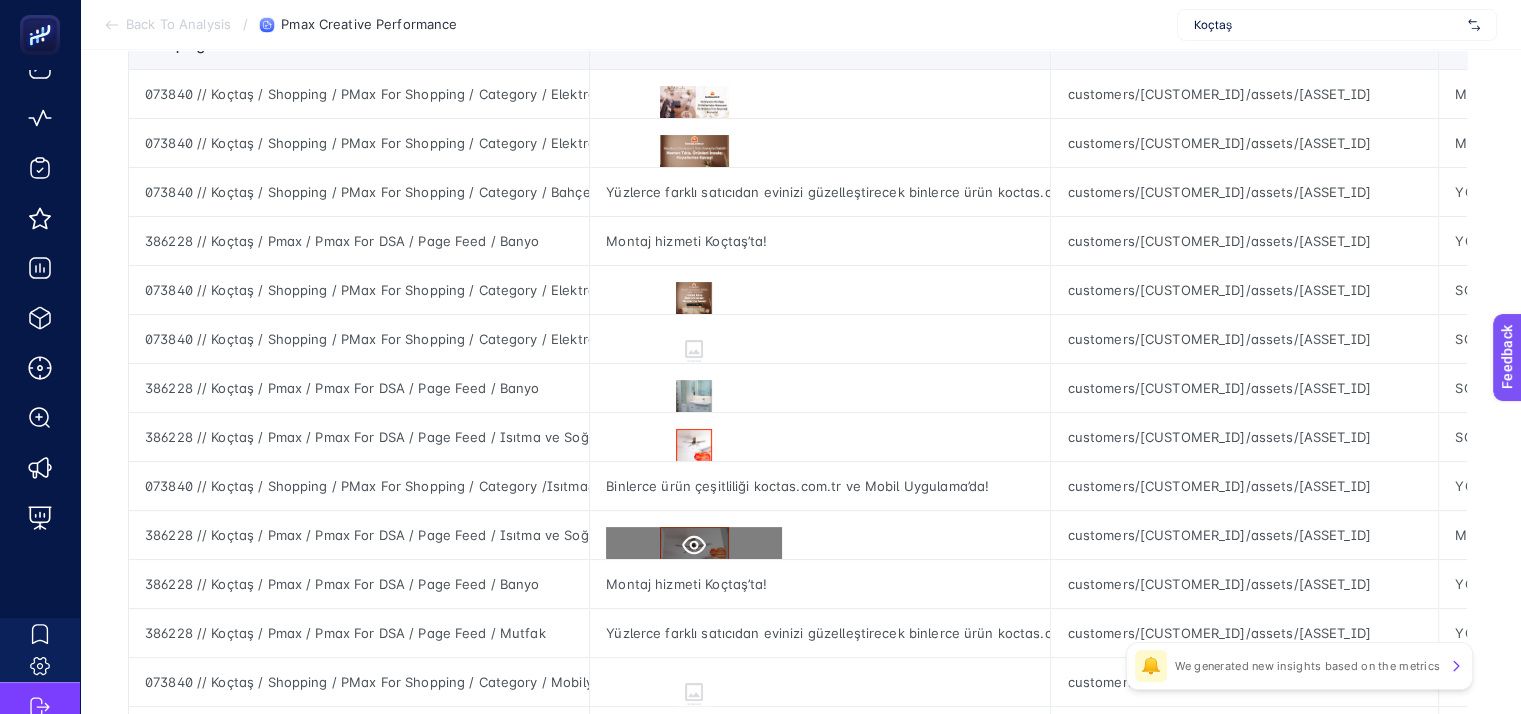 click 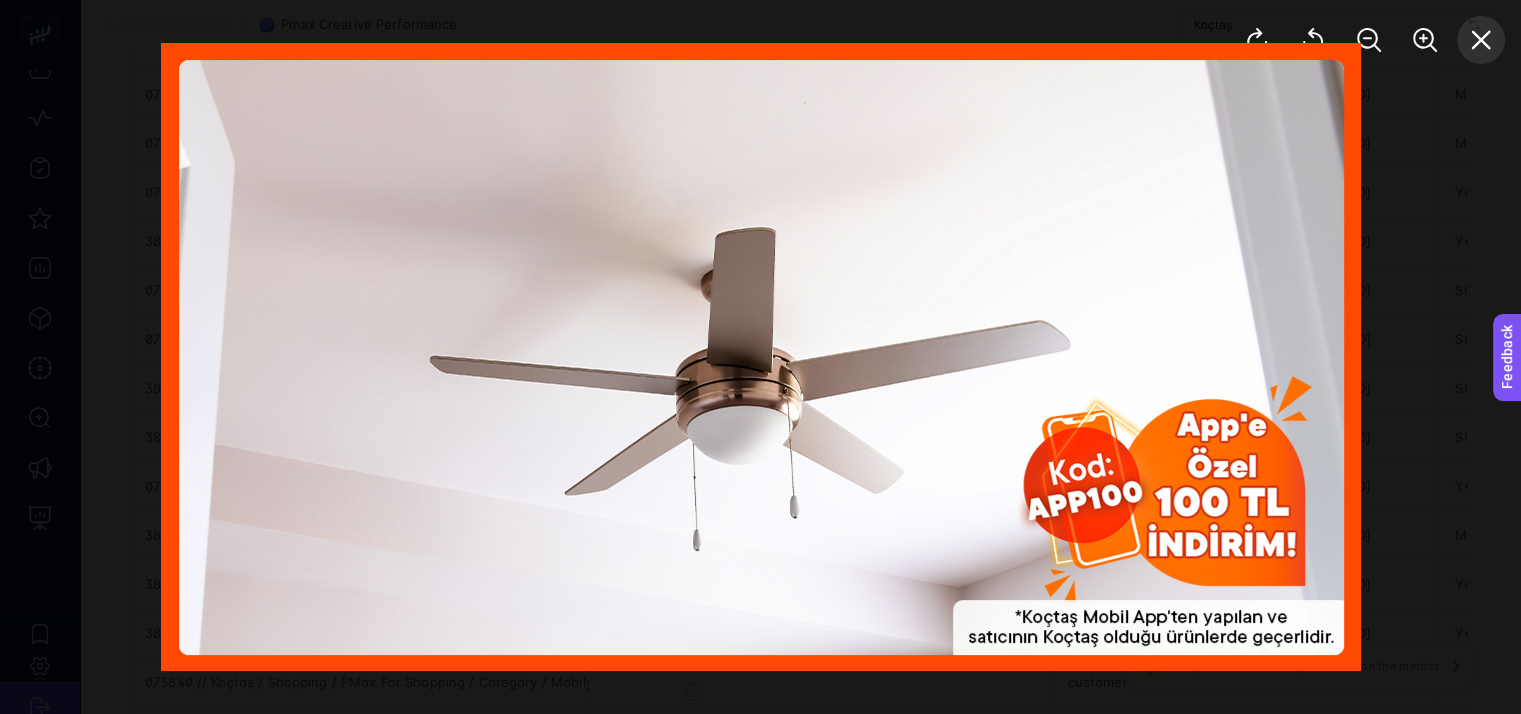 click 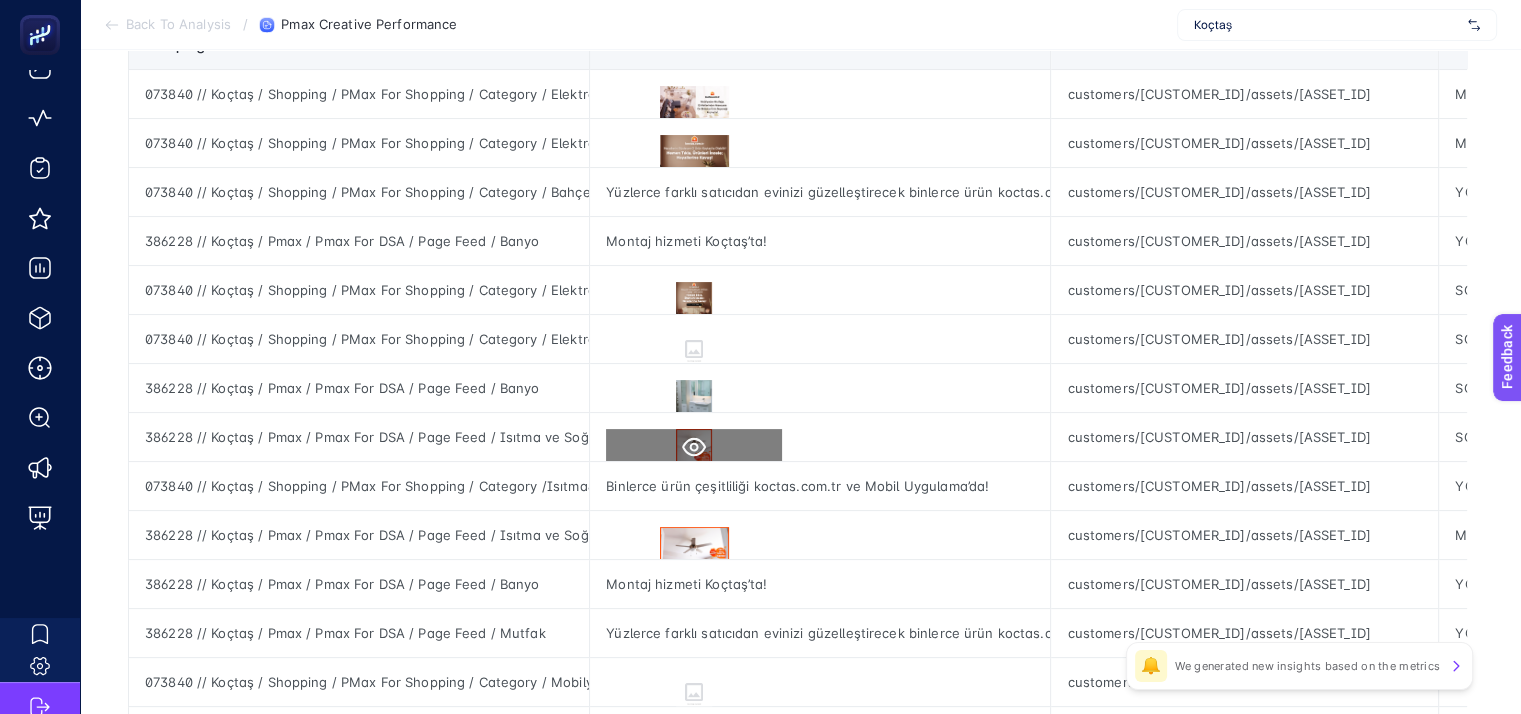 click 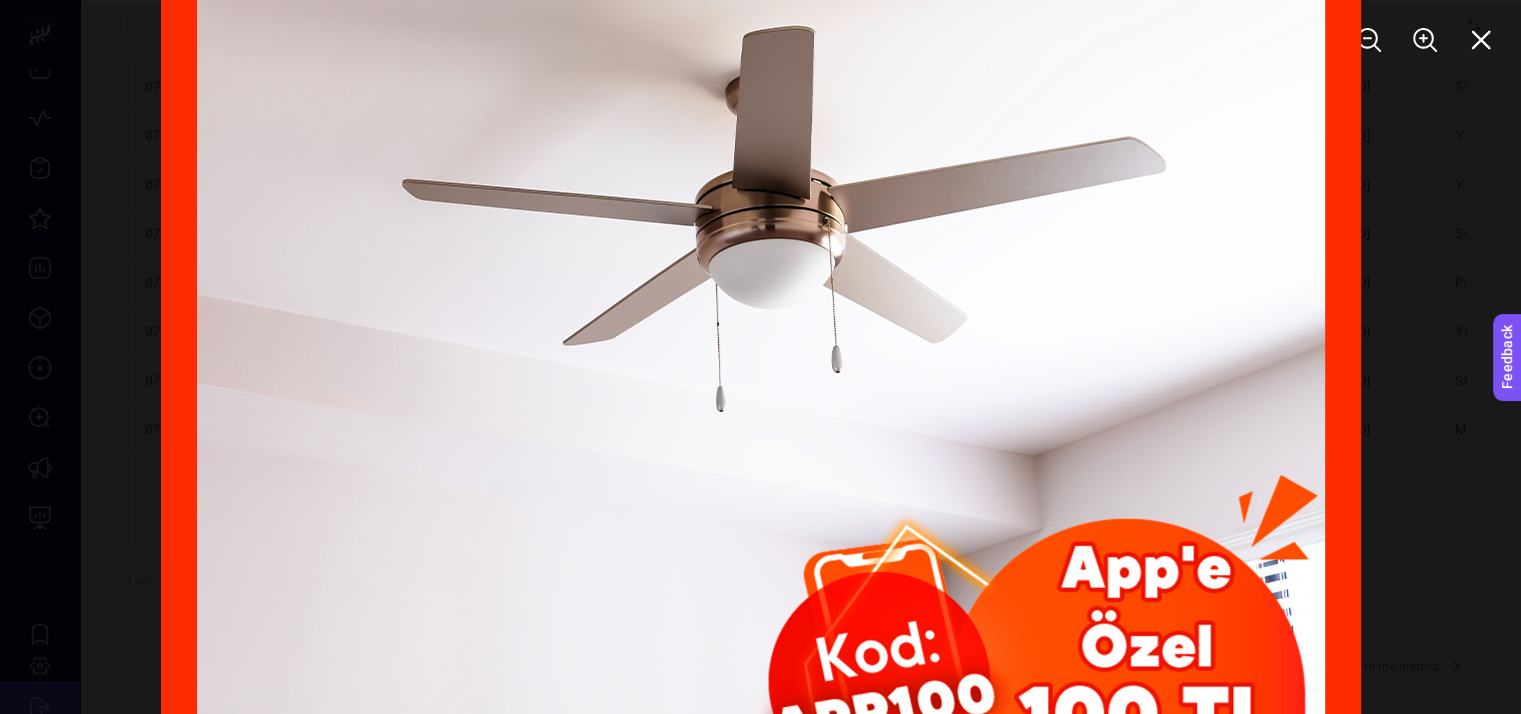 scroll, scrollTop: 909, scrollLeft: 9, axis: both 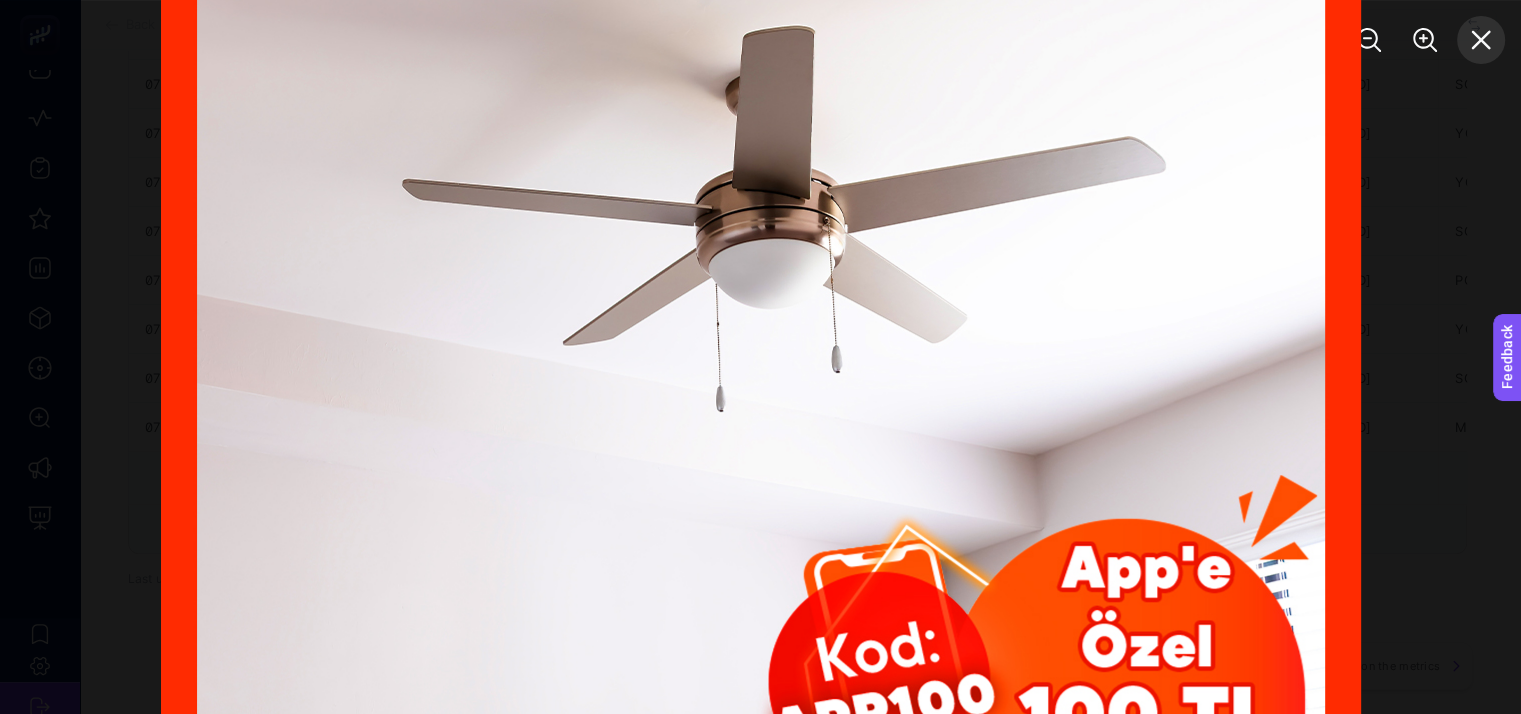 click 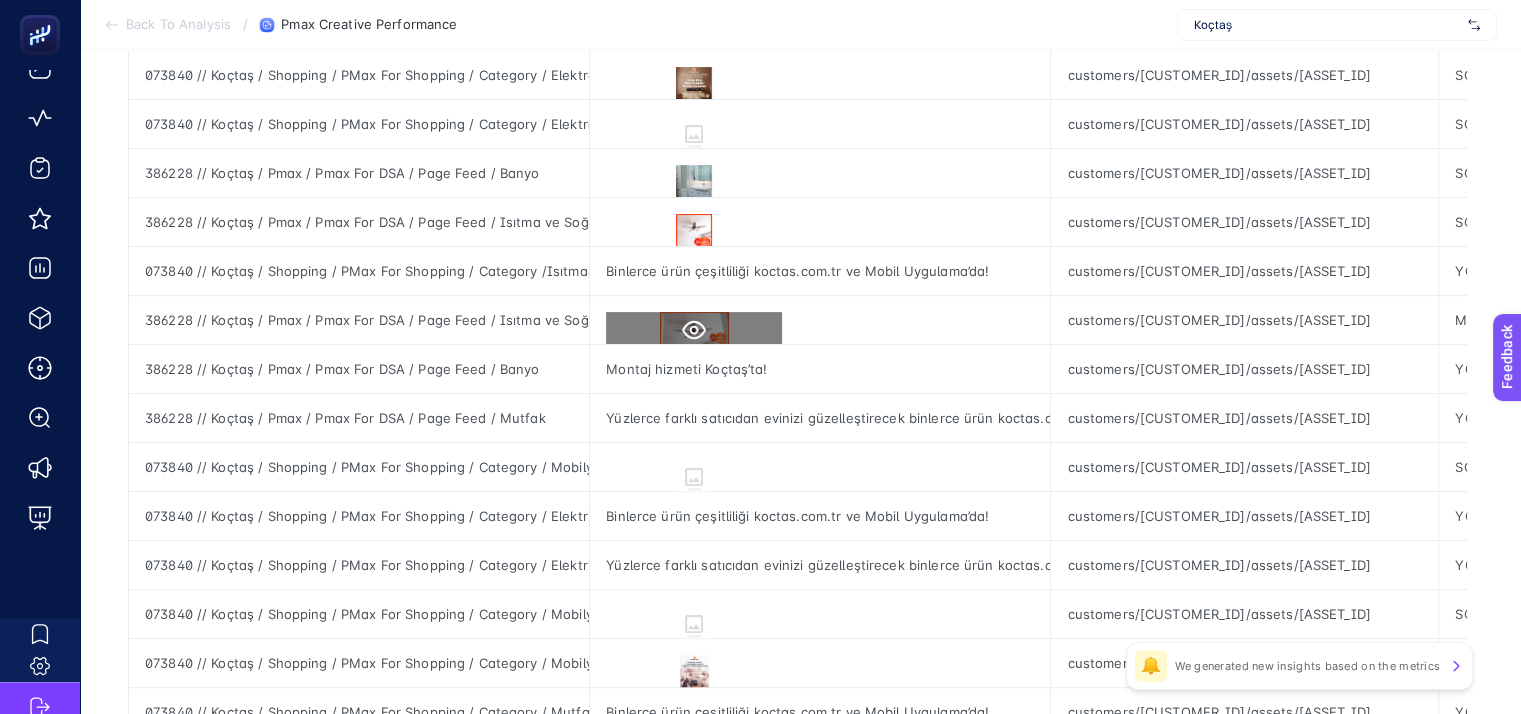 scroll, scrollTop: 509, scrollLeft: 9, axis: both 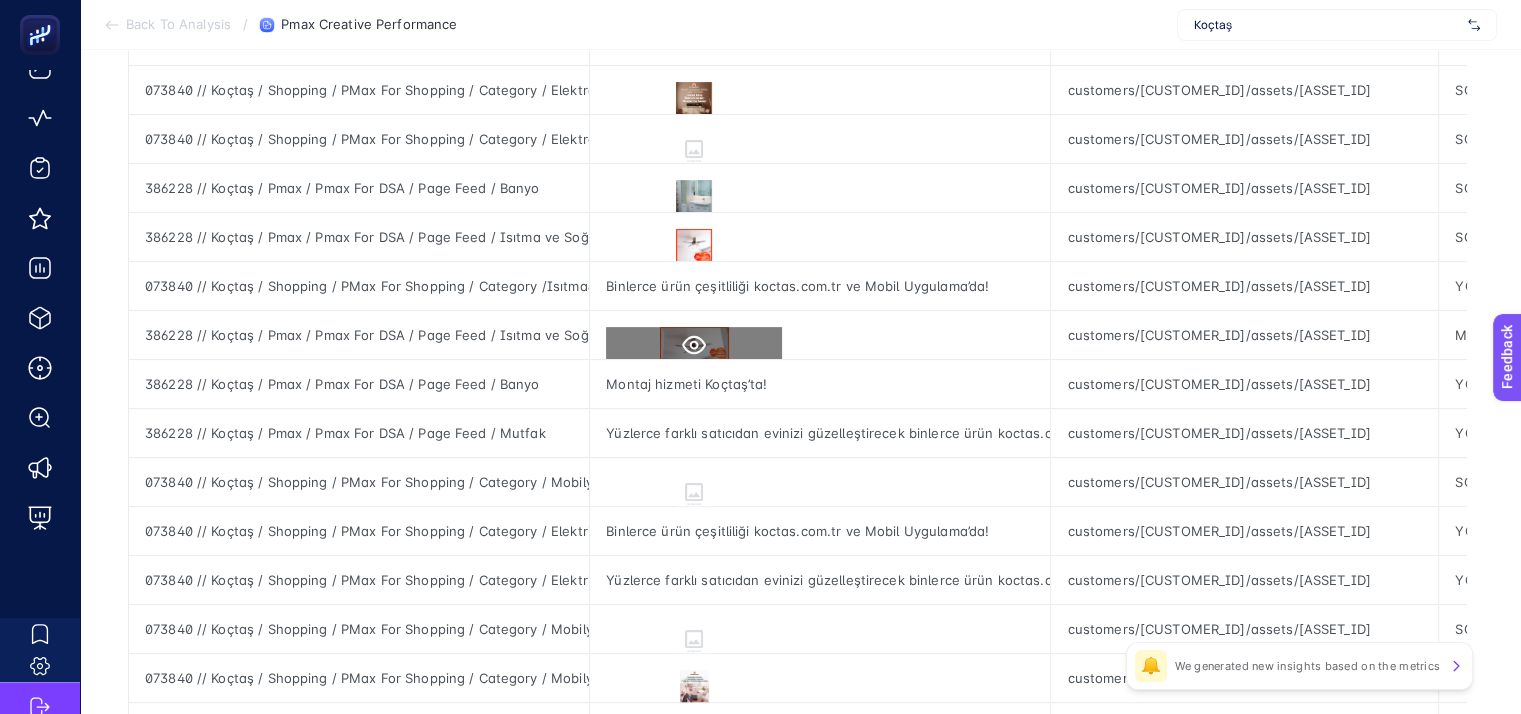 click 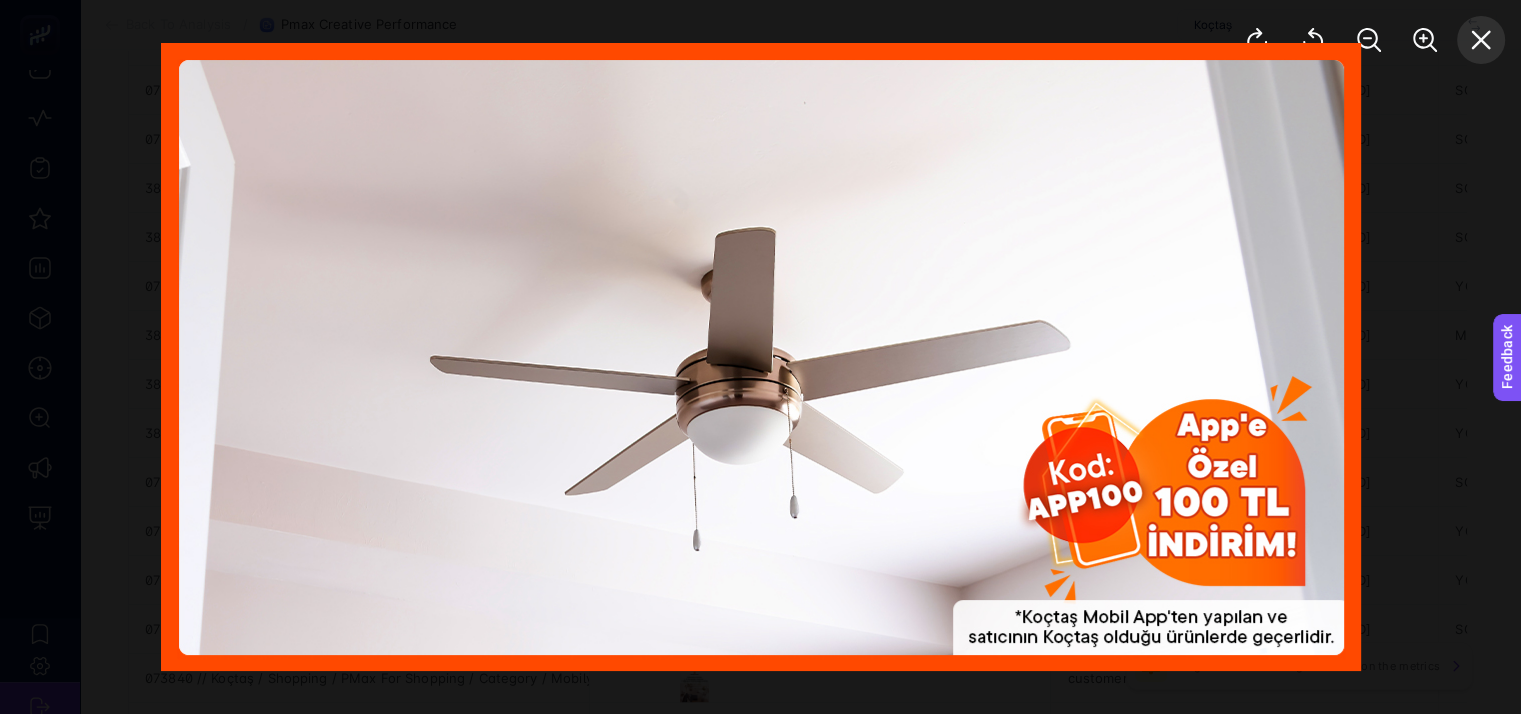 click 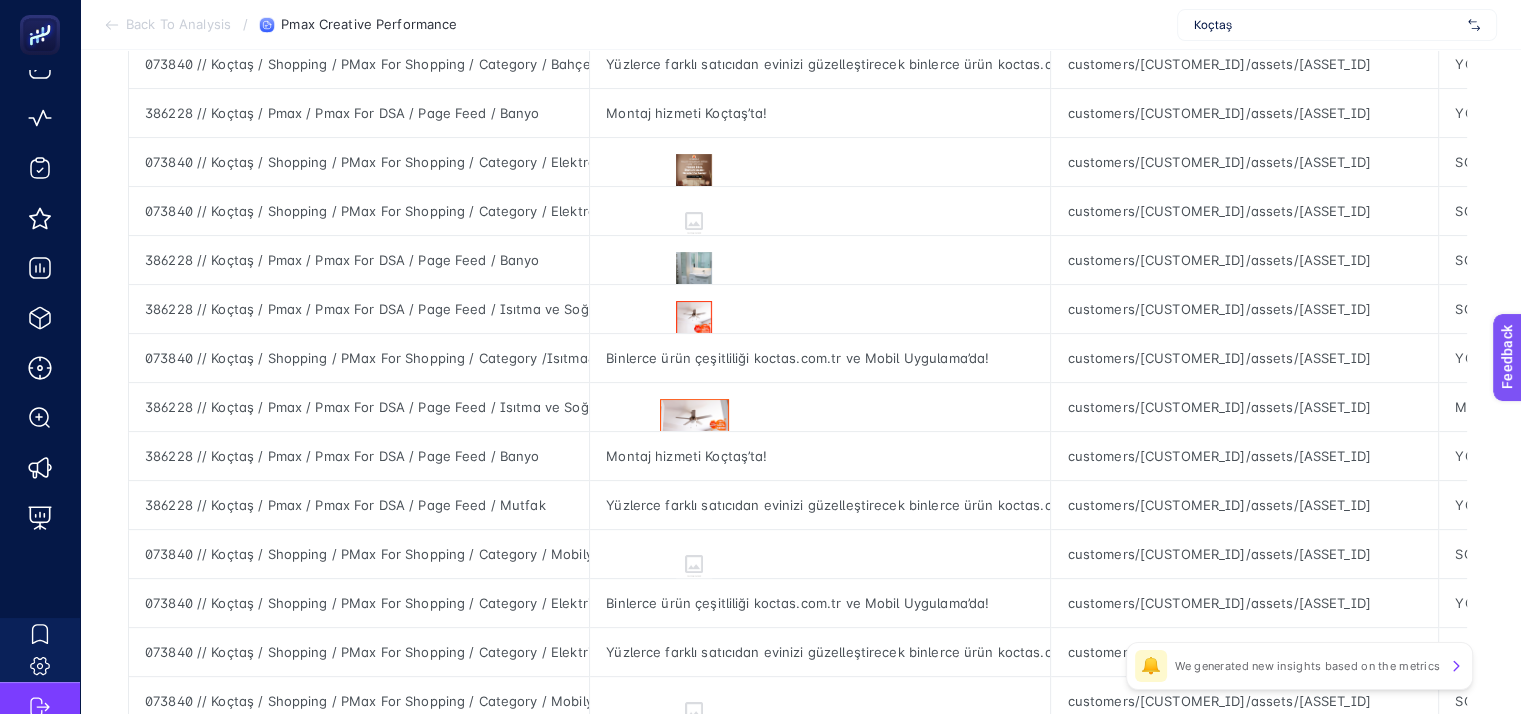 scroll, scrollTop: 209, scrollLeft: 9, axis: both 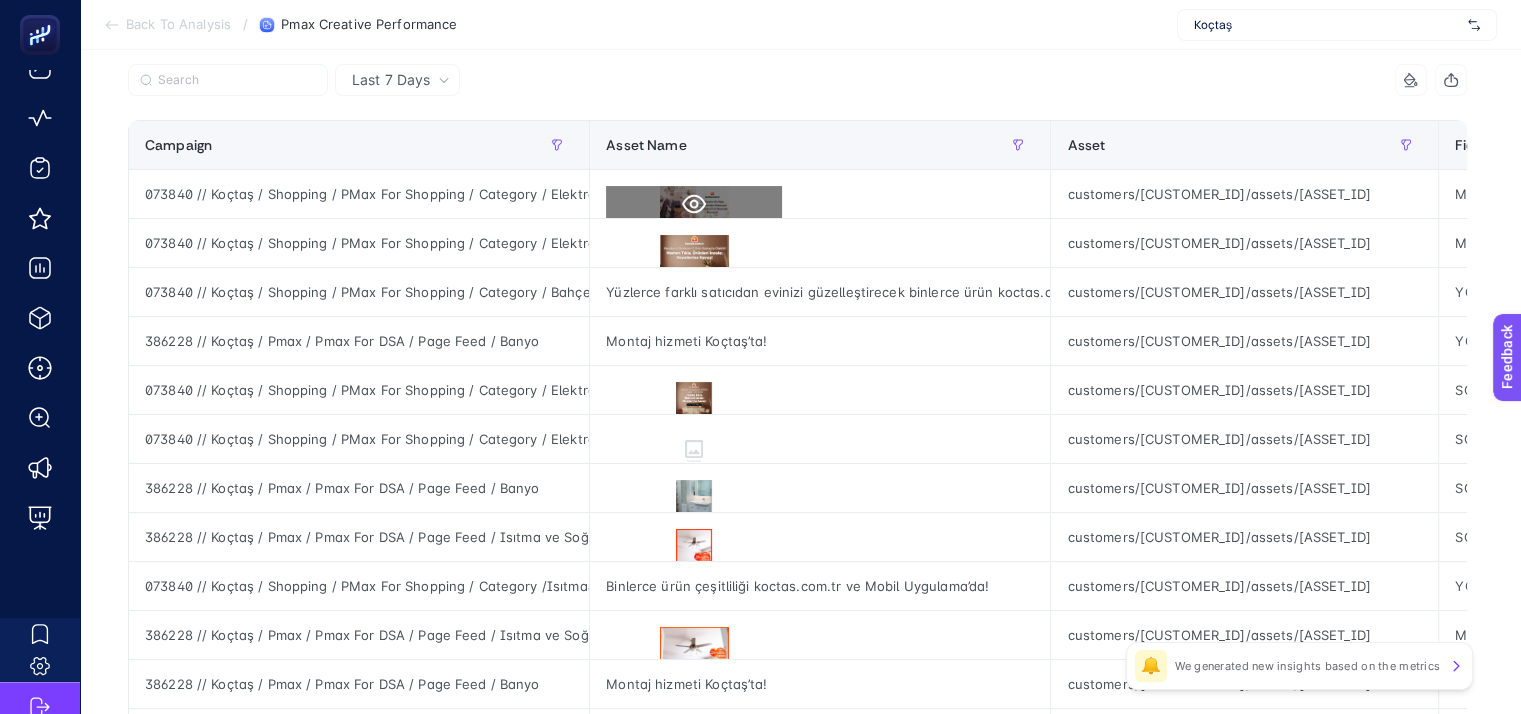 click 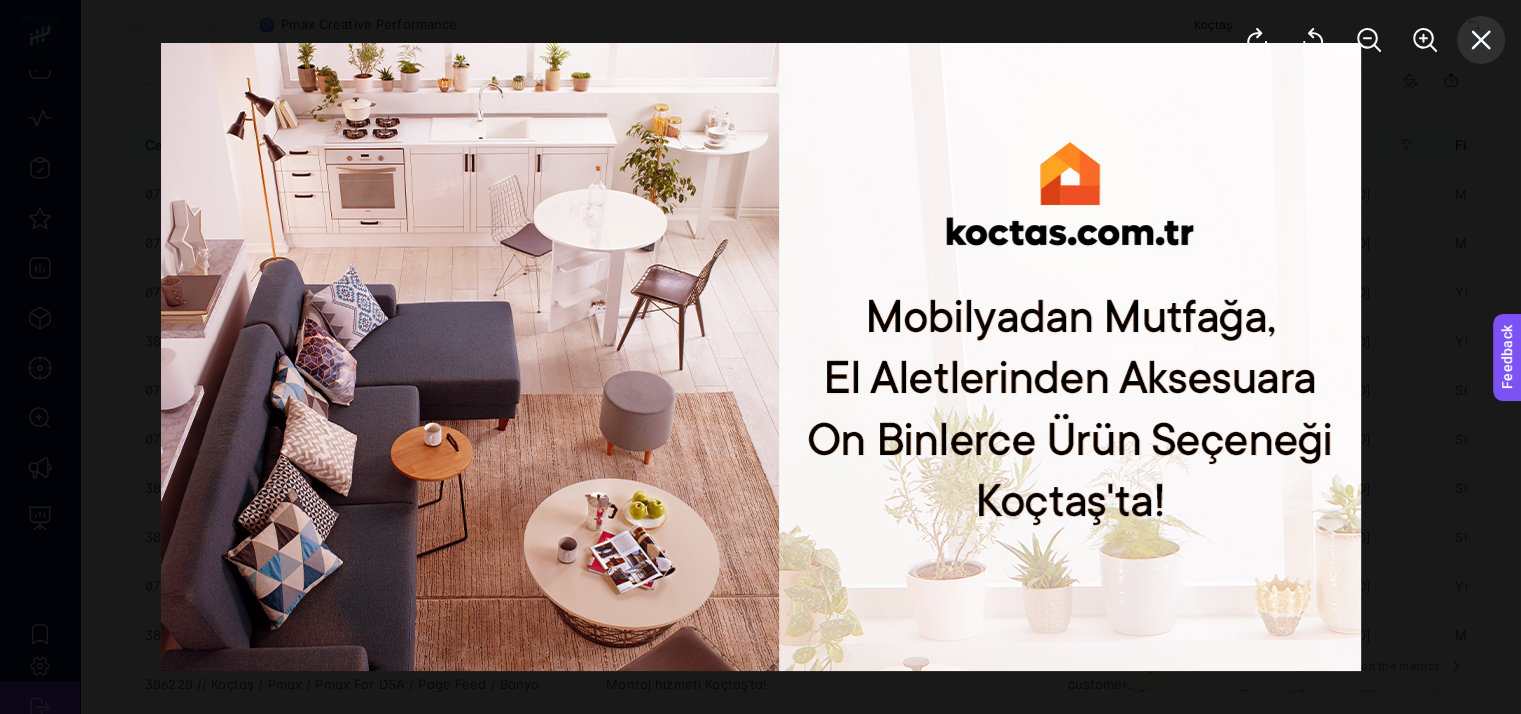 click at bounding box center (1481, 40) 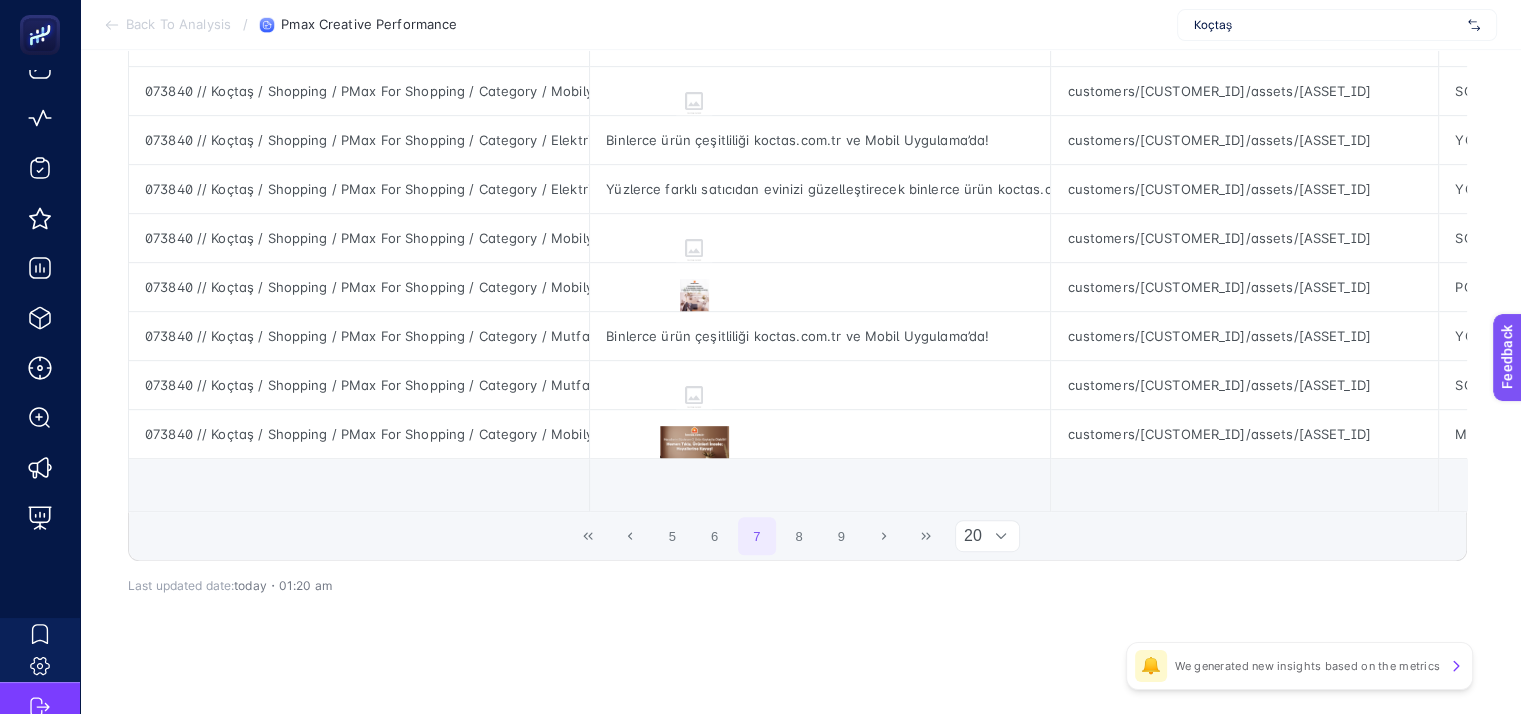 scroll, scrollTop: 909, scrollLeft: 9, axis: both 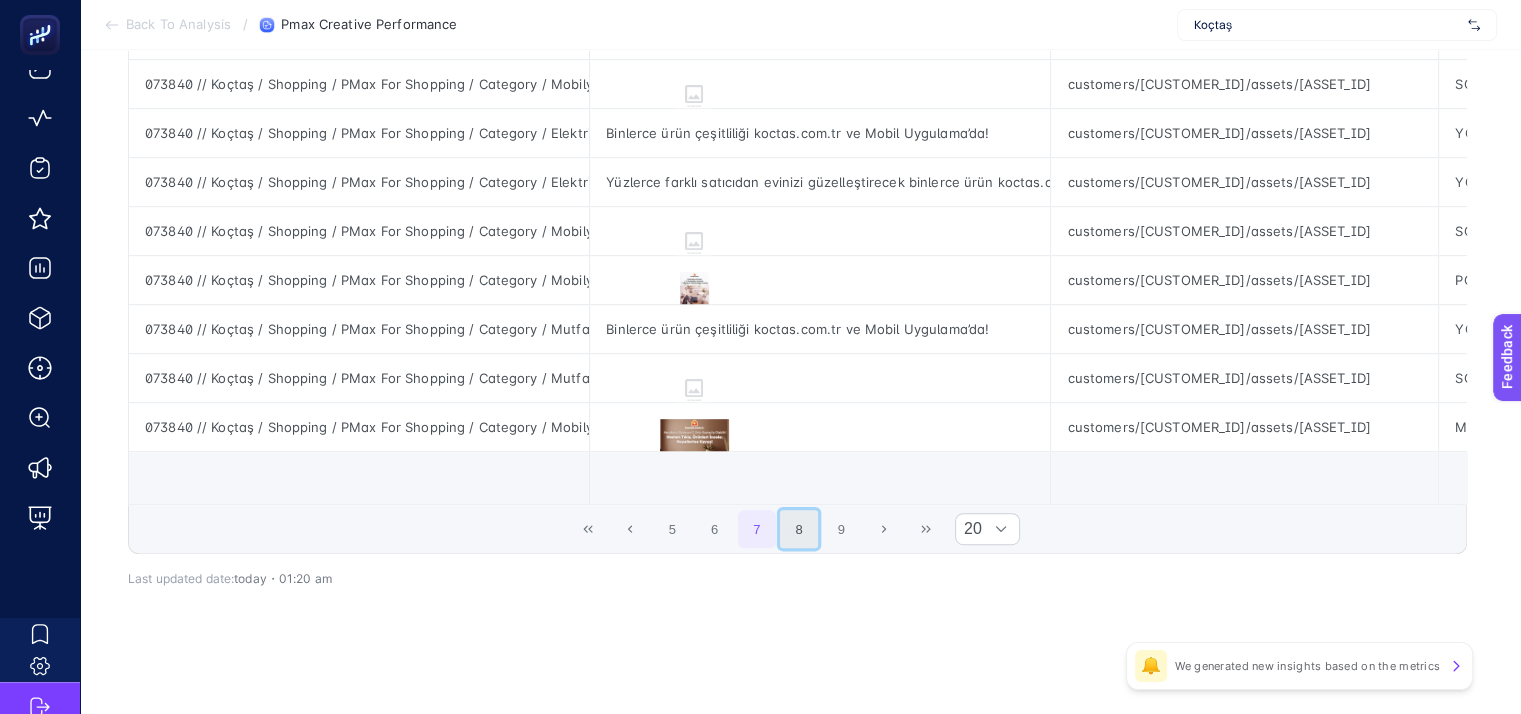 click on "8" 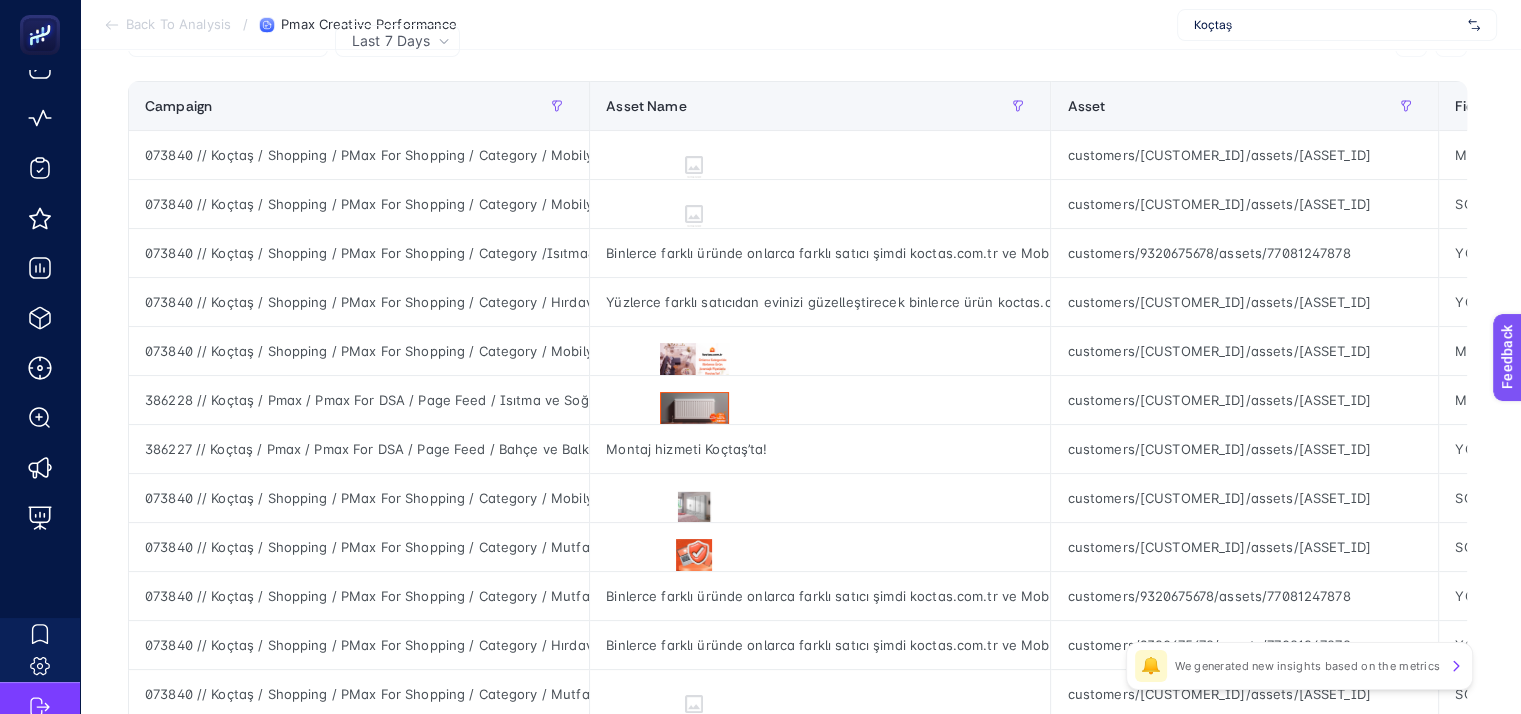 scroll, scrollTop: 209, scrollLeft: 9, axis: both 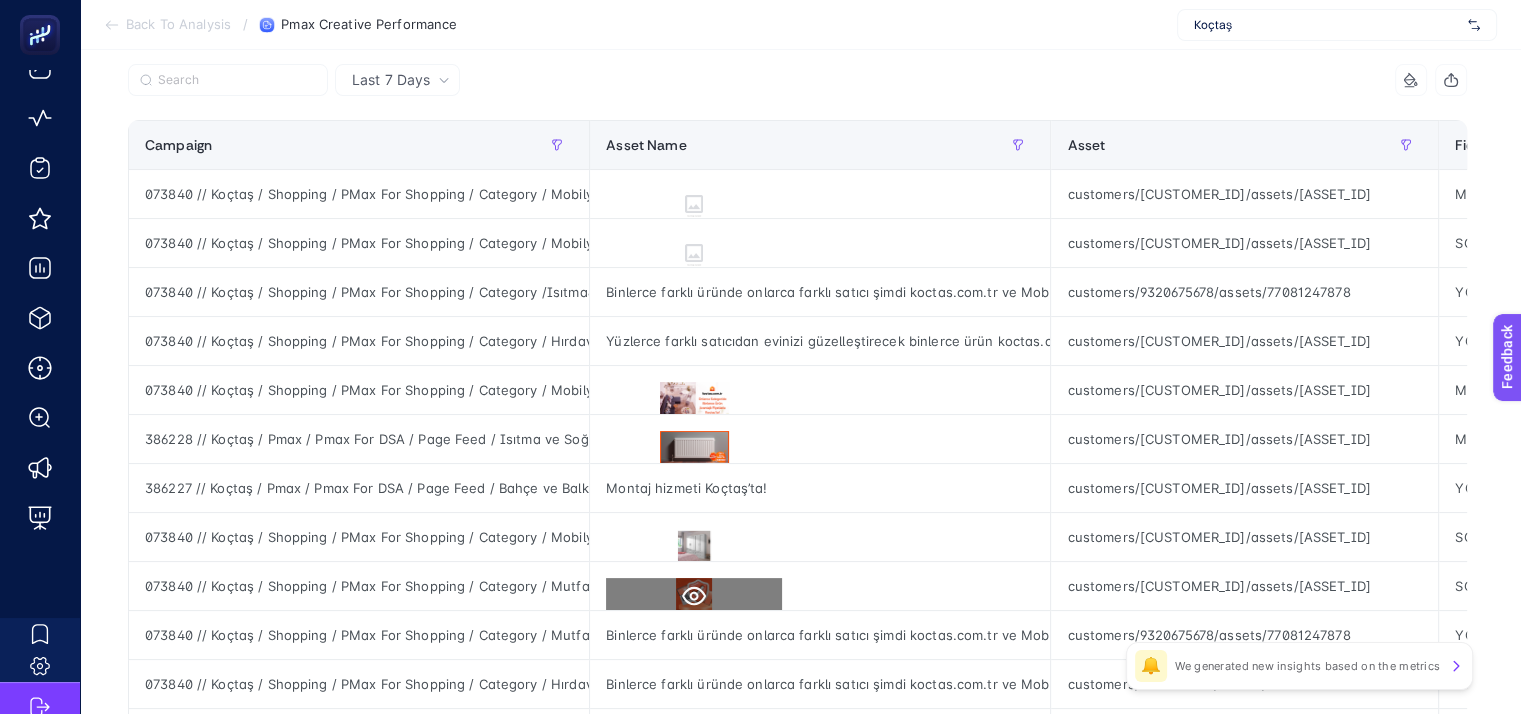 click 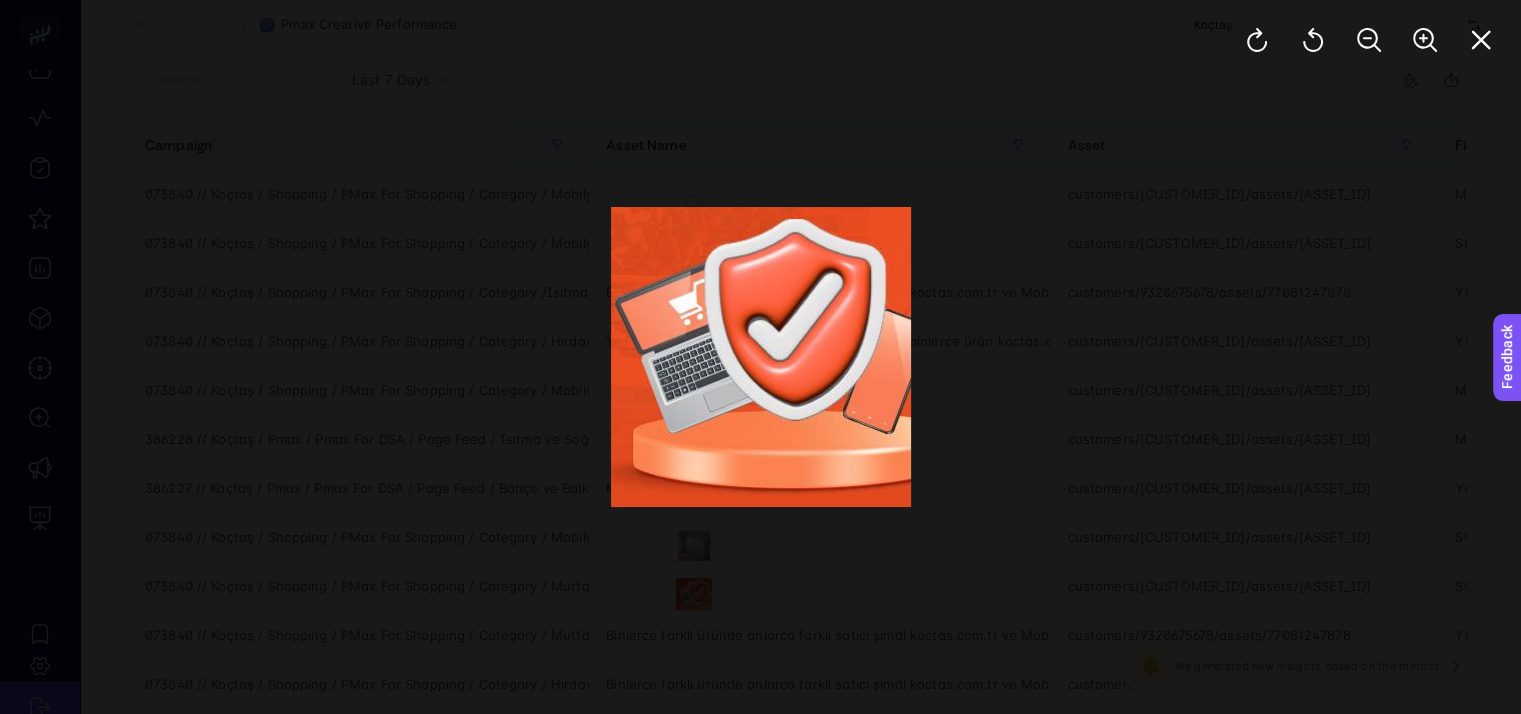 click 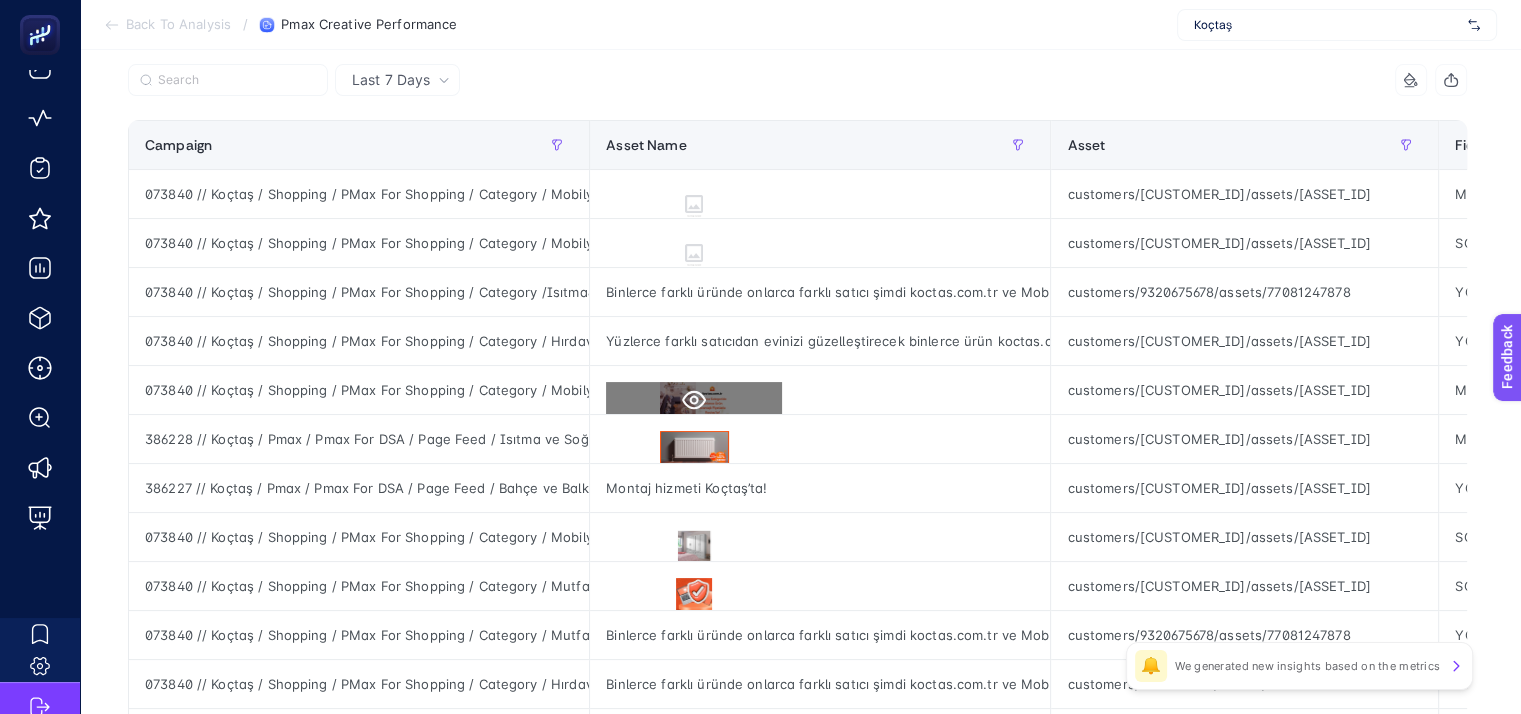 click 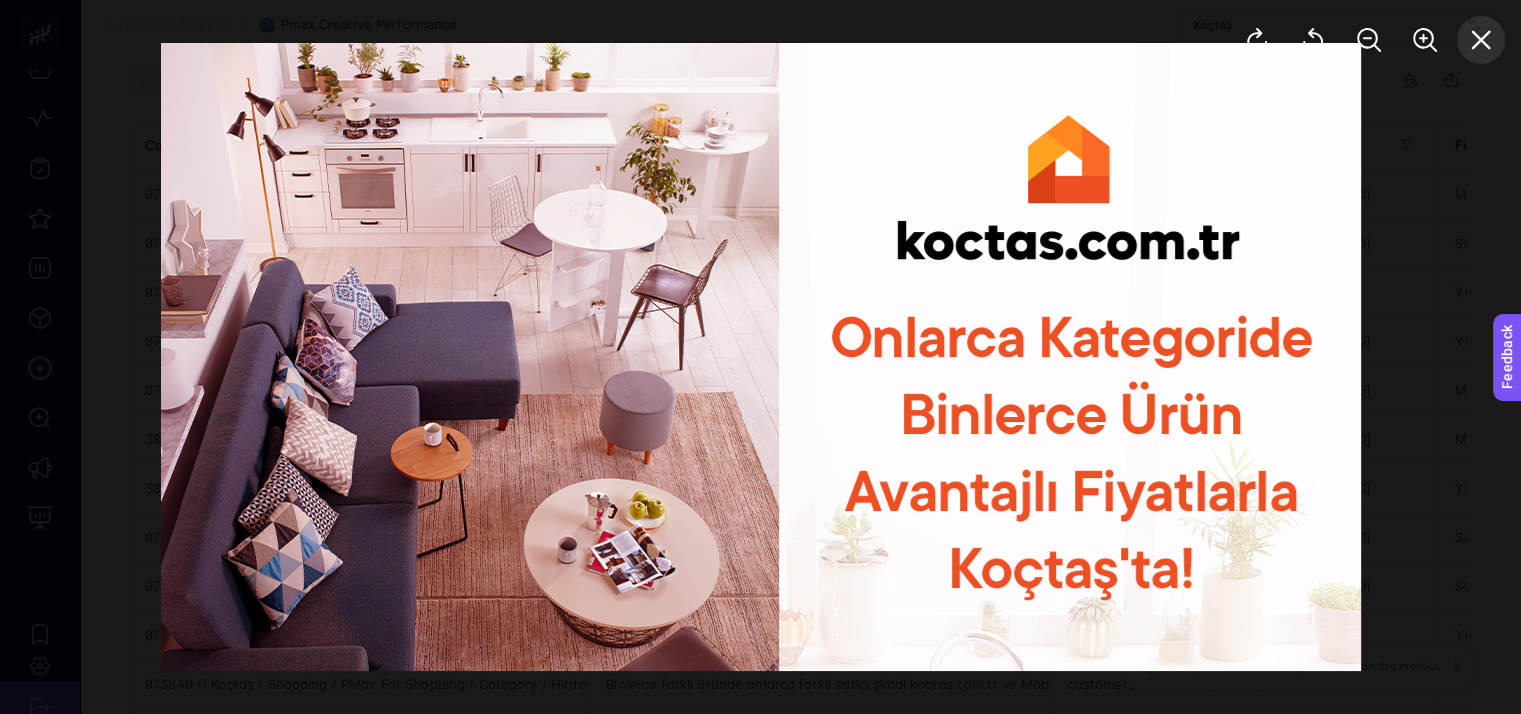 click 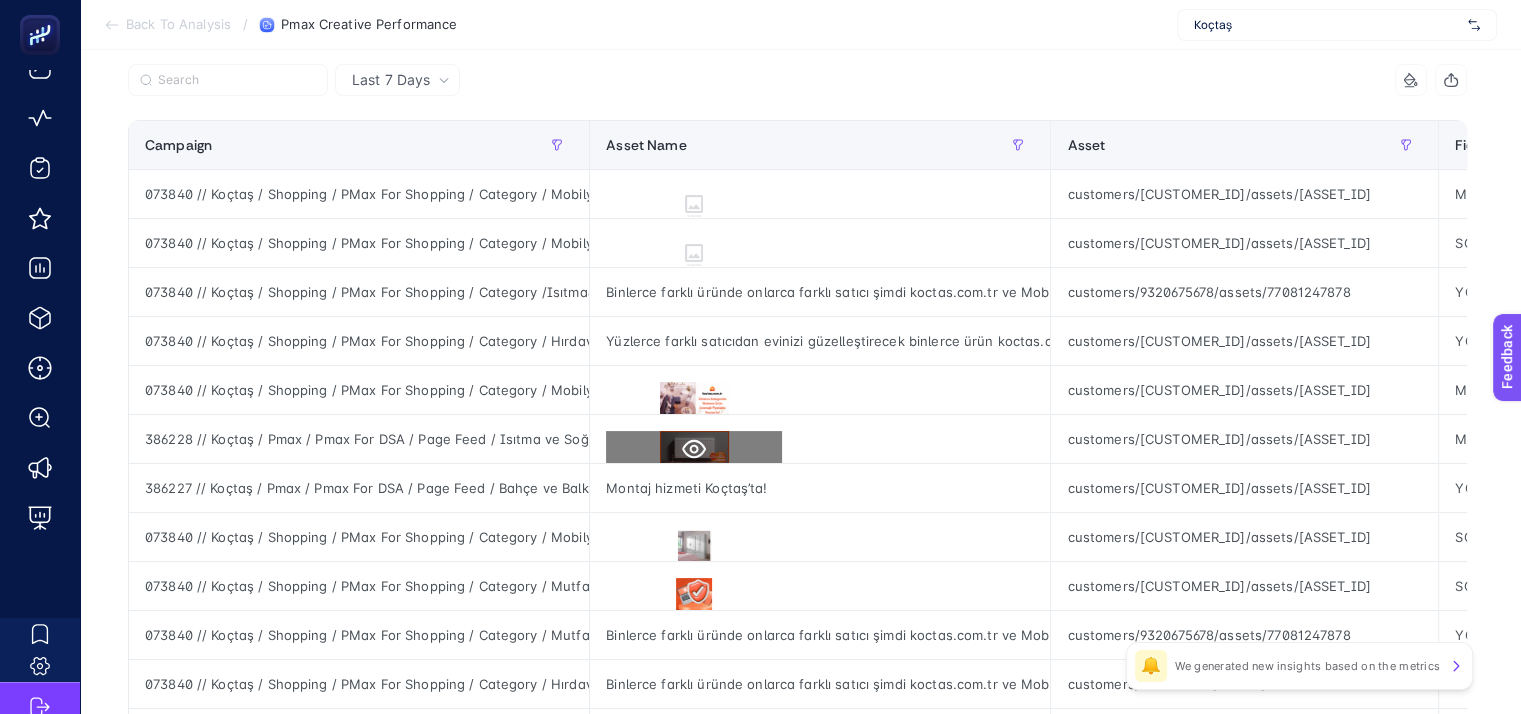 click 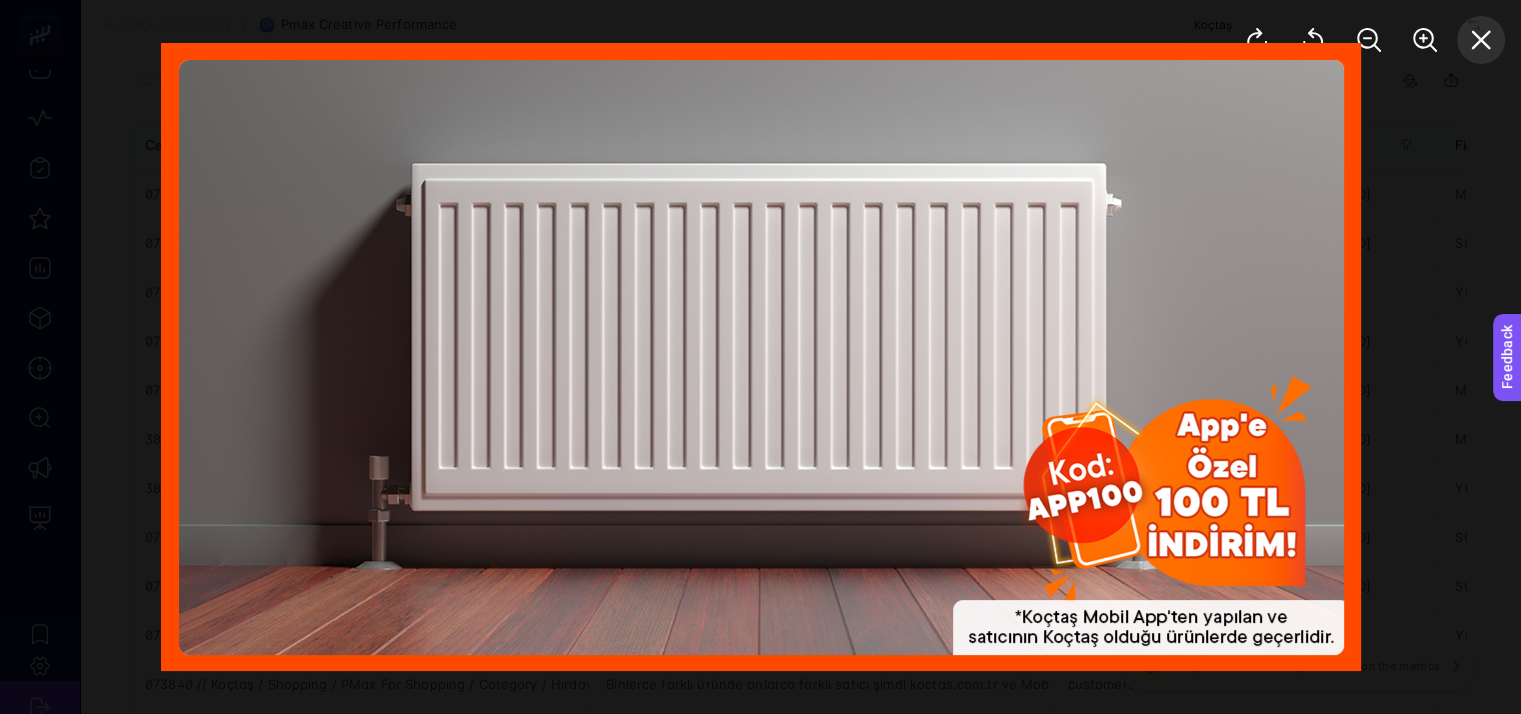 click 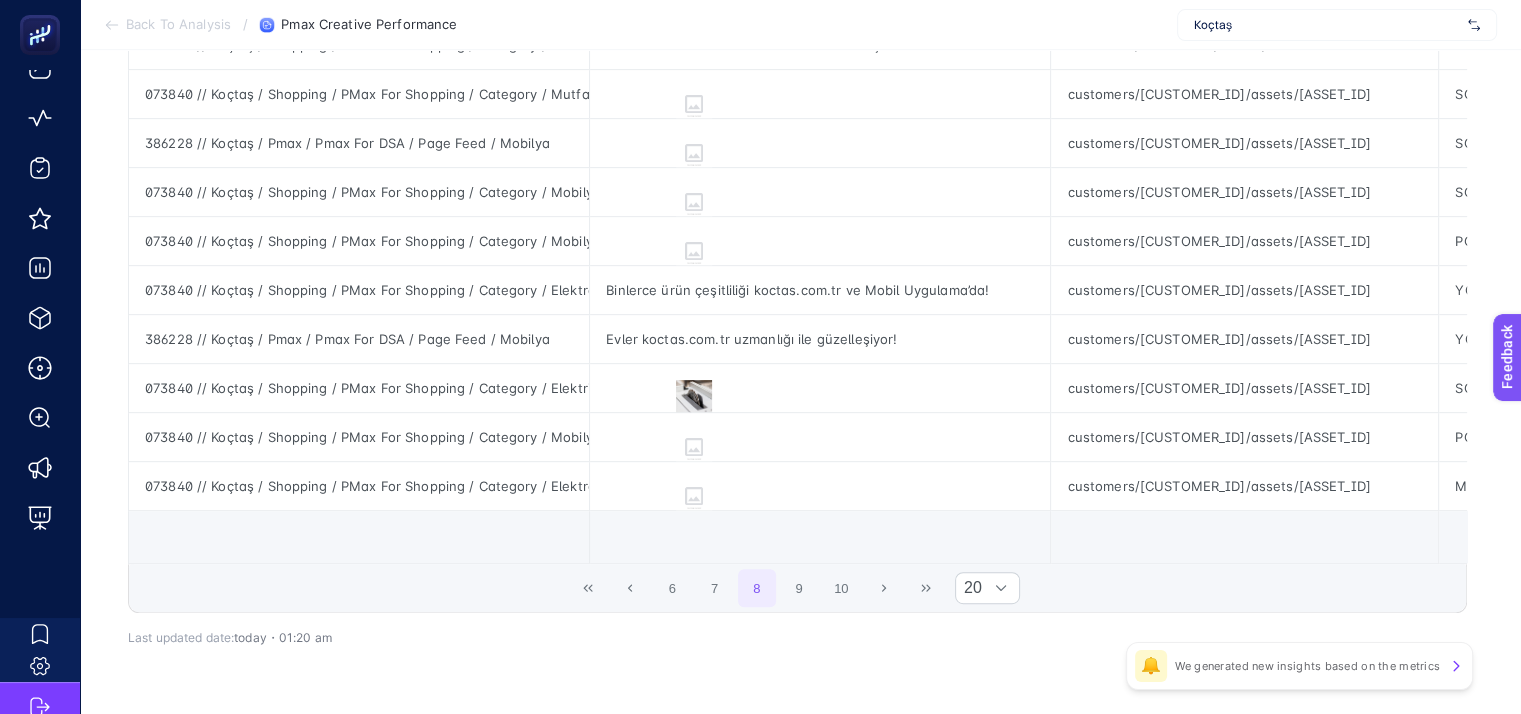 scroll, scrollTop: 909, scrollLeft: 9, axis: both 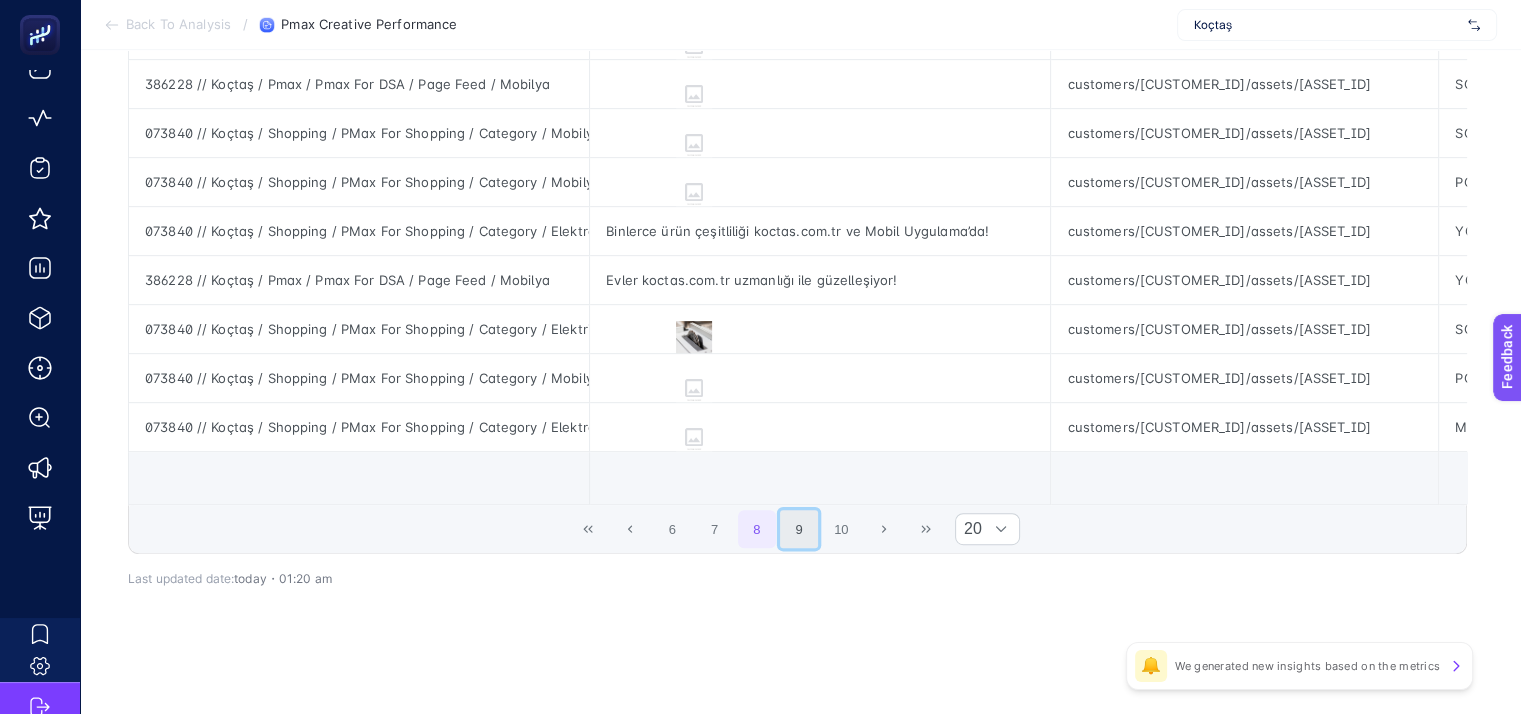 click on "9" 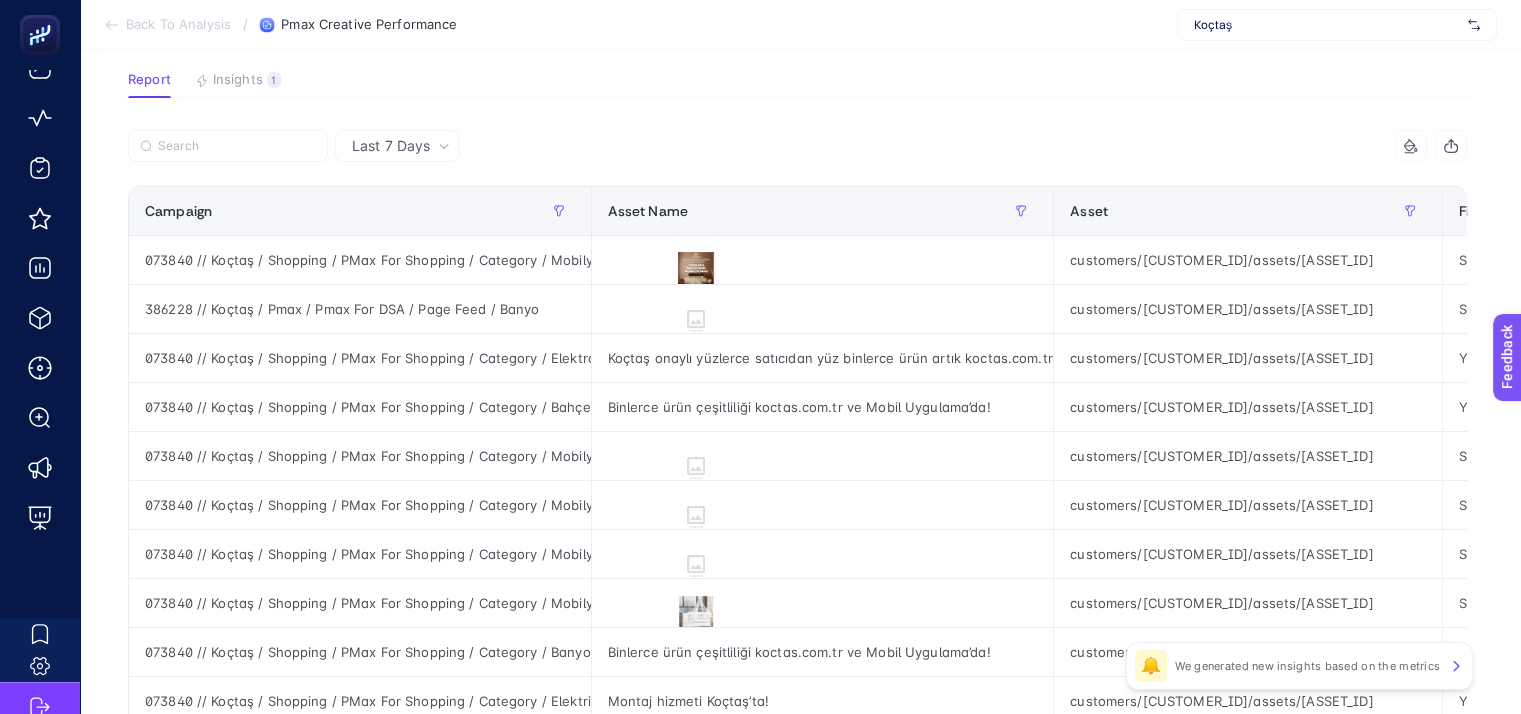 scroll, scrollTop: 109, scrollLeft: 9, axis: both 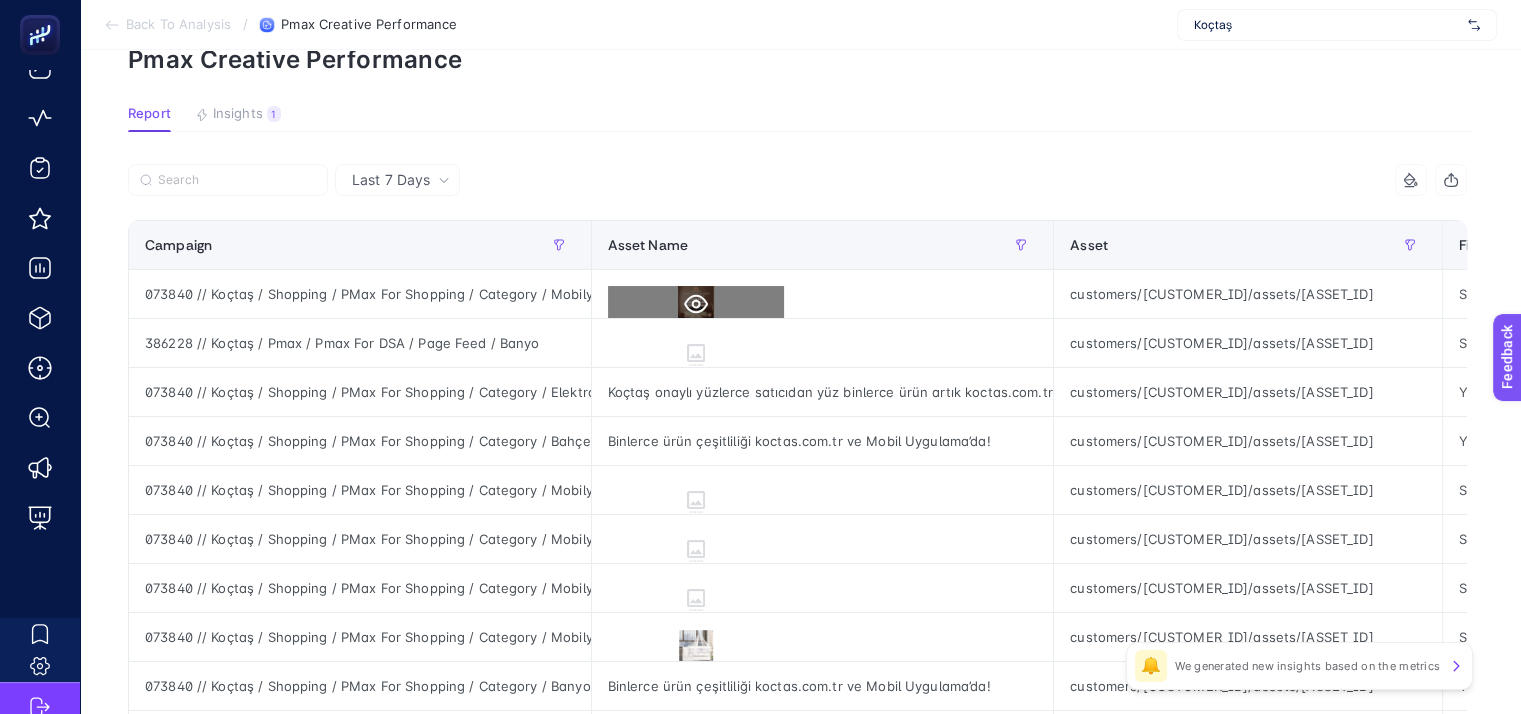click 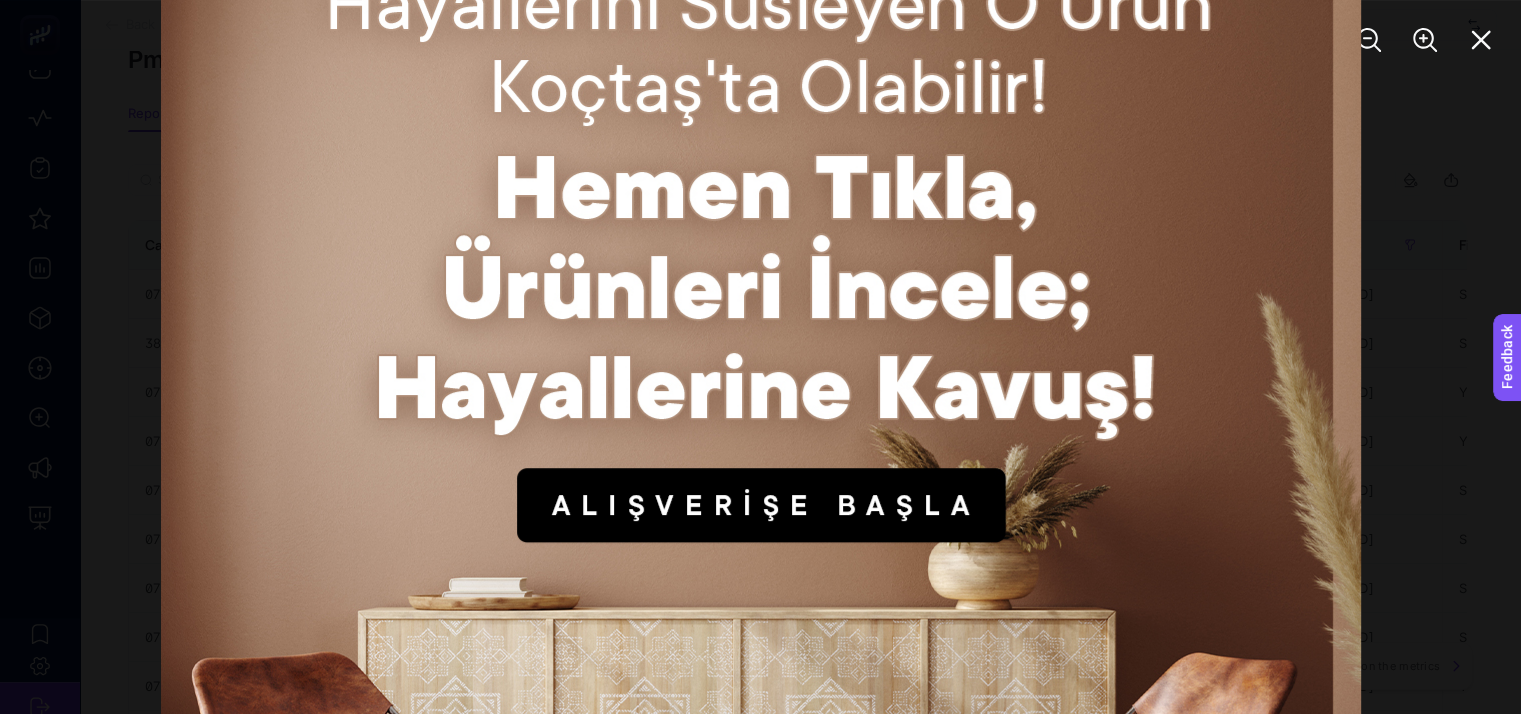 click 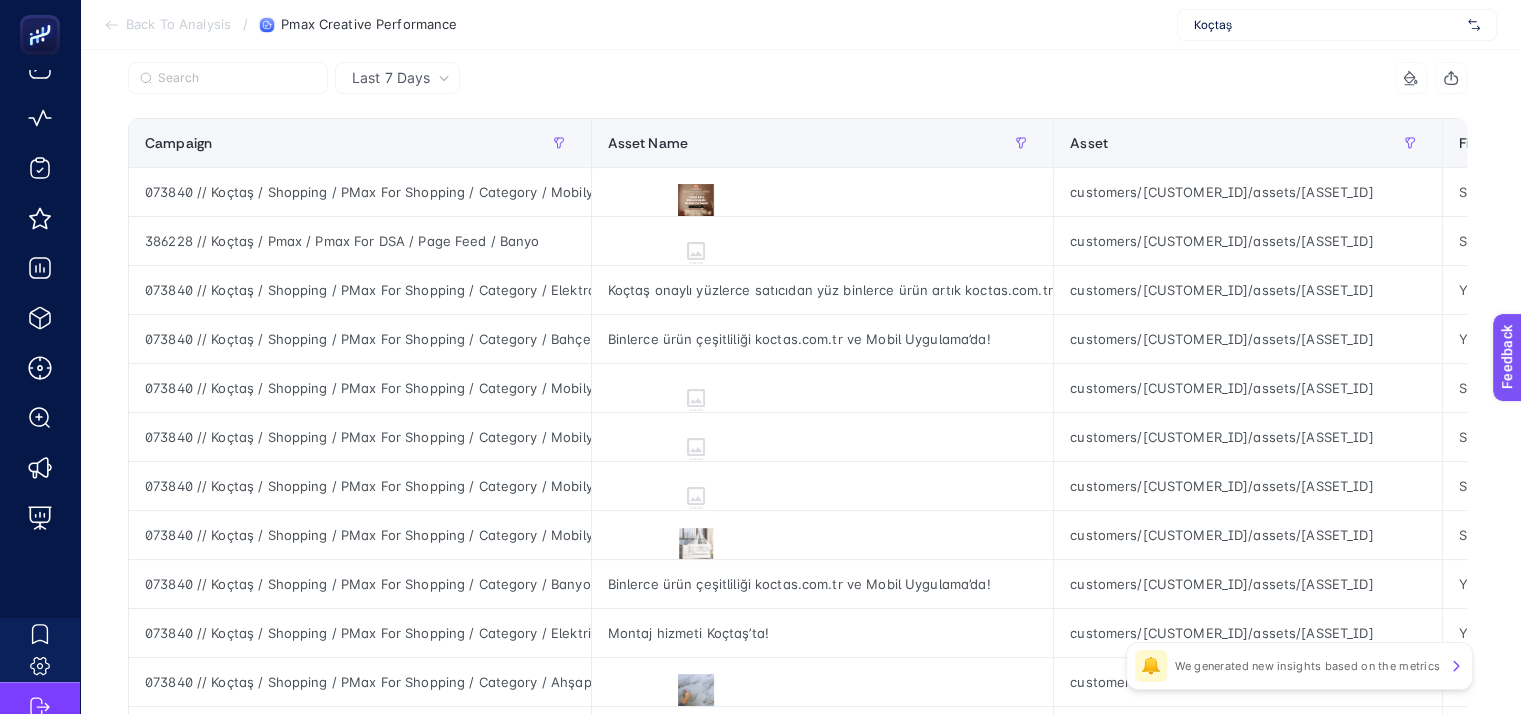 scroll, scrollTop: 309, scrollLeft: 9, axis: both 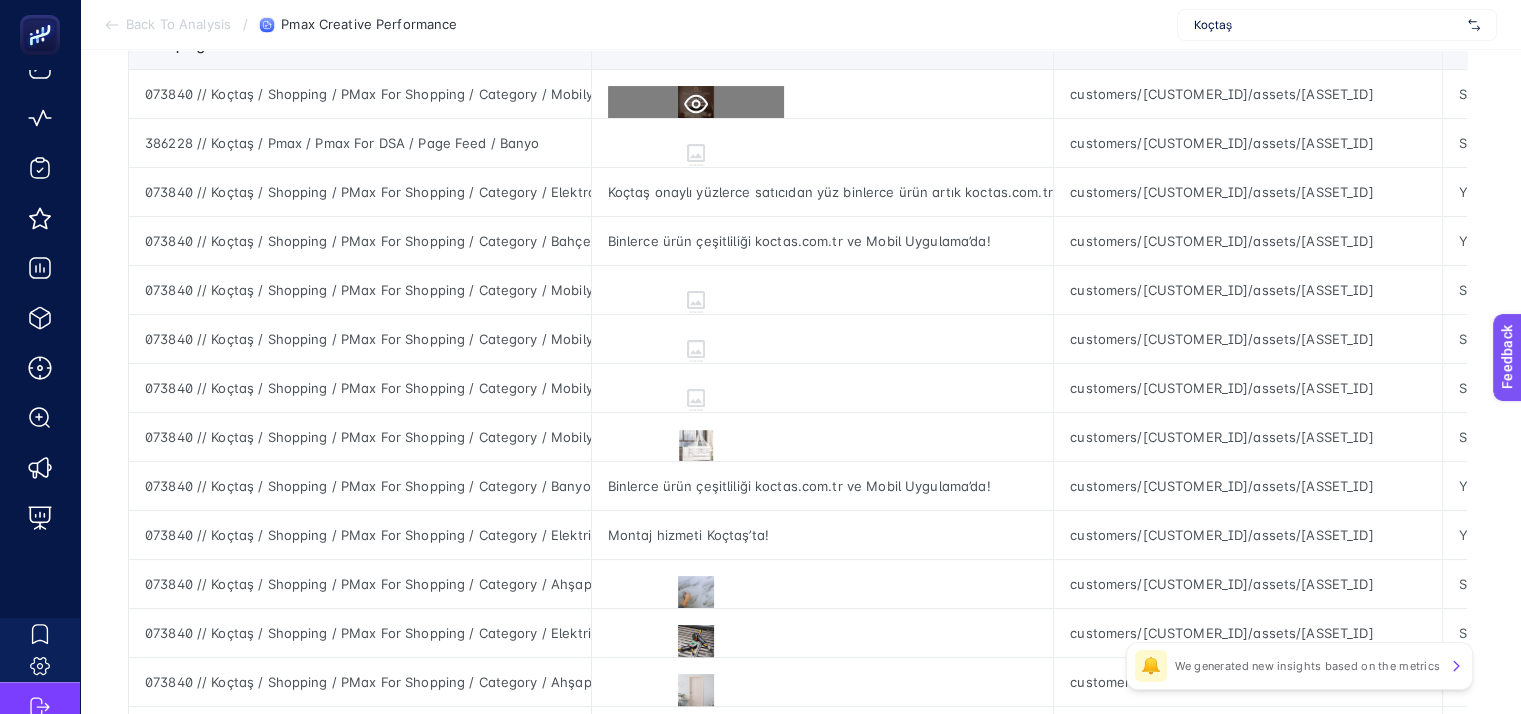 click 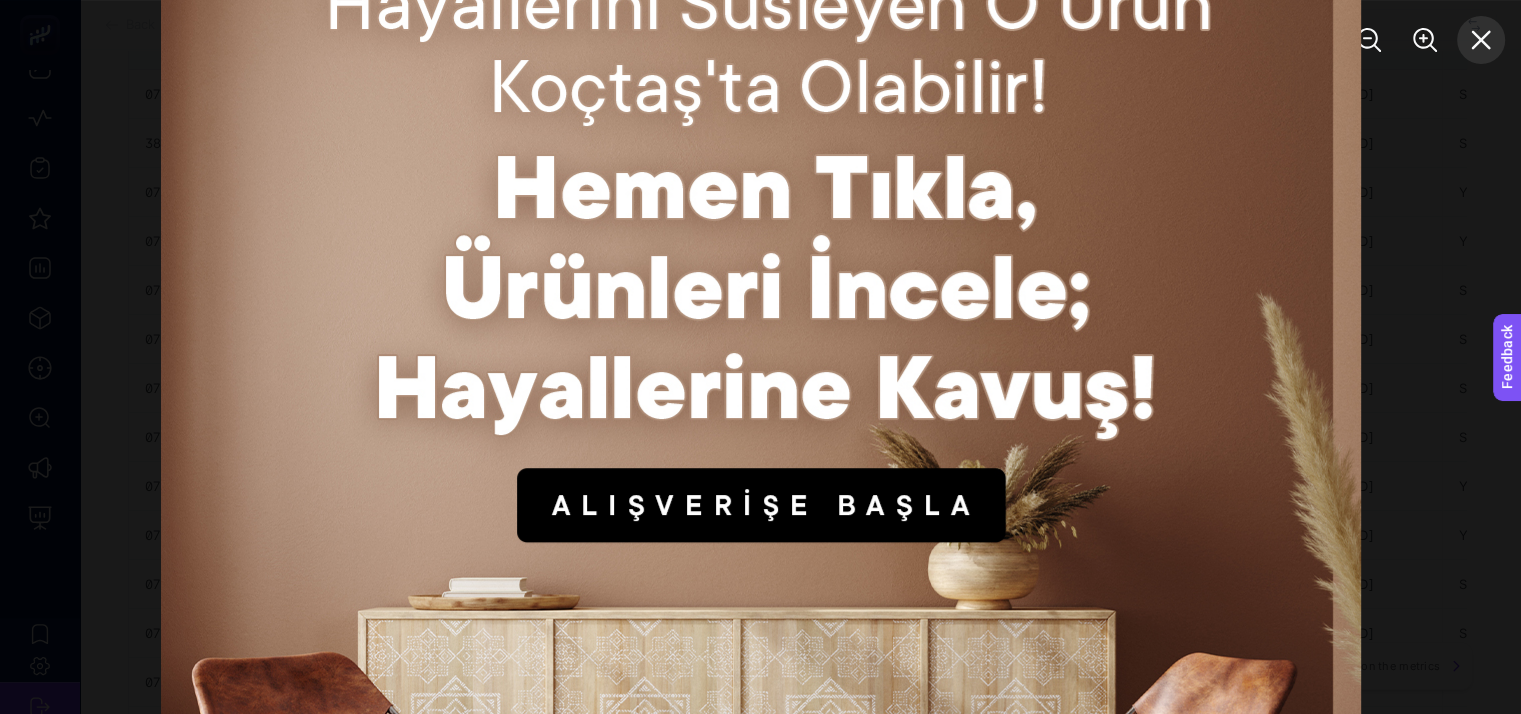 click 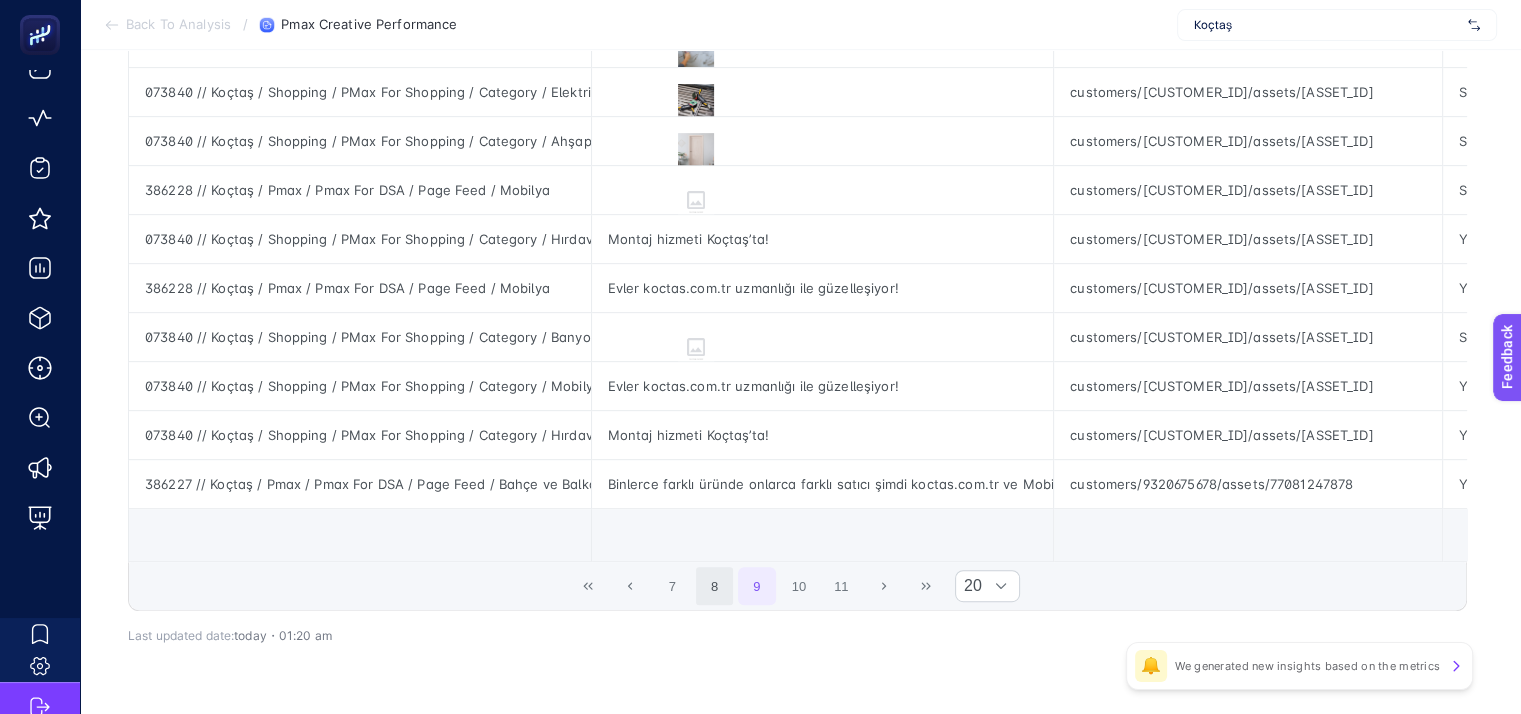 scroll, scrollTop: 909, scrollLeft: 9, axis: both 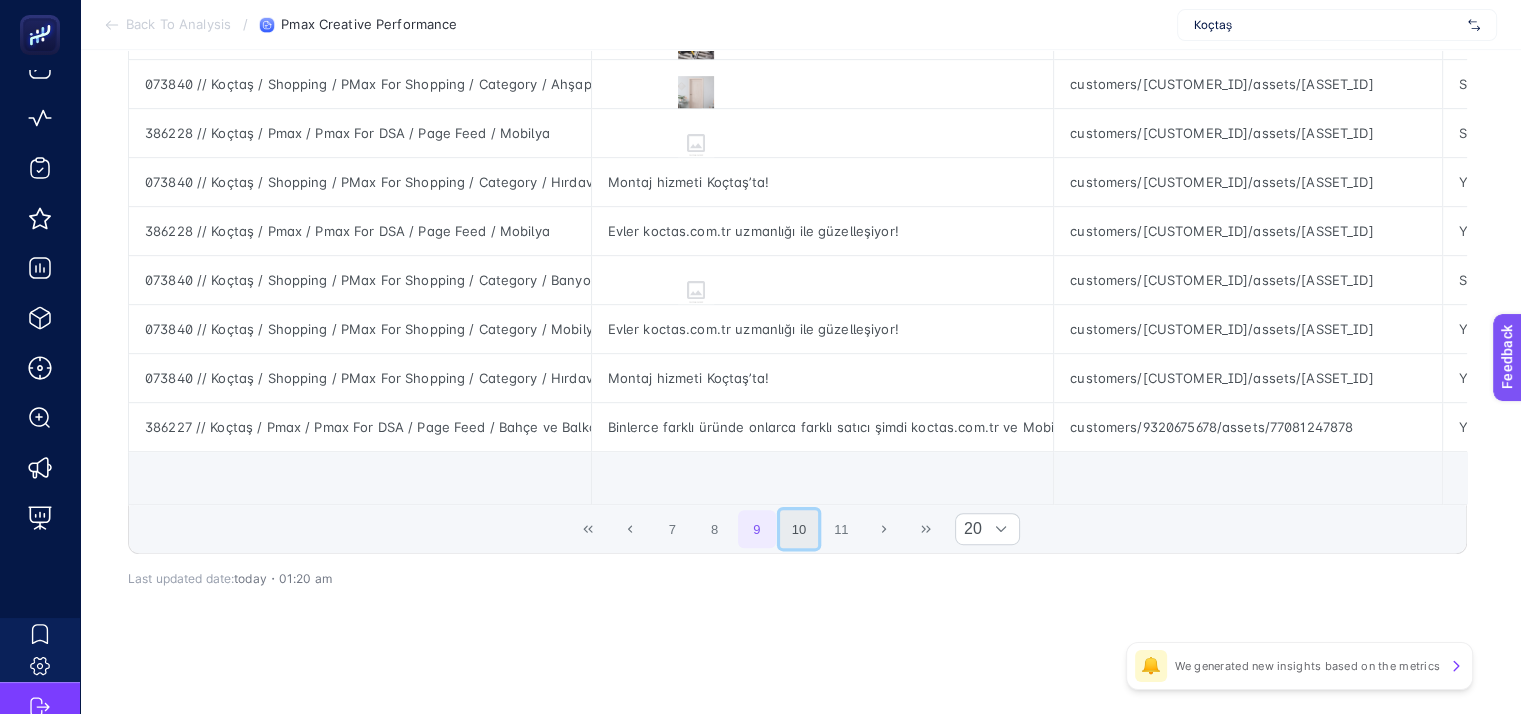 click on "10" 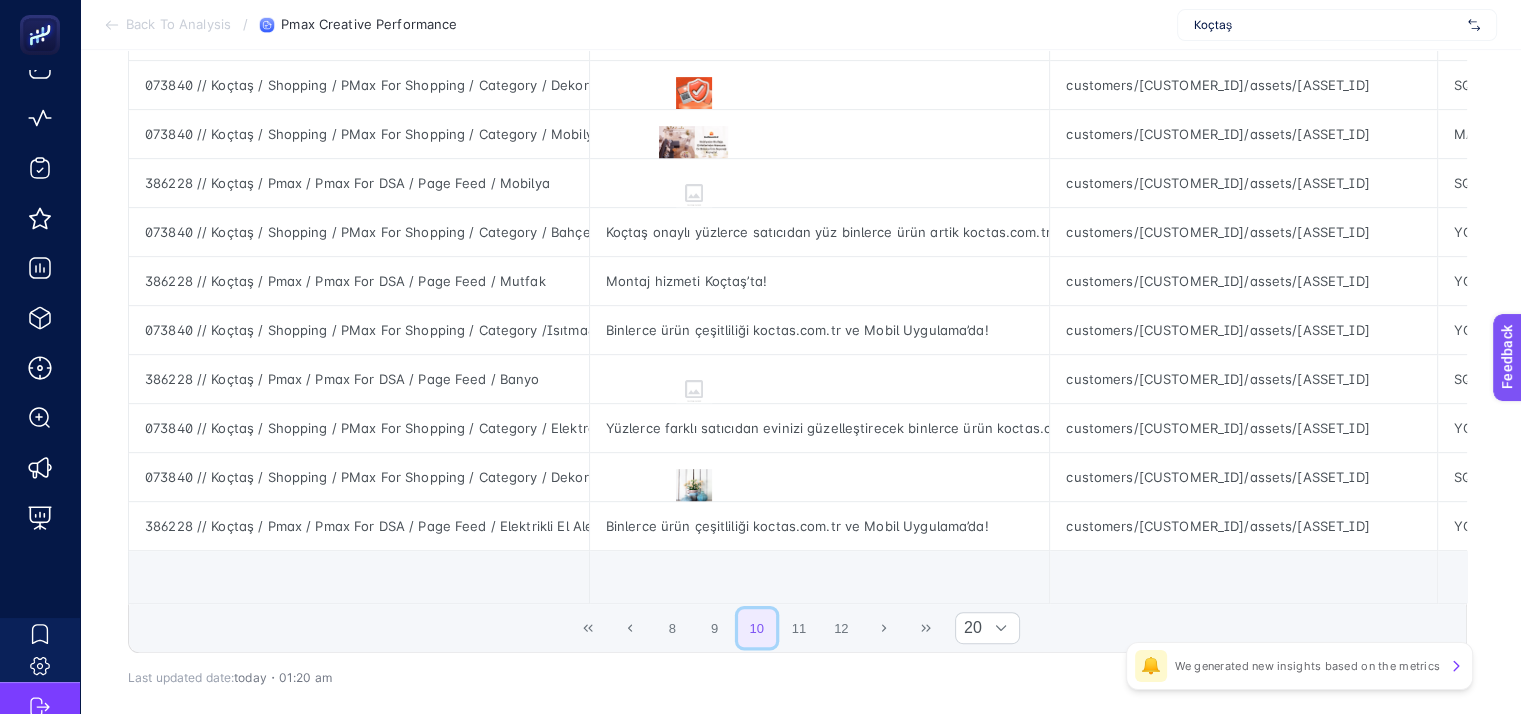 scroll, scrollTop: 509, scrollLeft: 9, axis: both 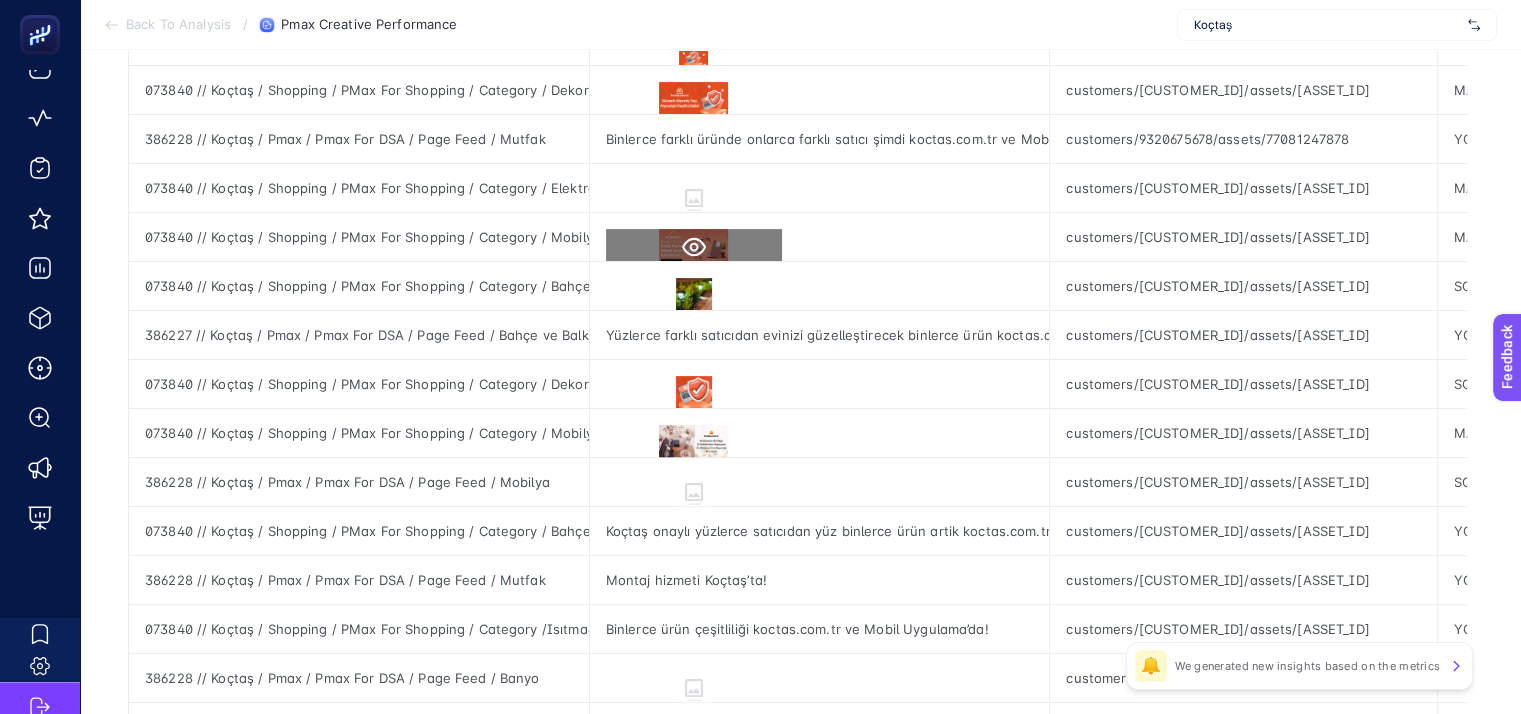 click 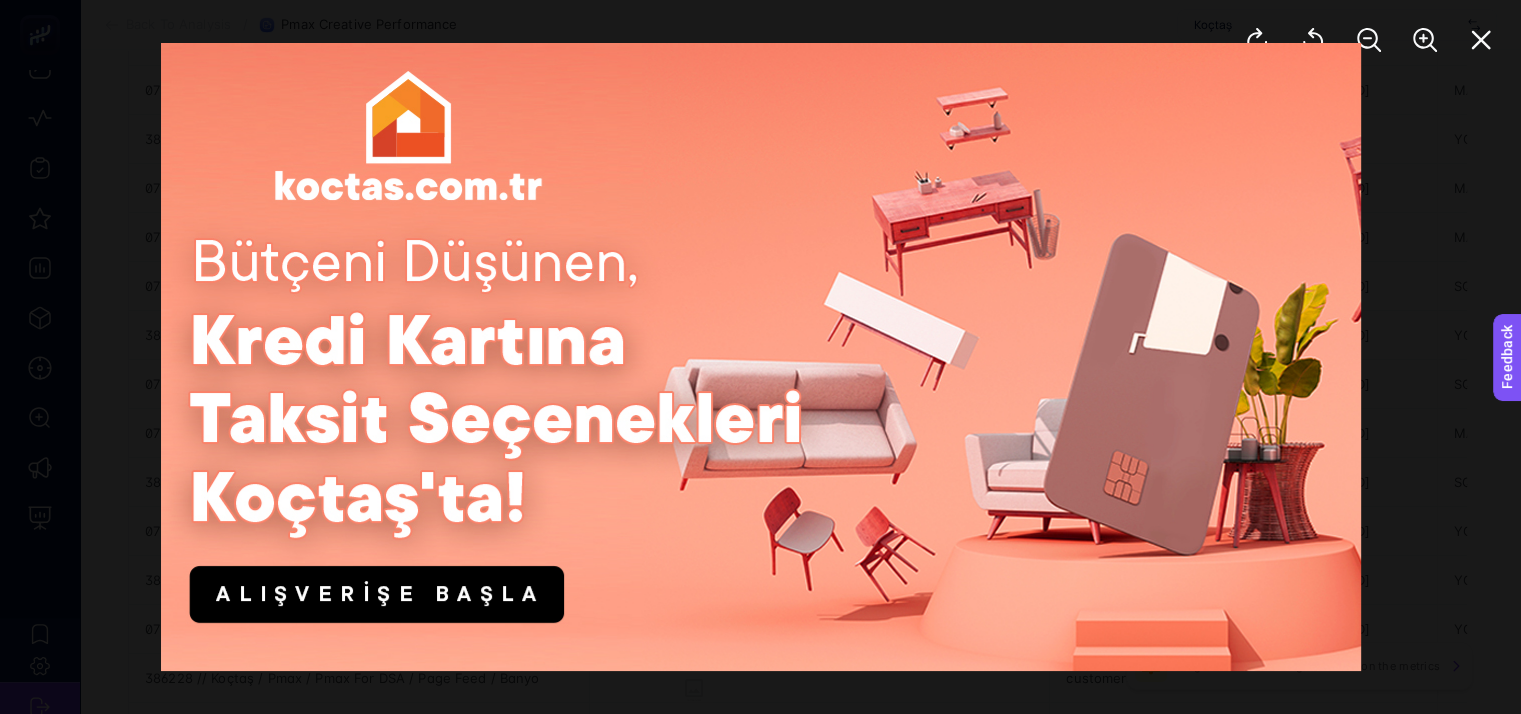 click 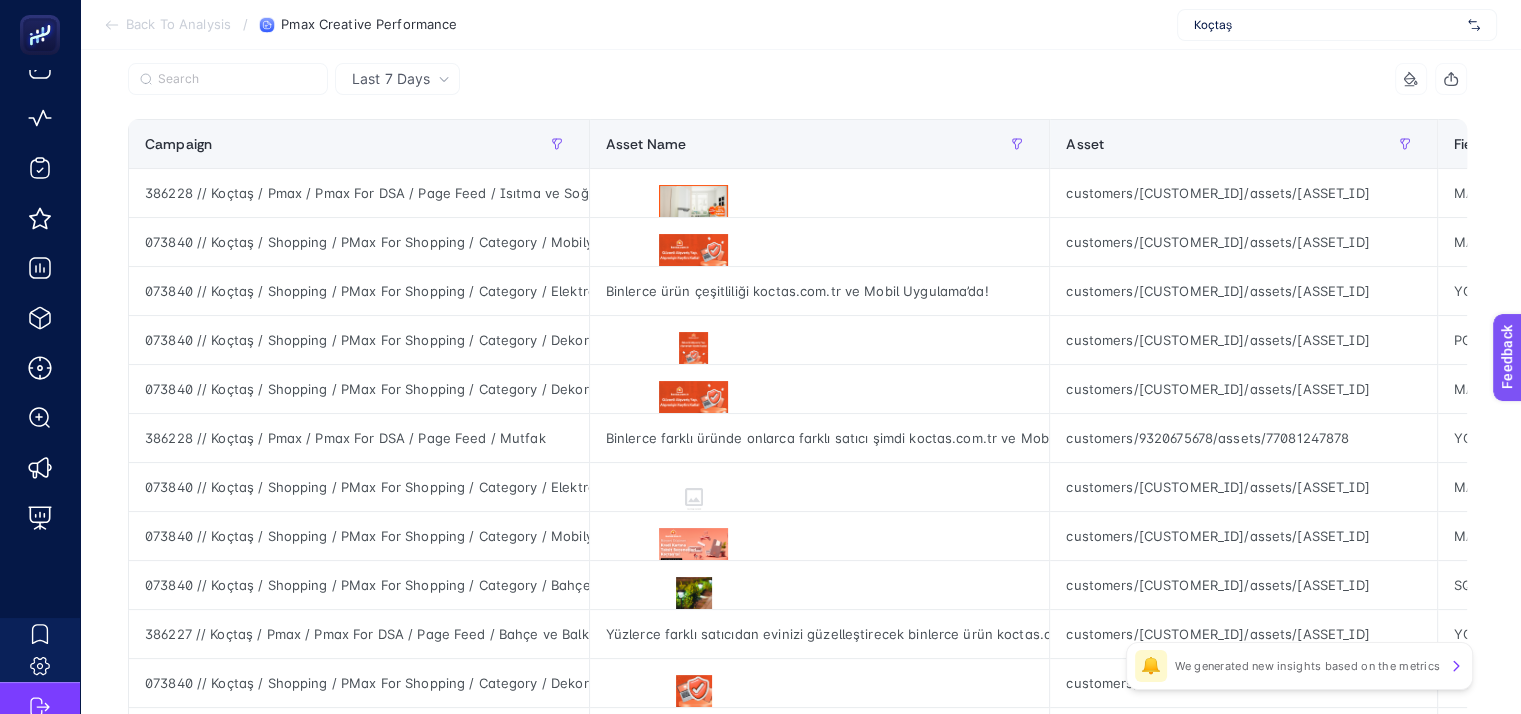 scroll, scrollTop: 209, scrollLeft: 9, axis: both 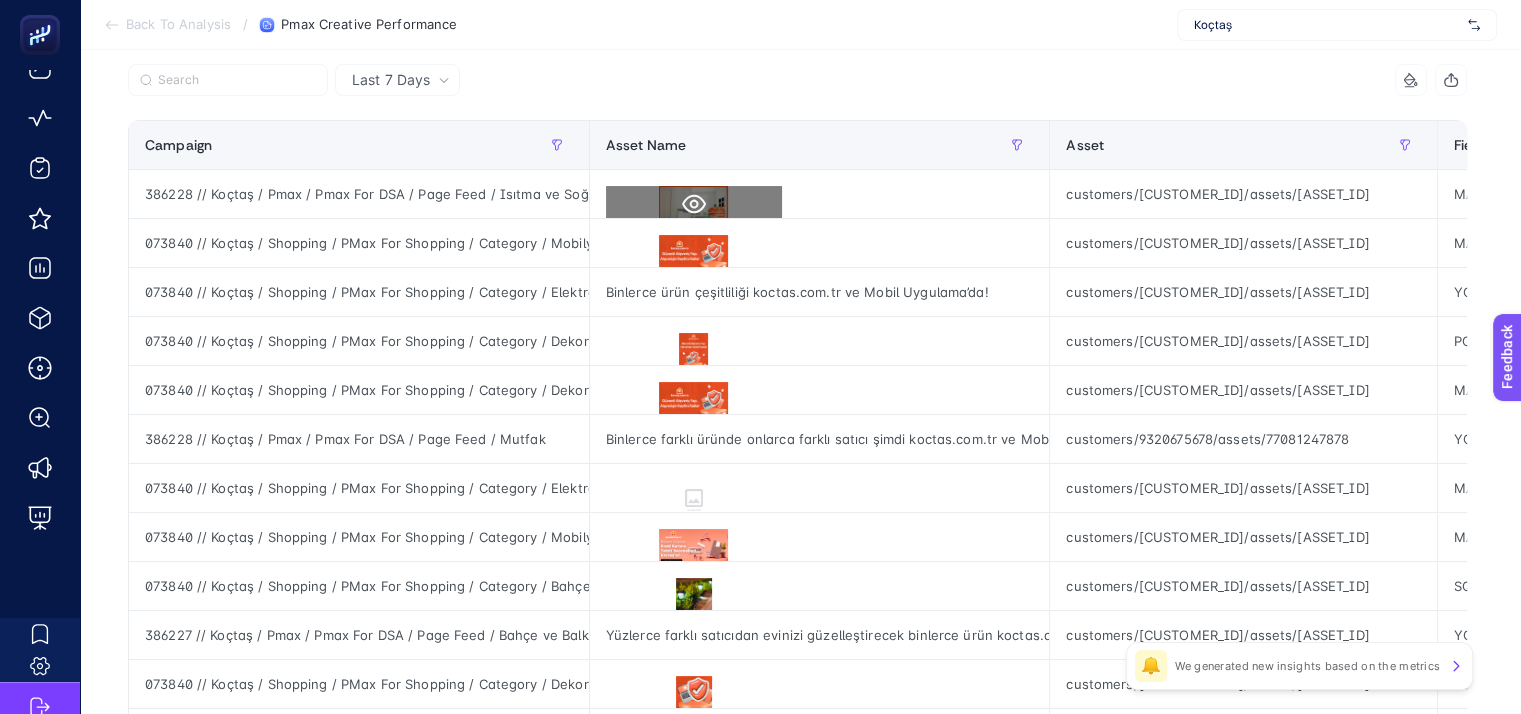 click 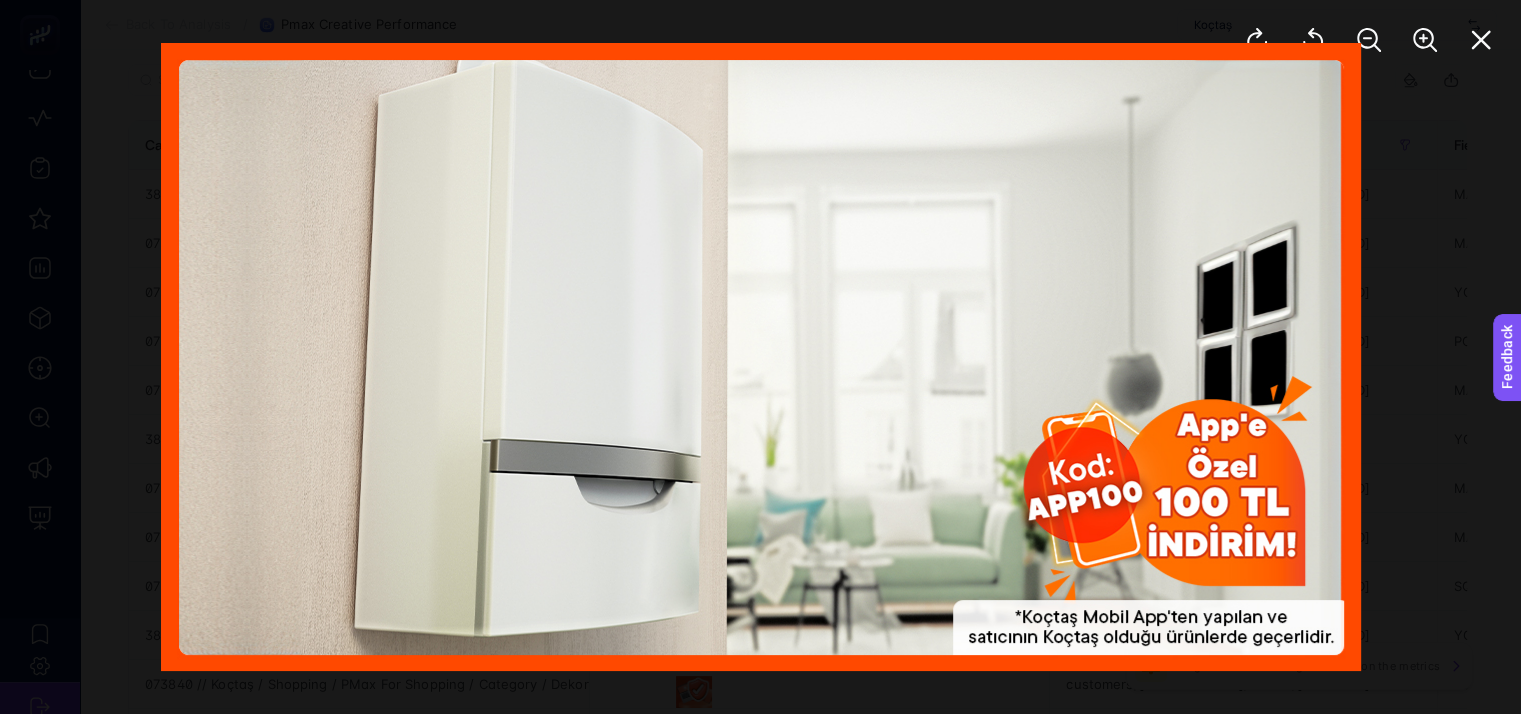 click 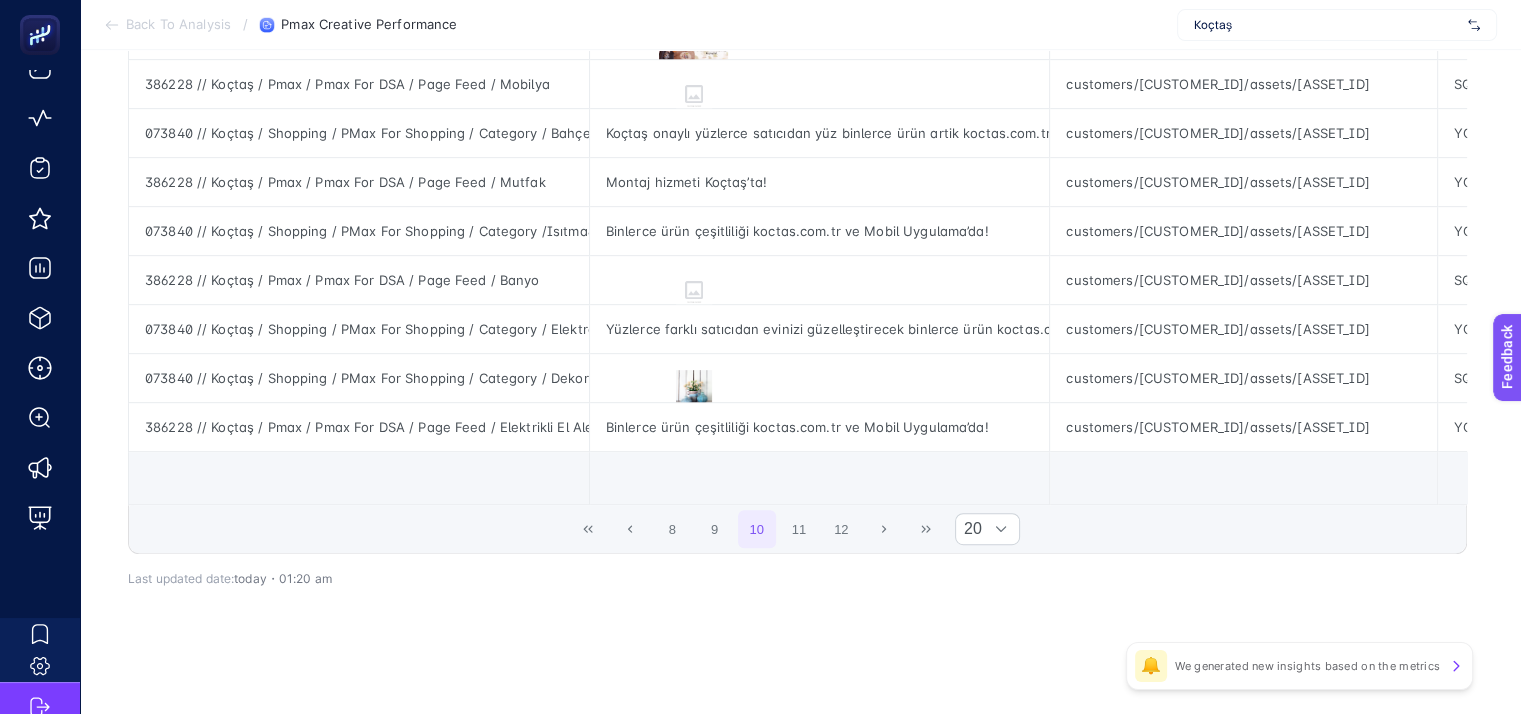 scroll, scrollTop: 909, scrollLeft: 9, axis: both 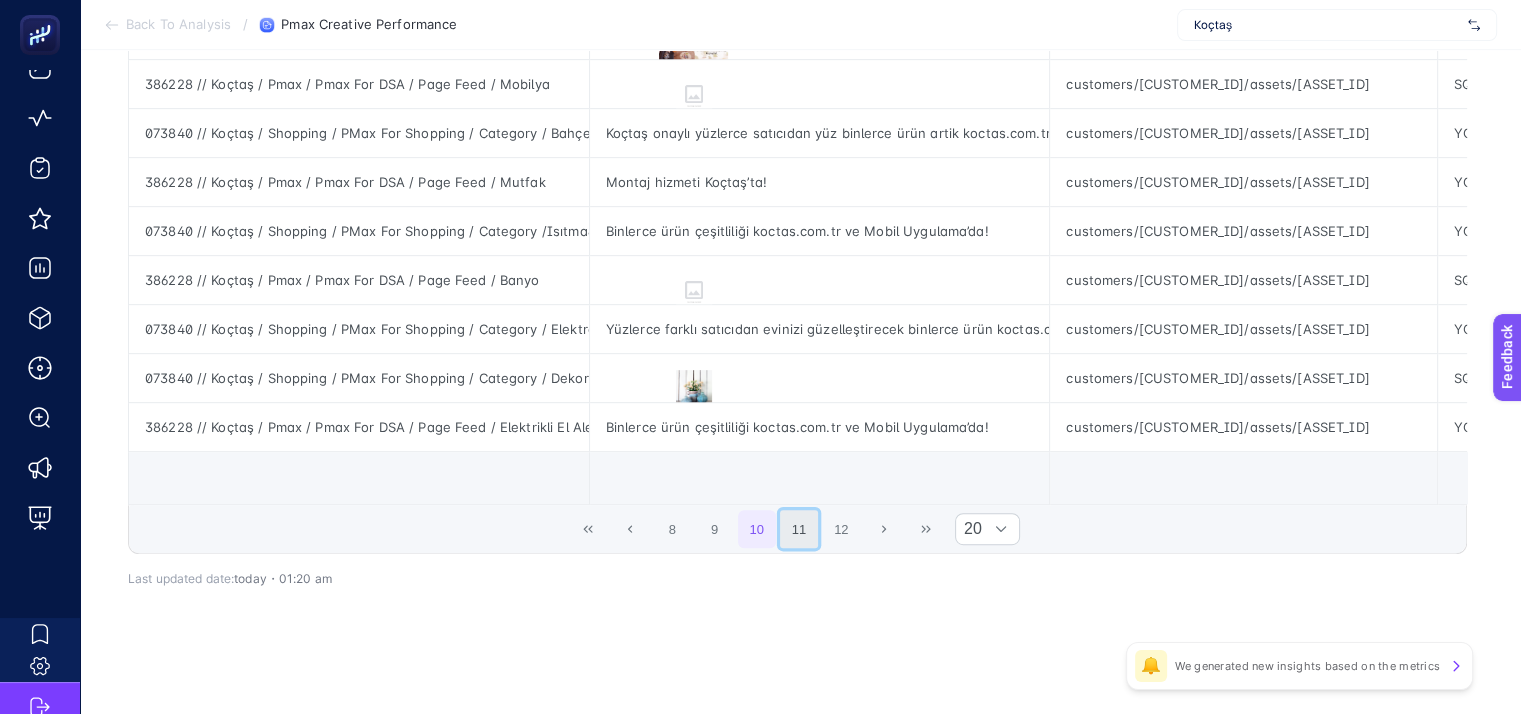 click on "11" 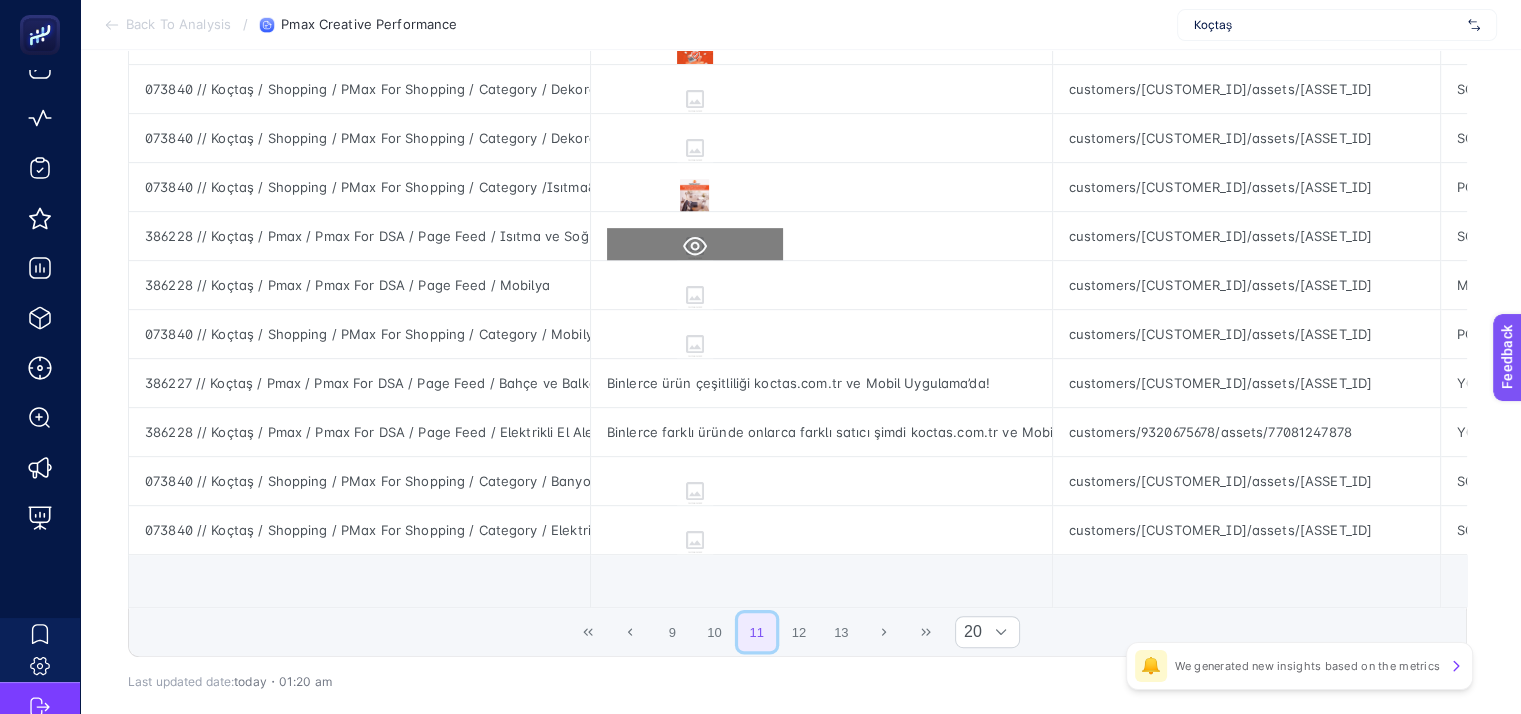 scroll, scrollTop: 709, scrollLeft: 9, axis: both 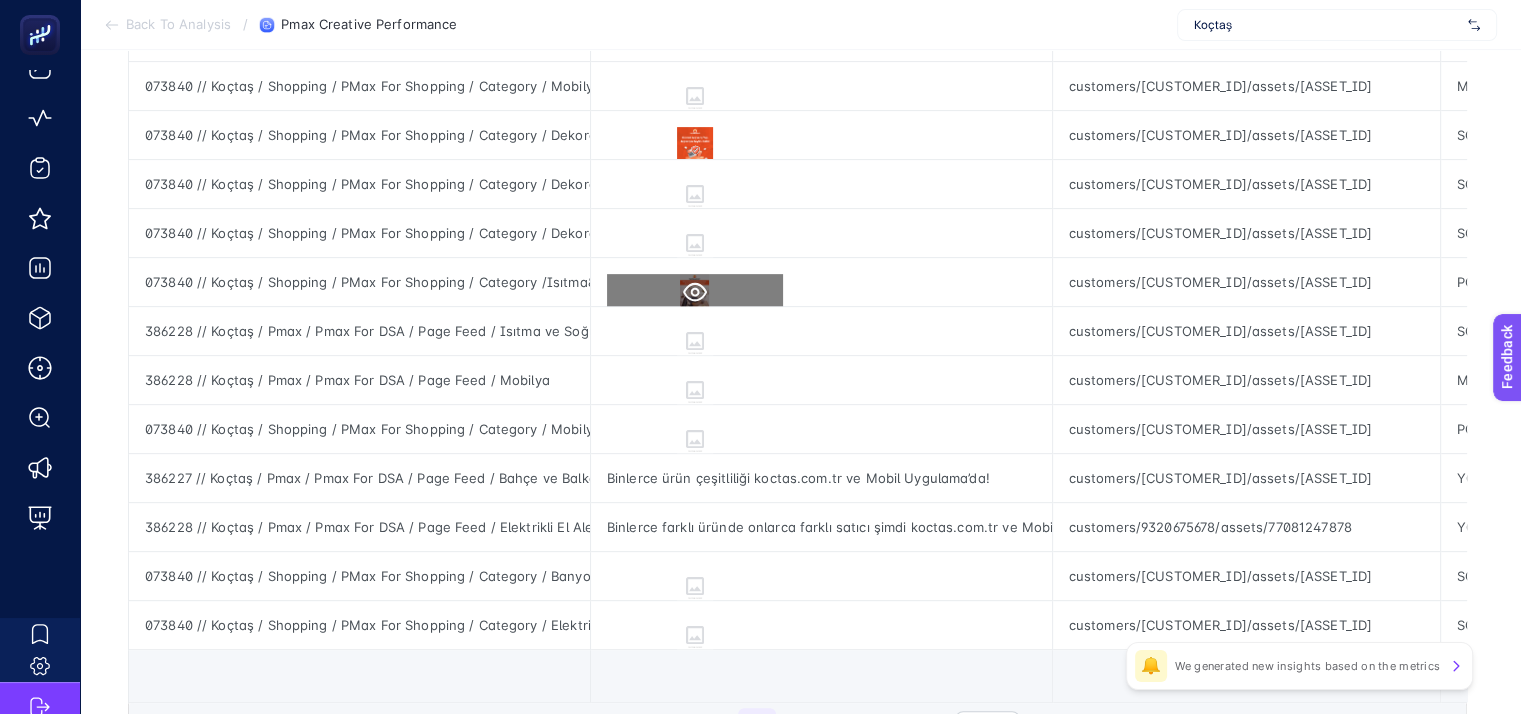 click 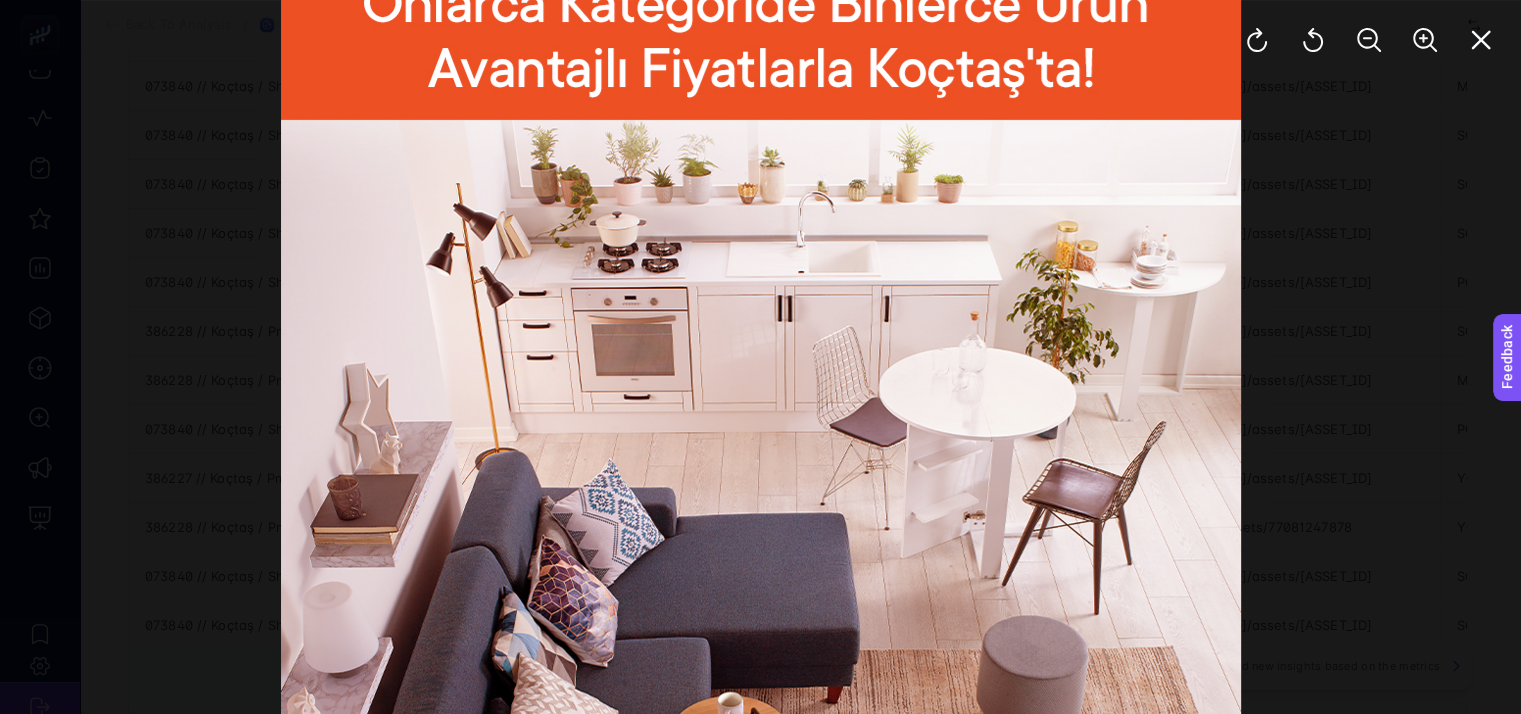 click 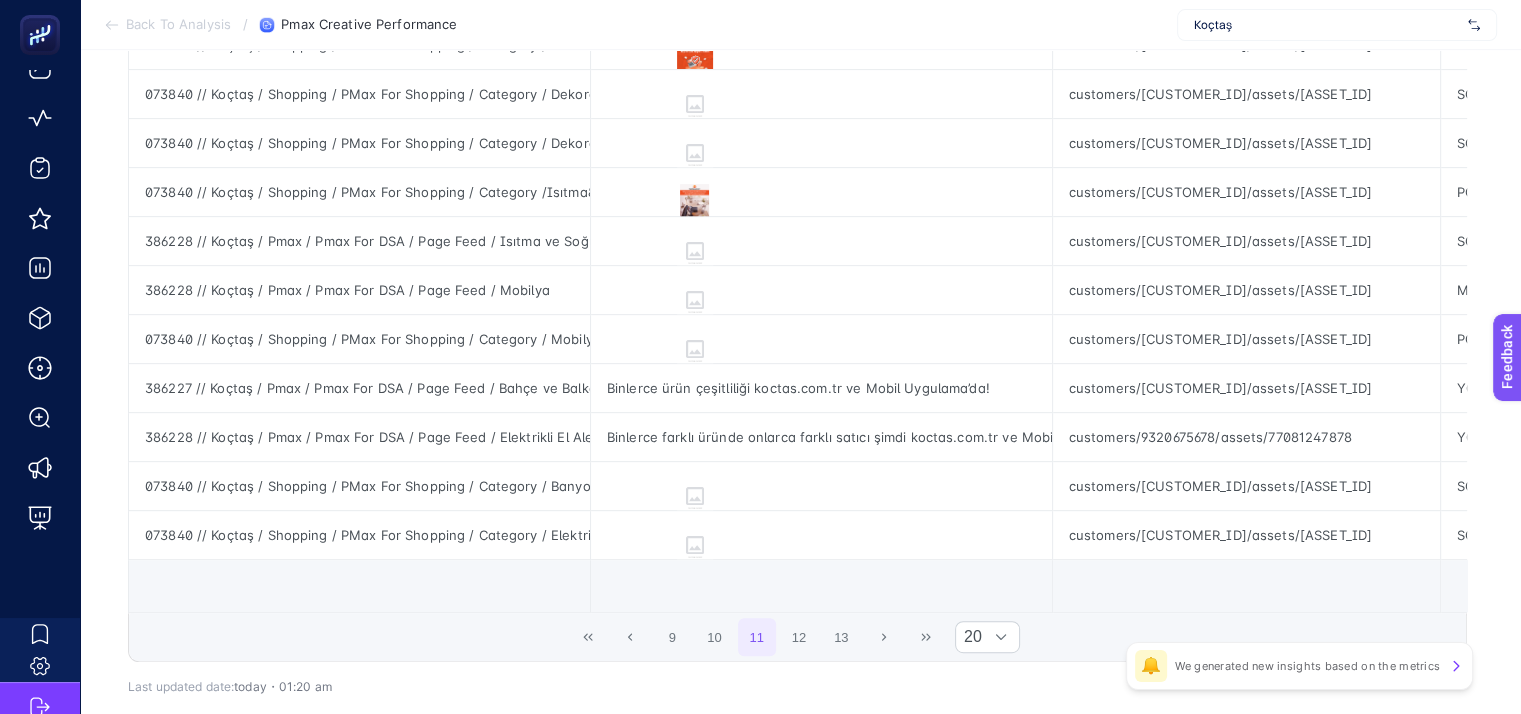 scroll, scrollTop: 909, scrollLeft: 9, axis: both 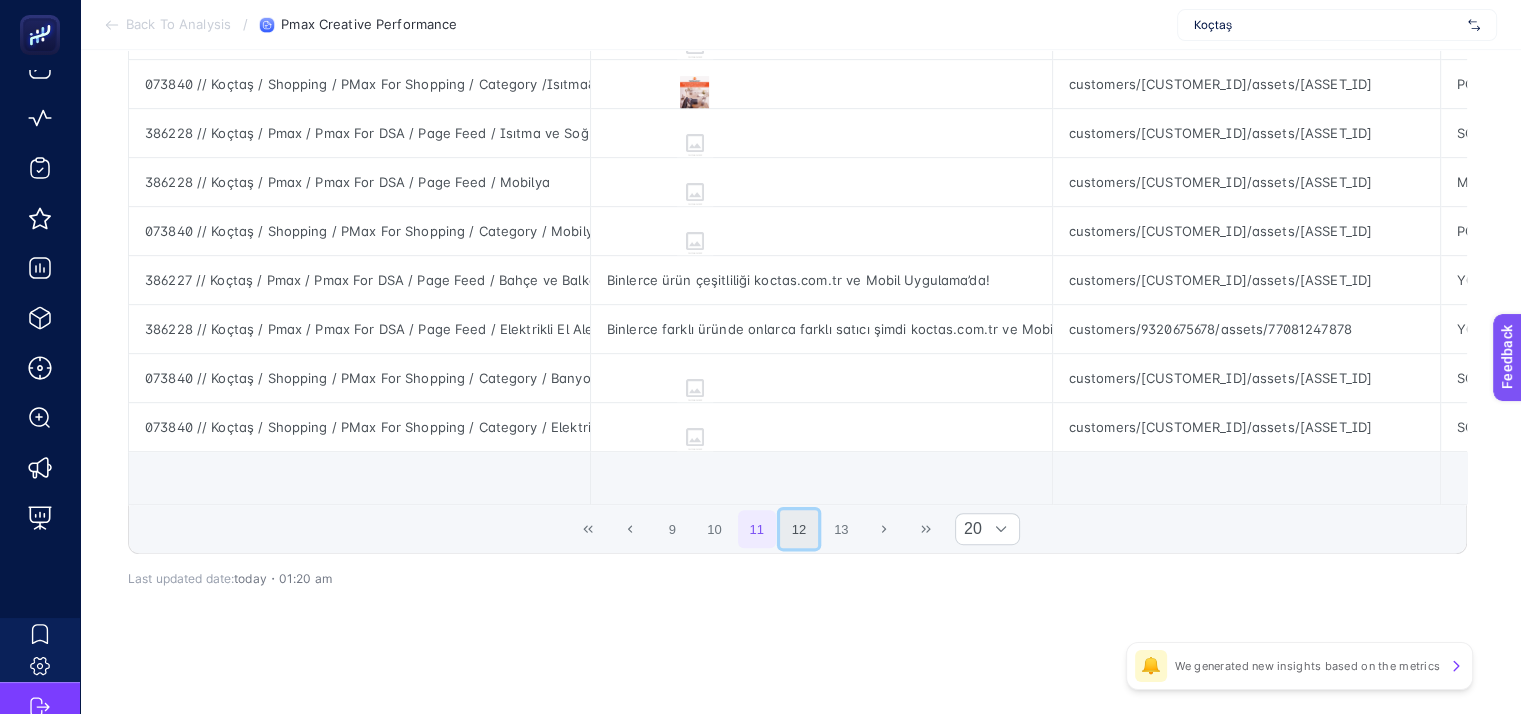 click on "12" 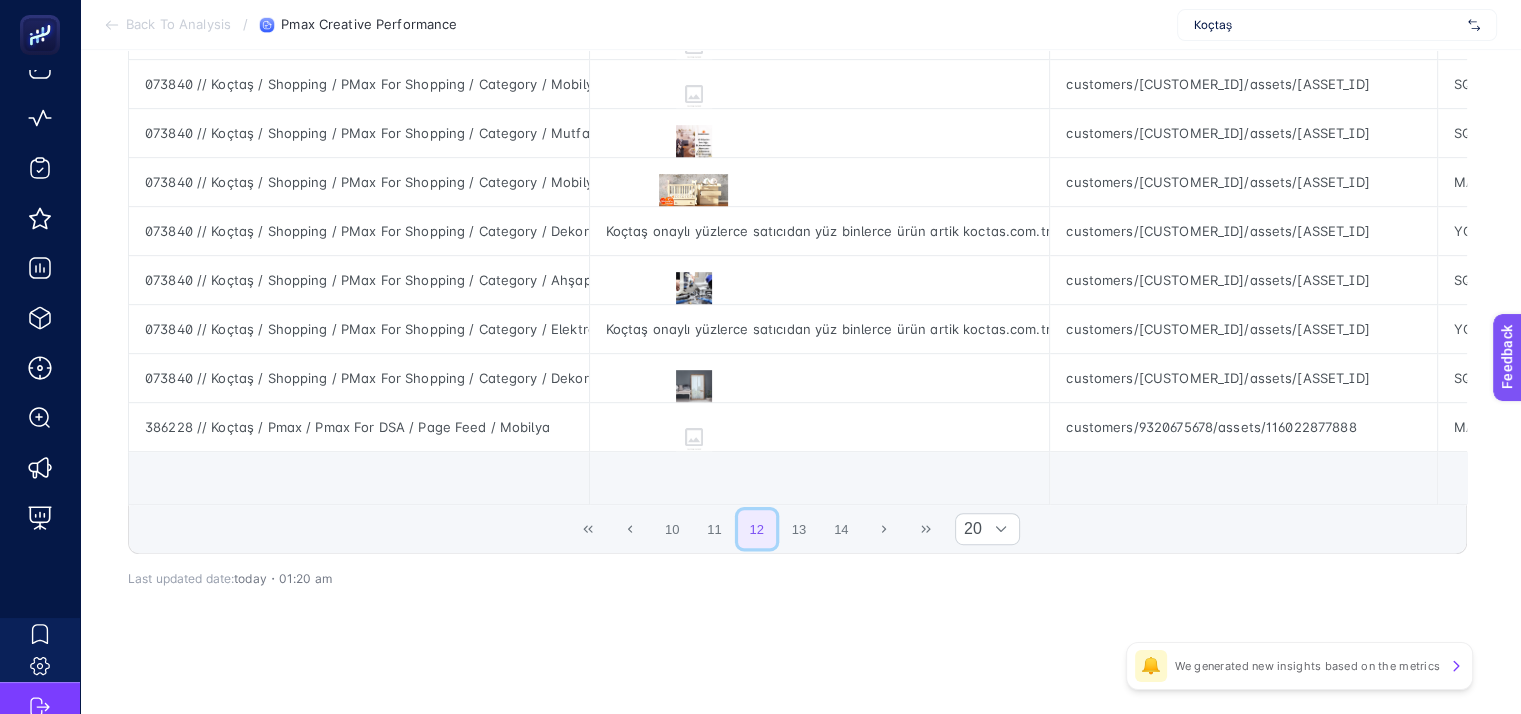 scroll, scrollTop: 409, scrollLeft: 9, axis: both 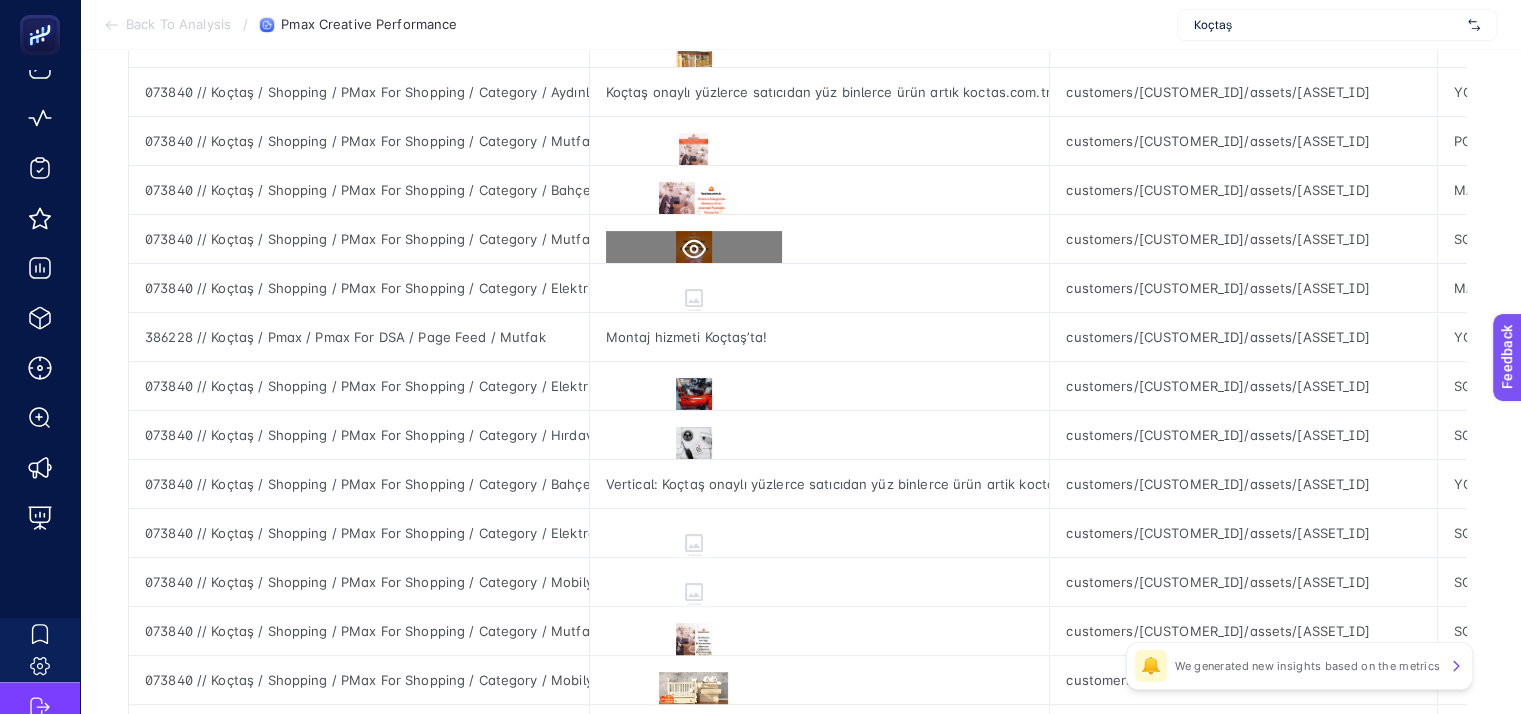 click 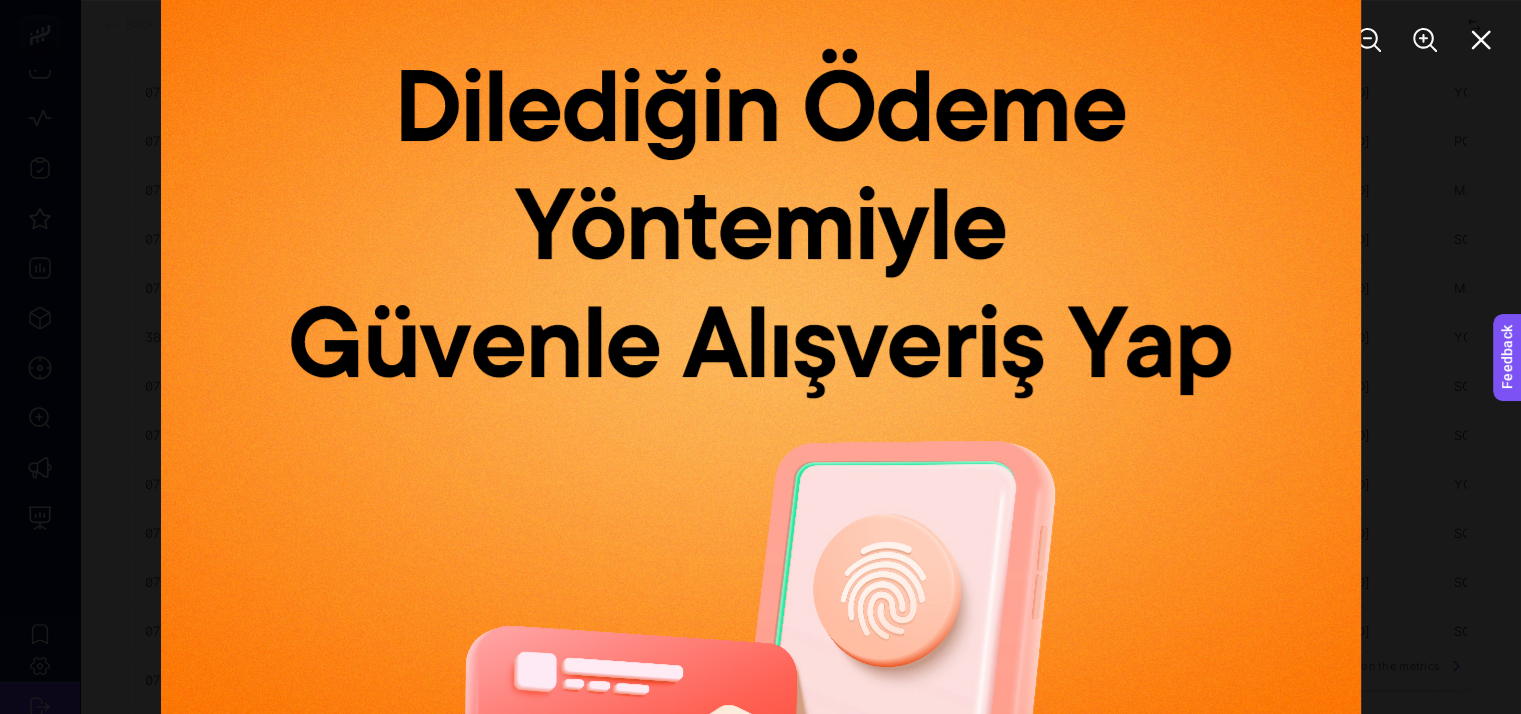 click 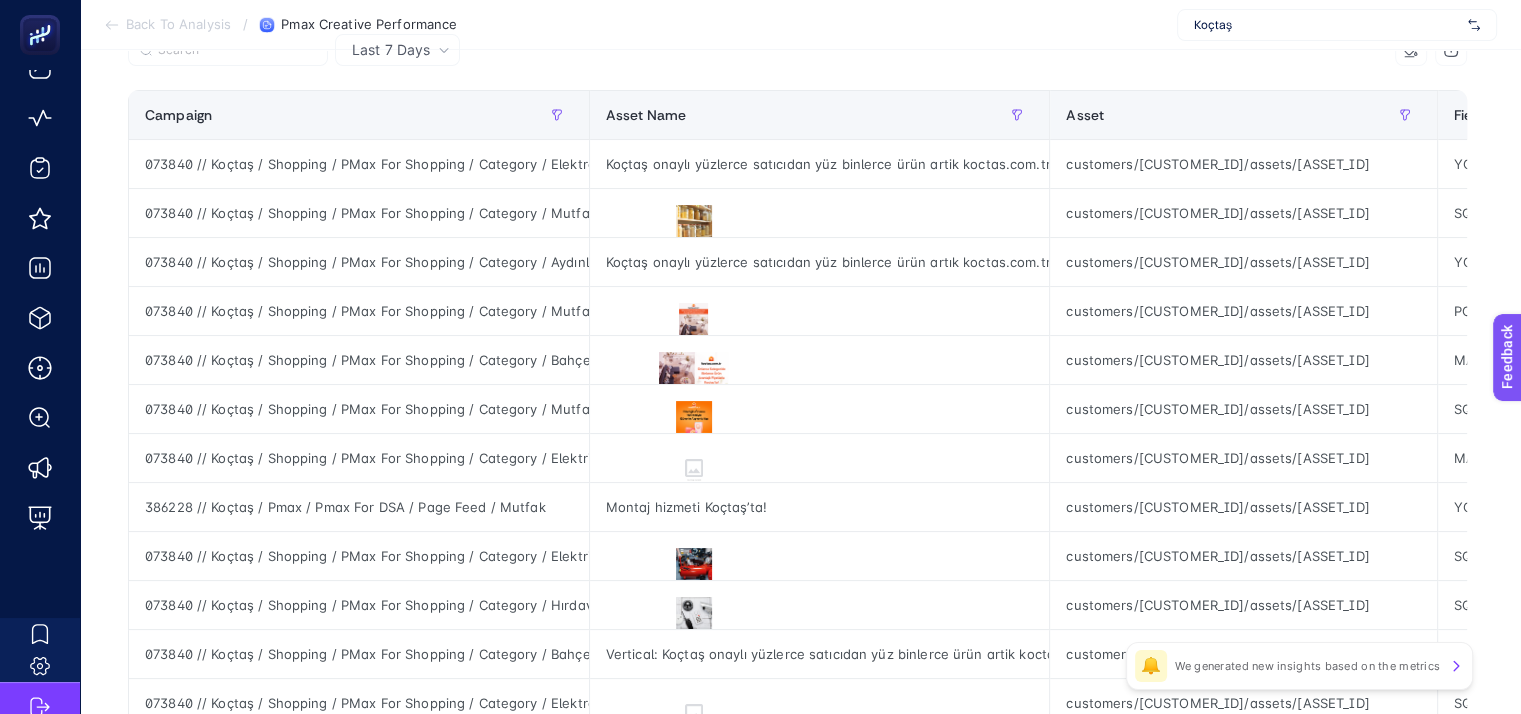 scroll, scrollTop: 209, scrollLeft: 9, axis: both 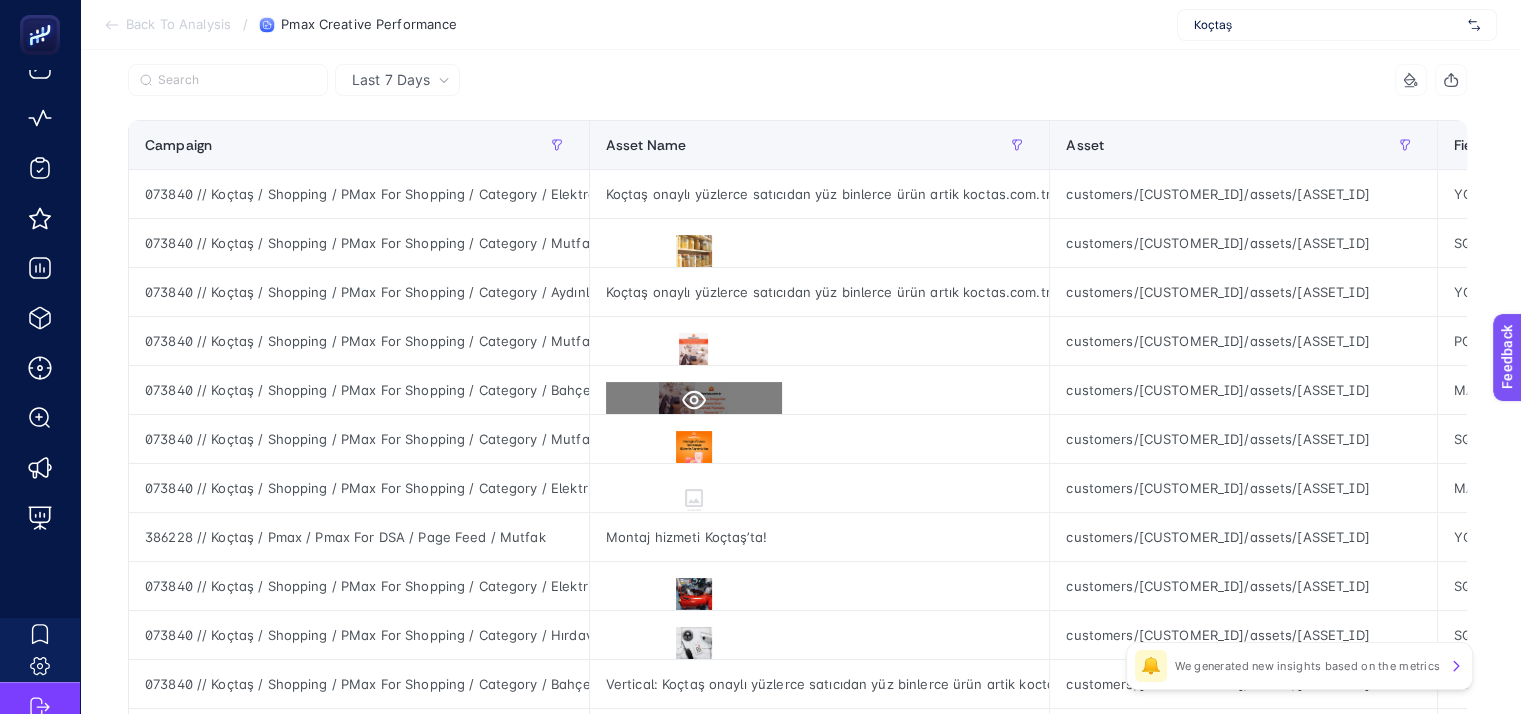 click 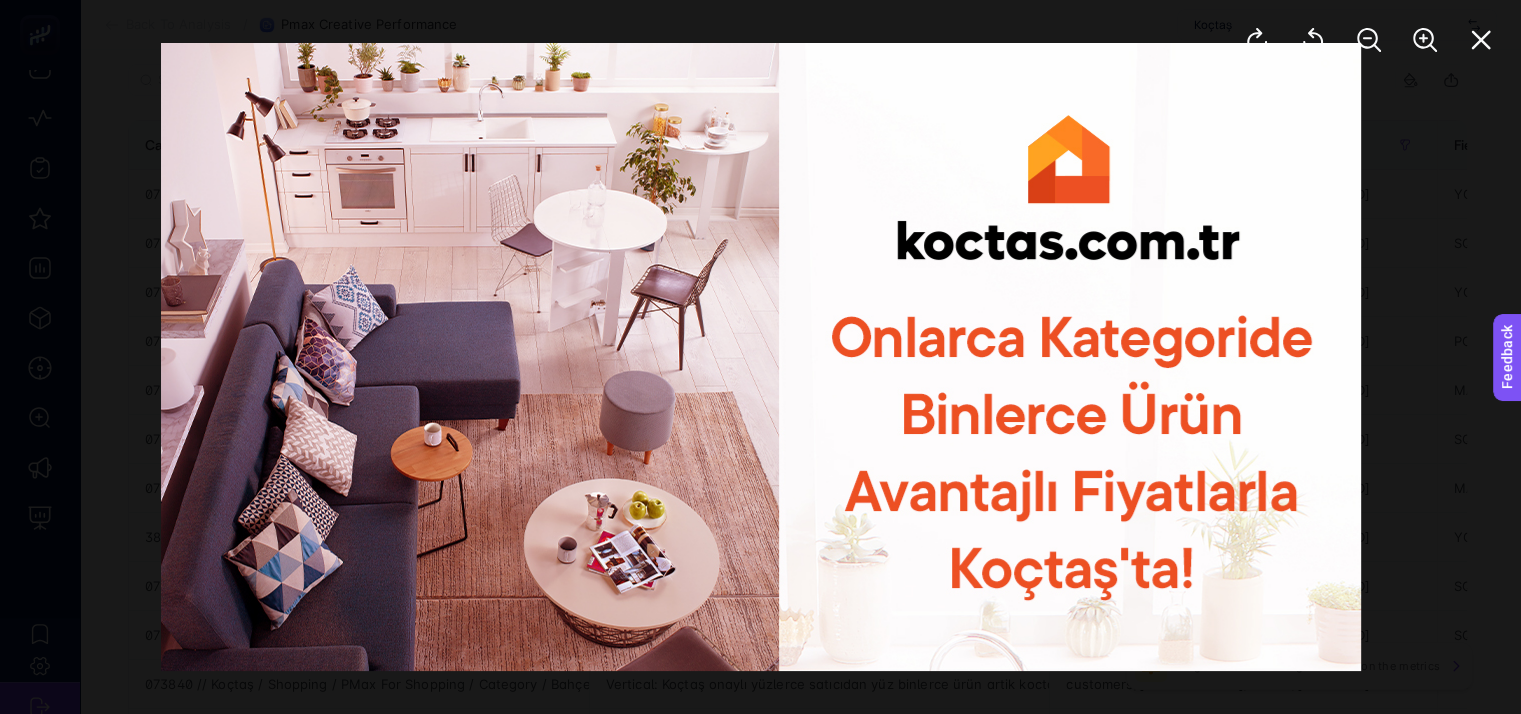 click 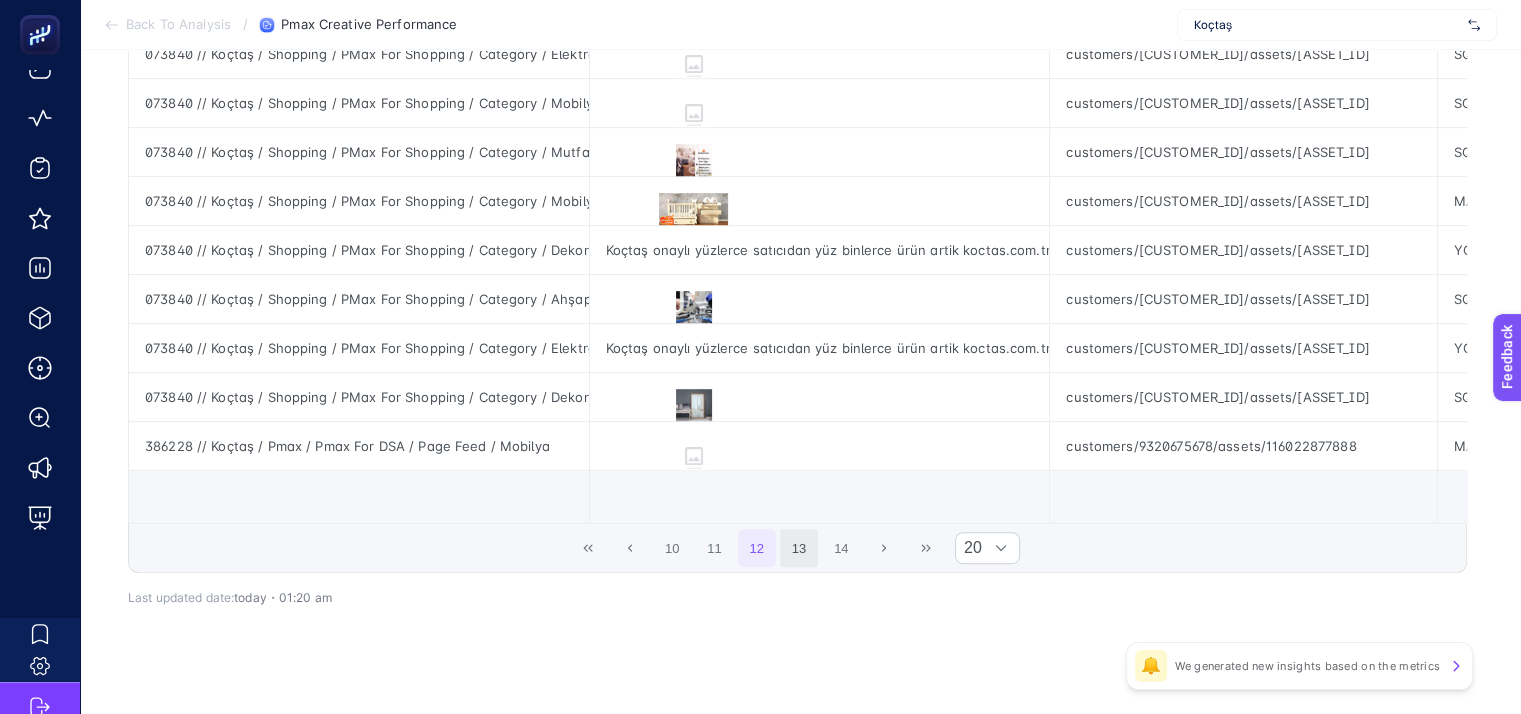 scroll, scrollTop: 909, scrollLeft: 9, axis: both 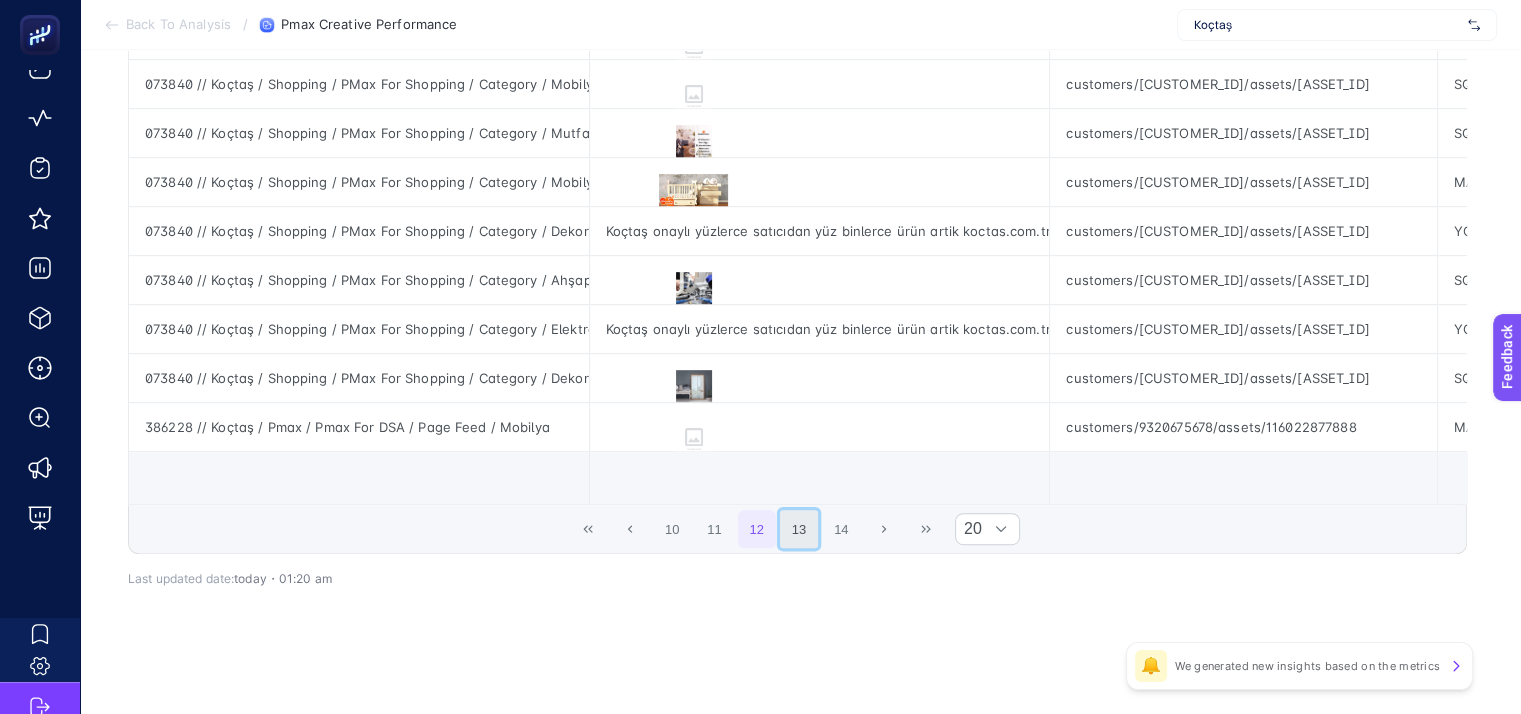 click on "13" 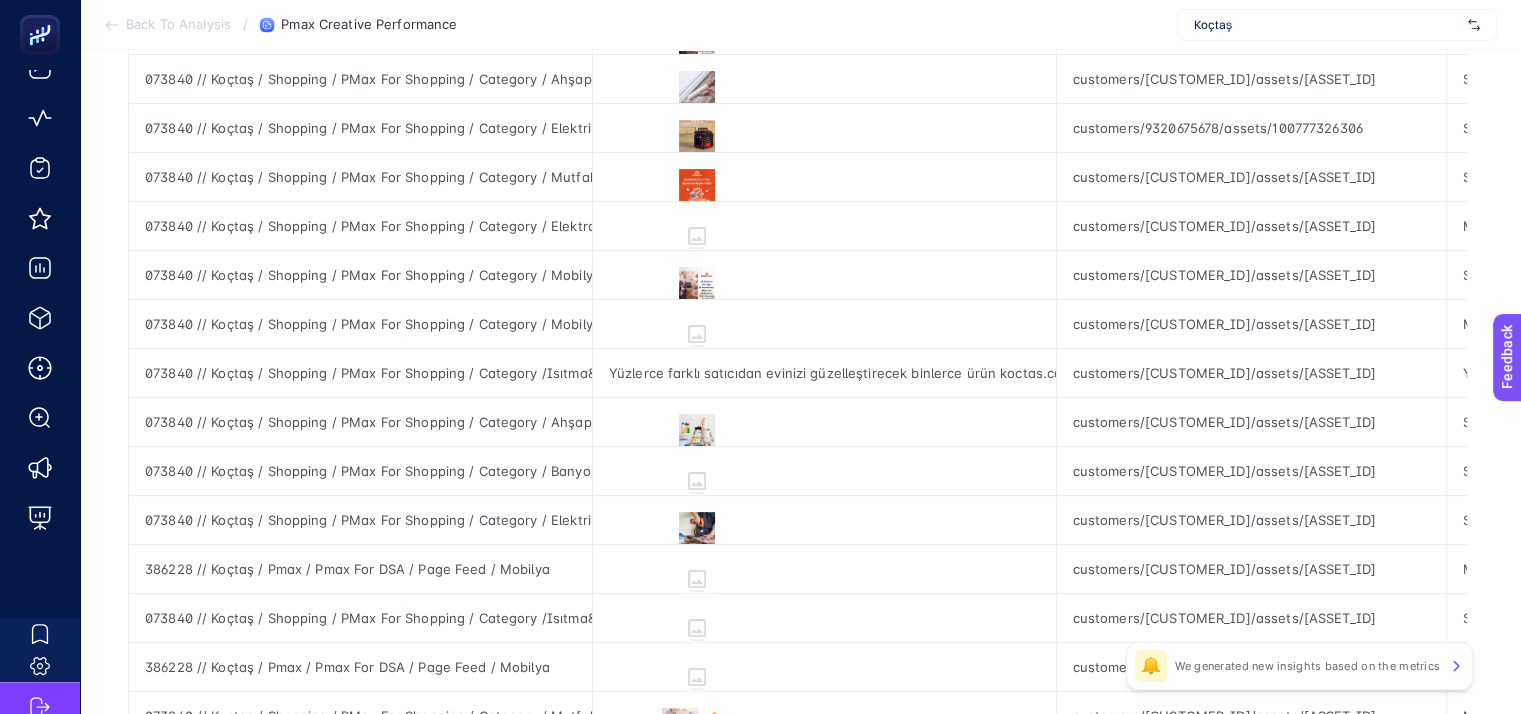 scroll, scrollTop: 309, scrollLeft: 9, axis: both 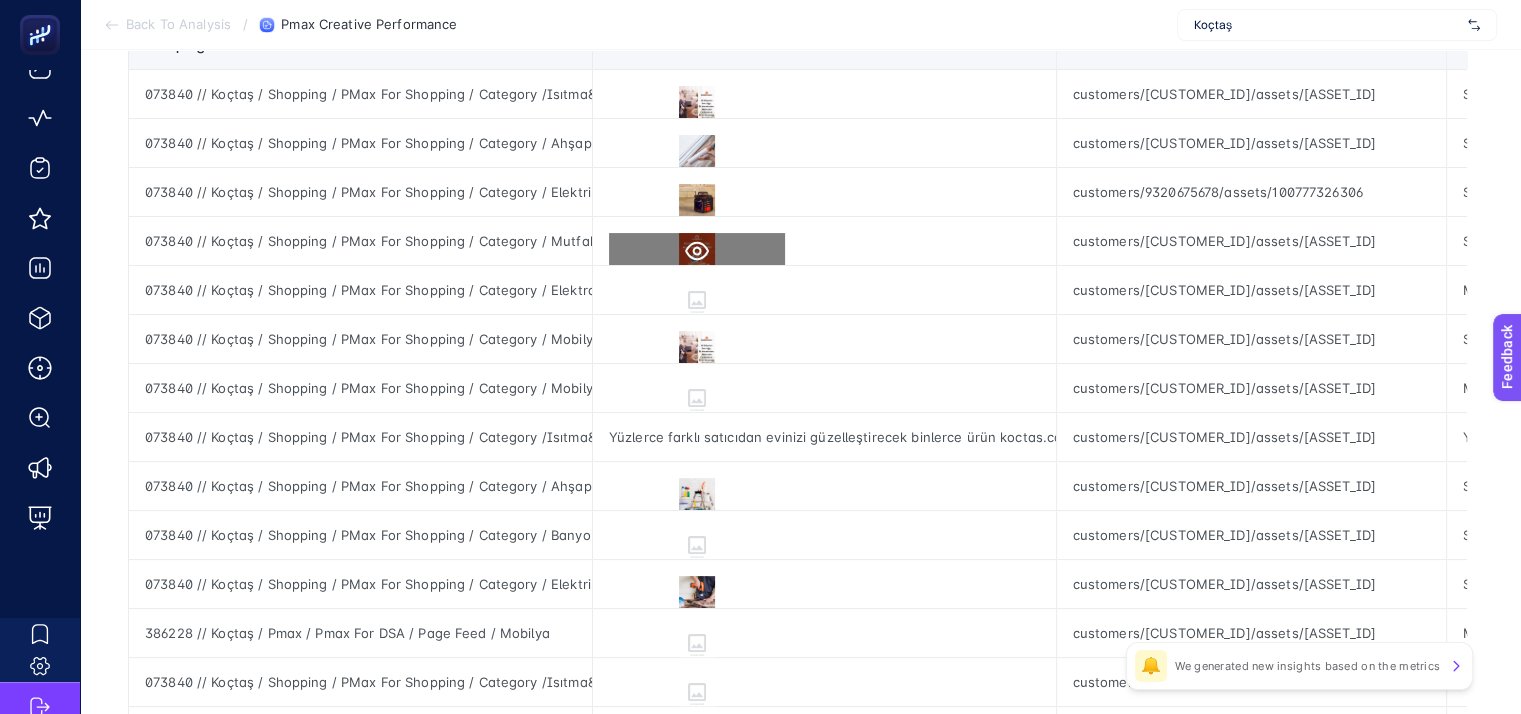 click 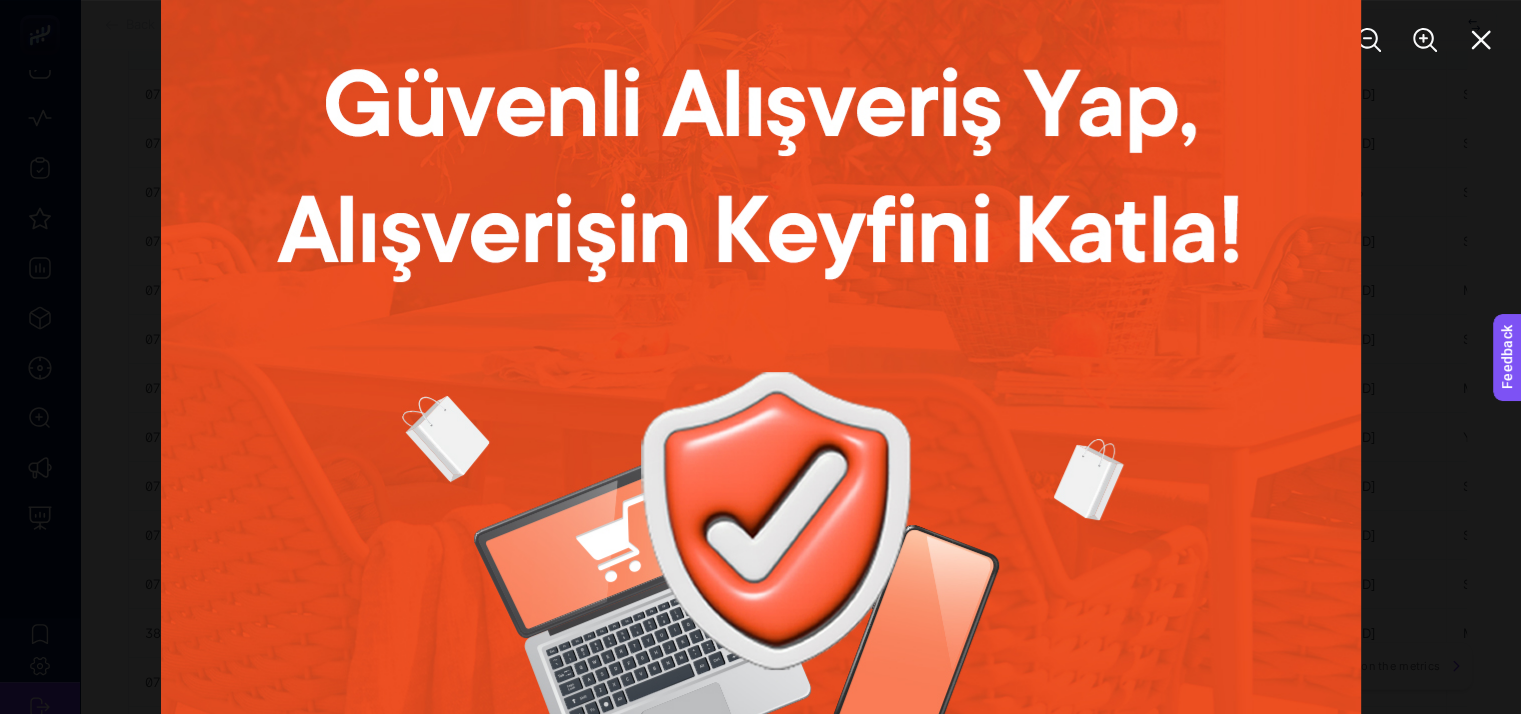 click 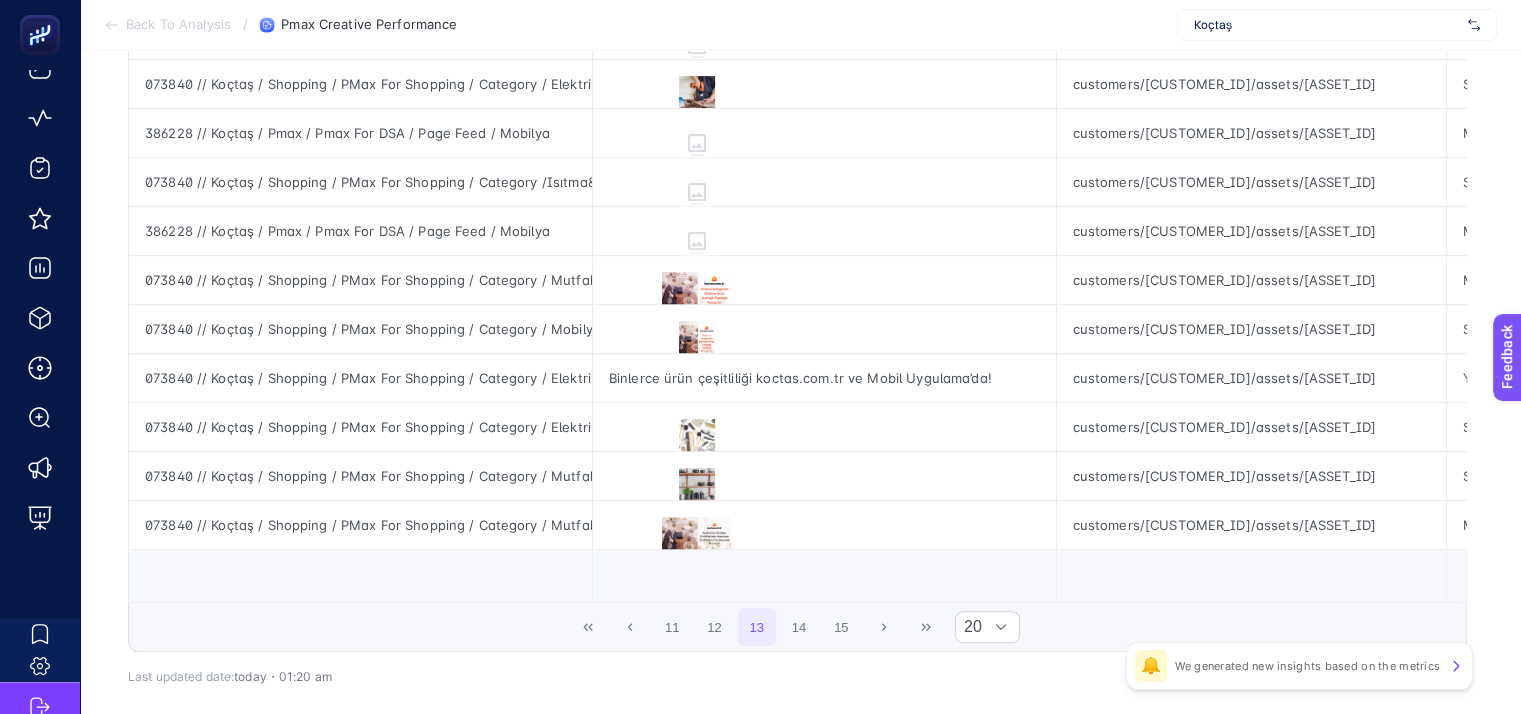 scroll, scrollTop: 909, scrollLeft: 9, axis: both 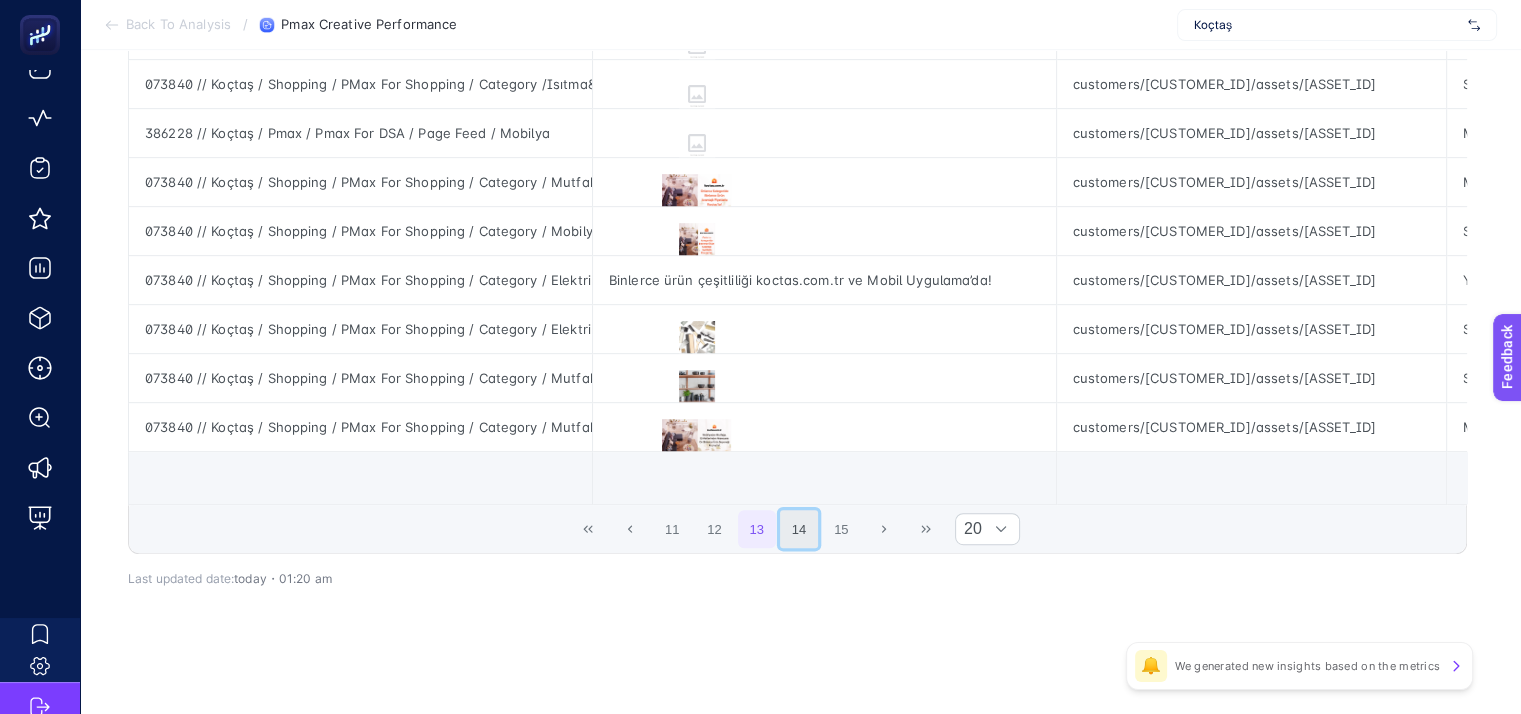 click on "14" 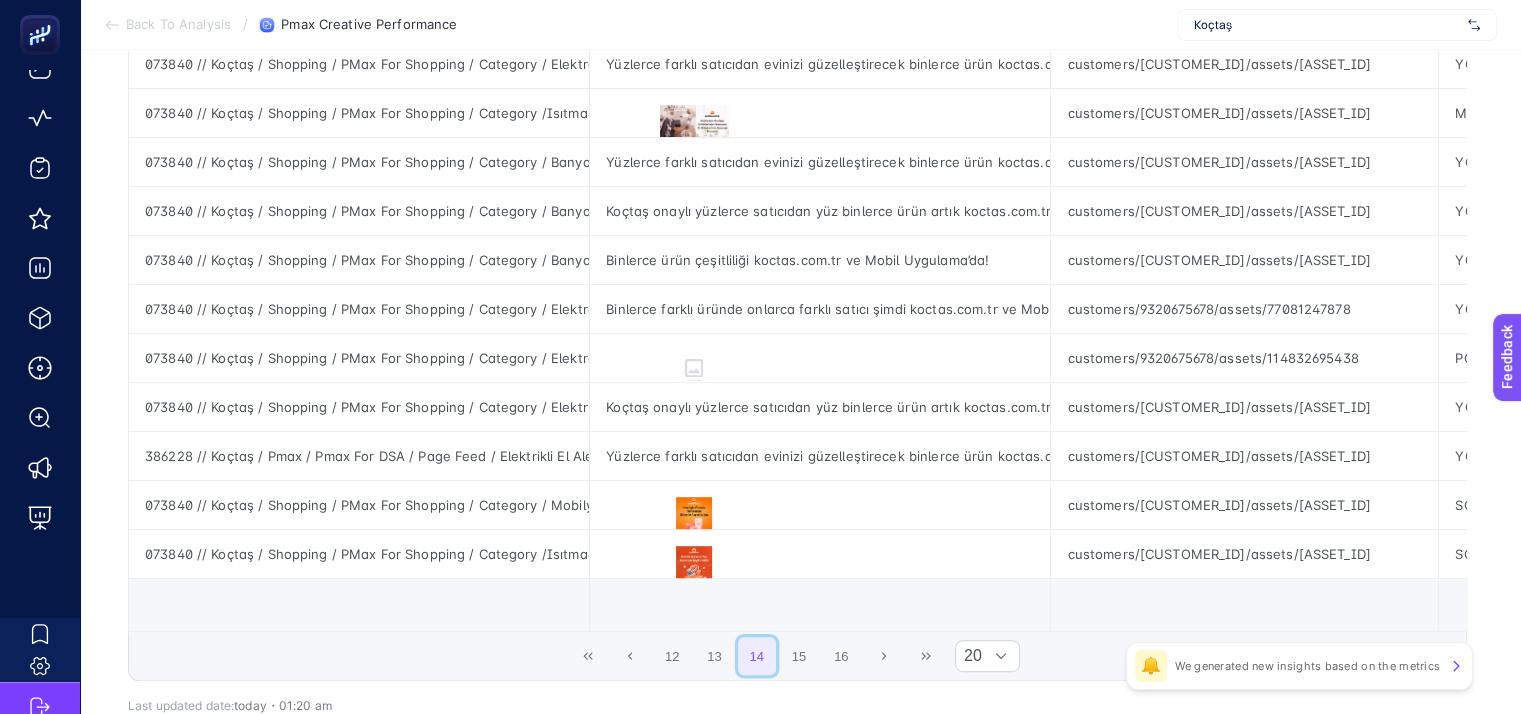 scroll, scrollTop: 909, scrollLeft: 9, axis: both 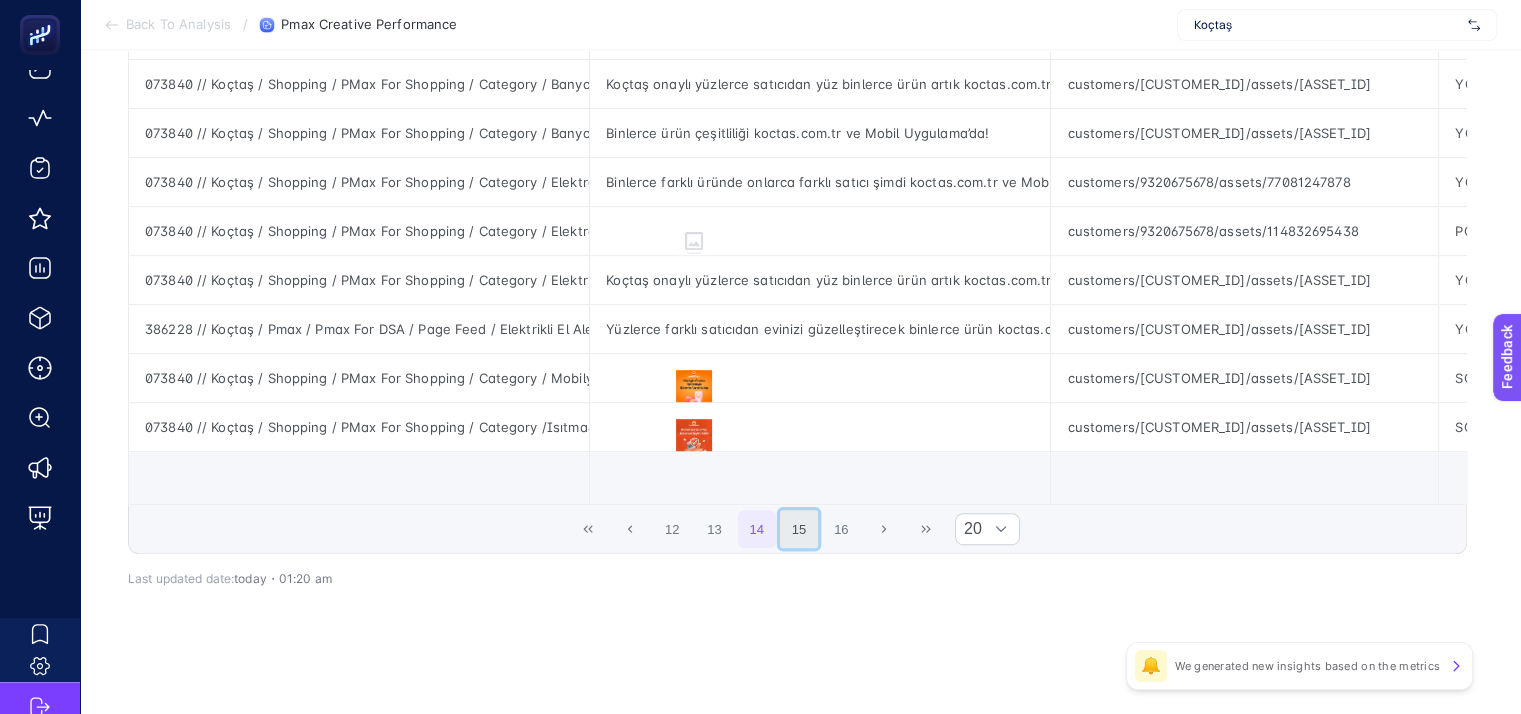 click on "15" 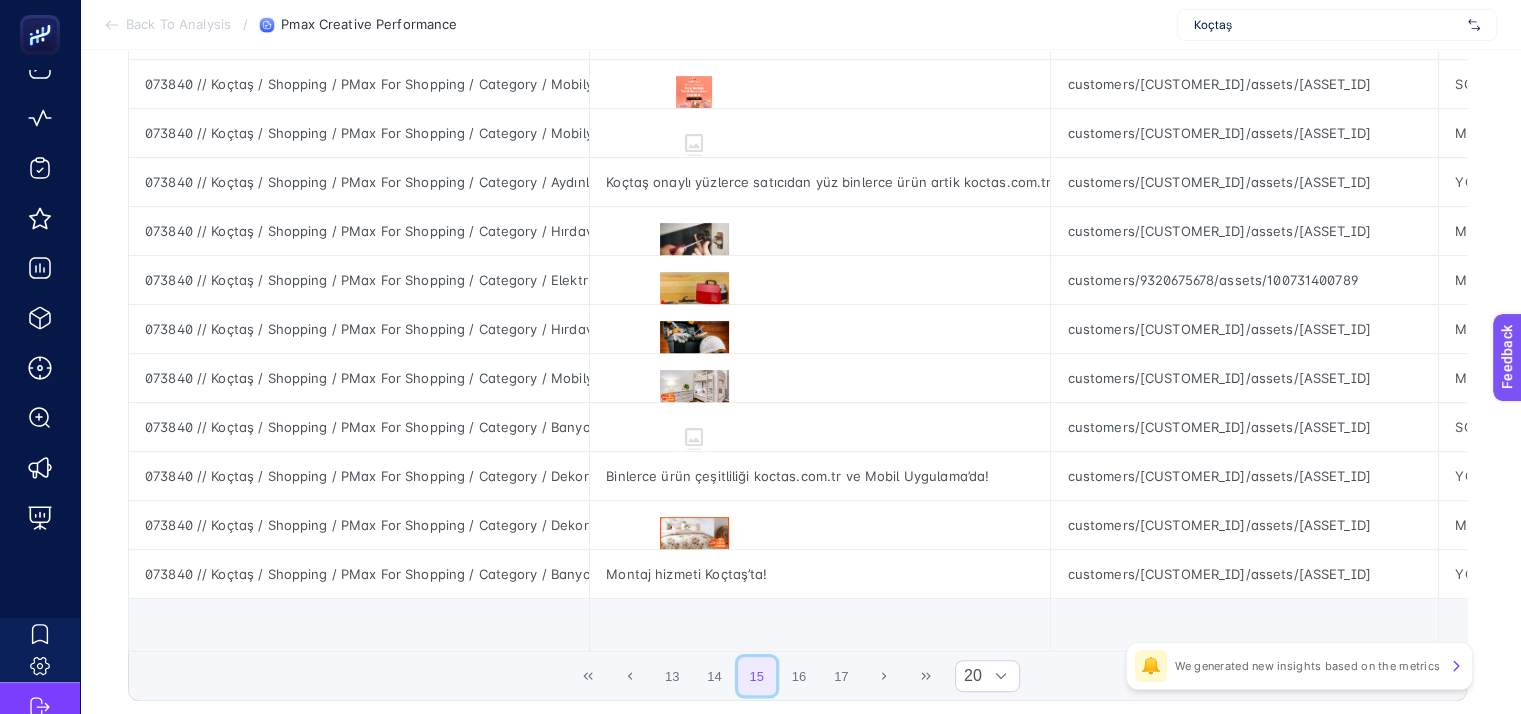scroll, scrollTop: 809, scrollLeft: 9, axis: both 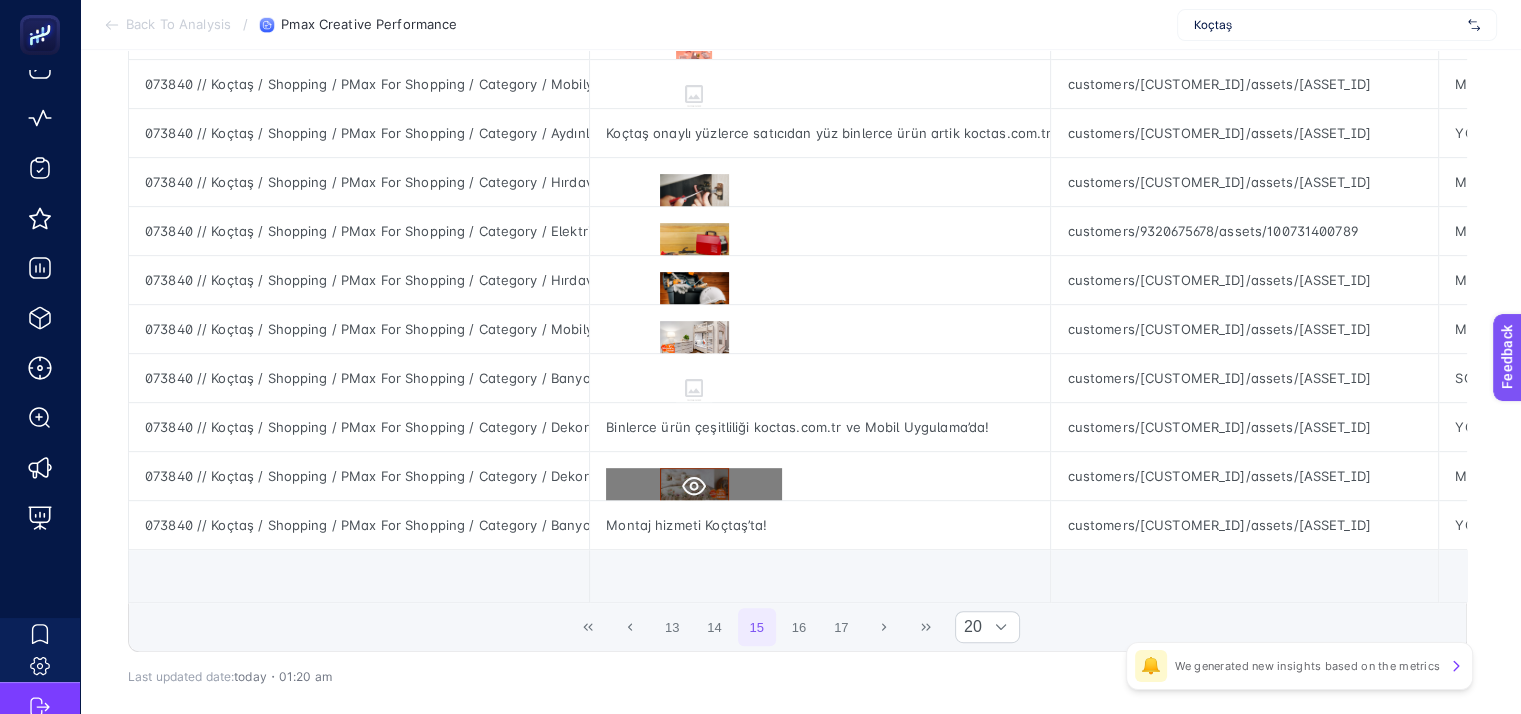click 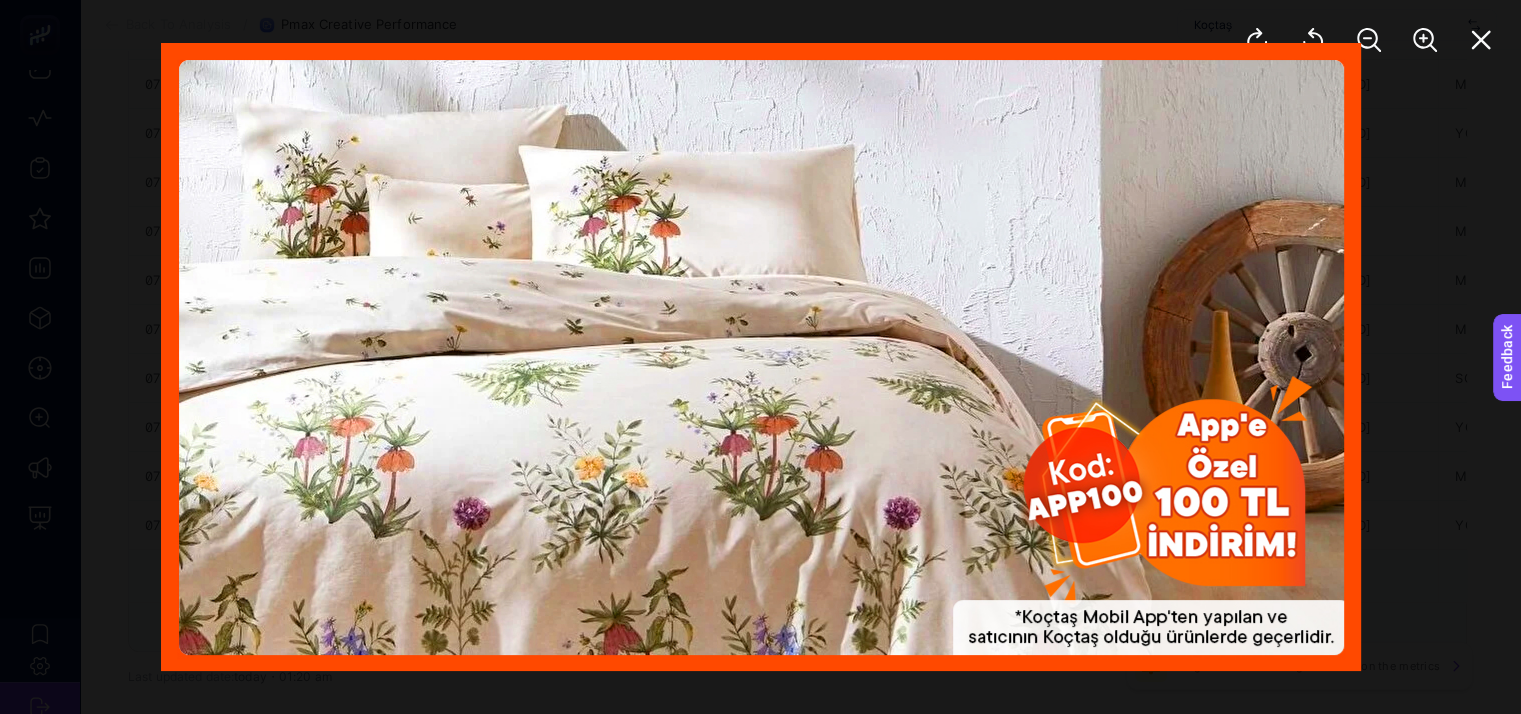click 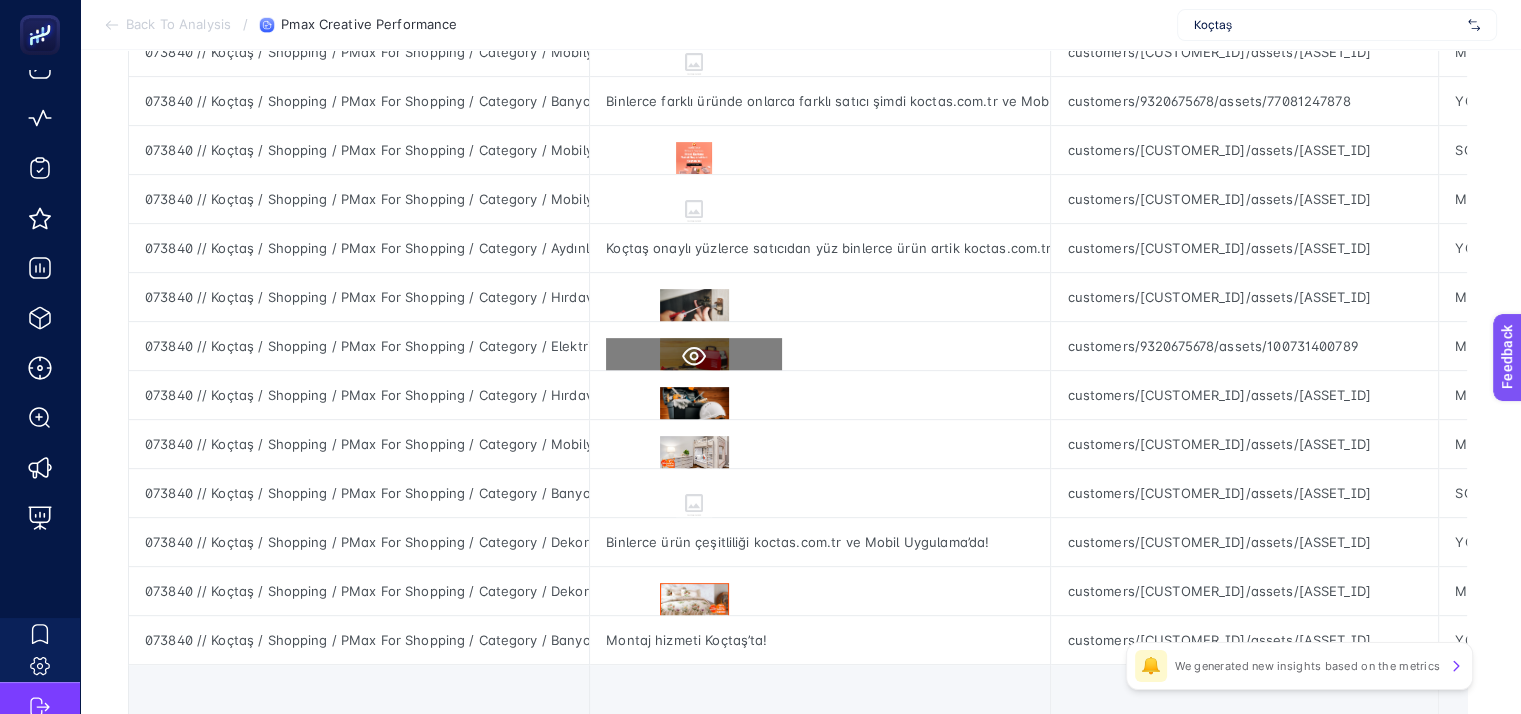 scroll, scrollTop: 609, scrollLeft: 9, axis: both 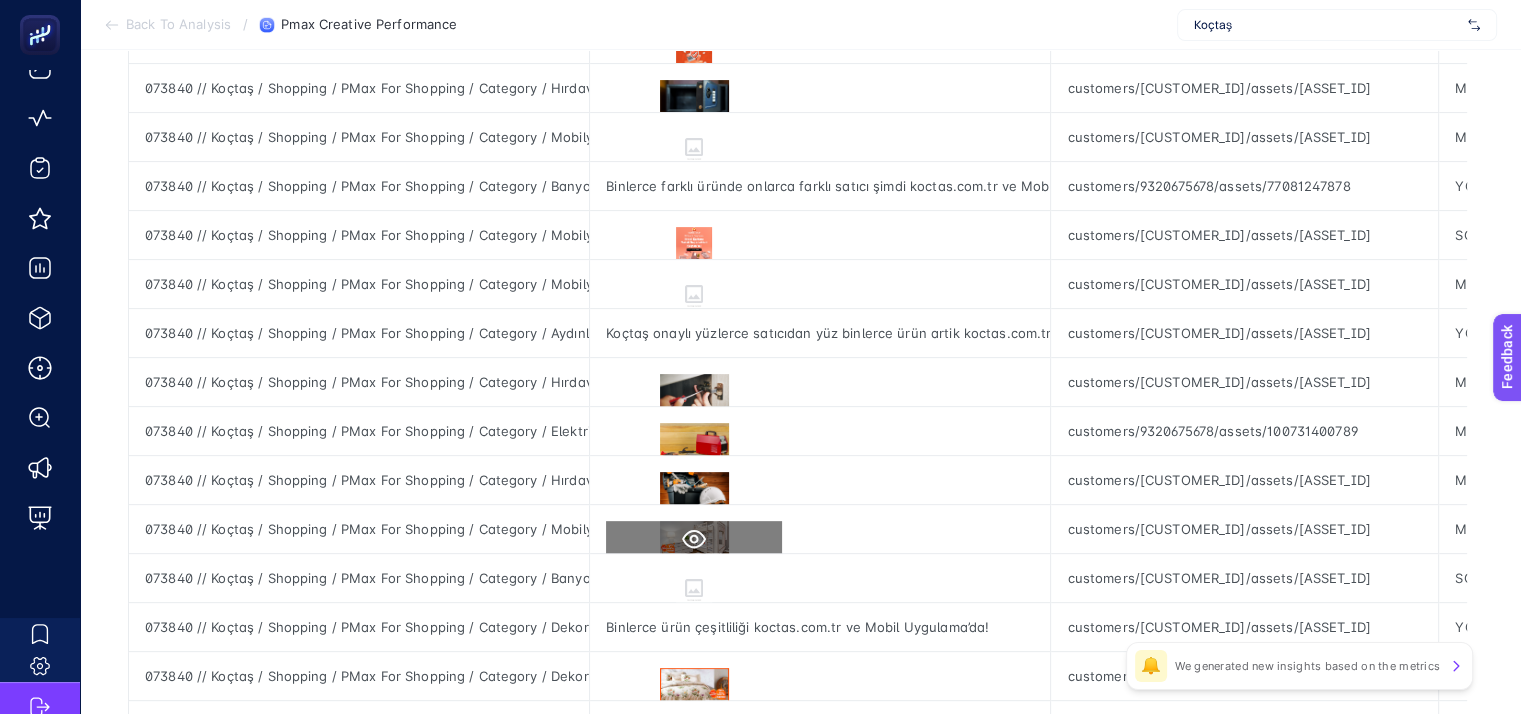 click 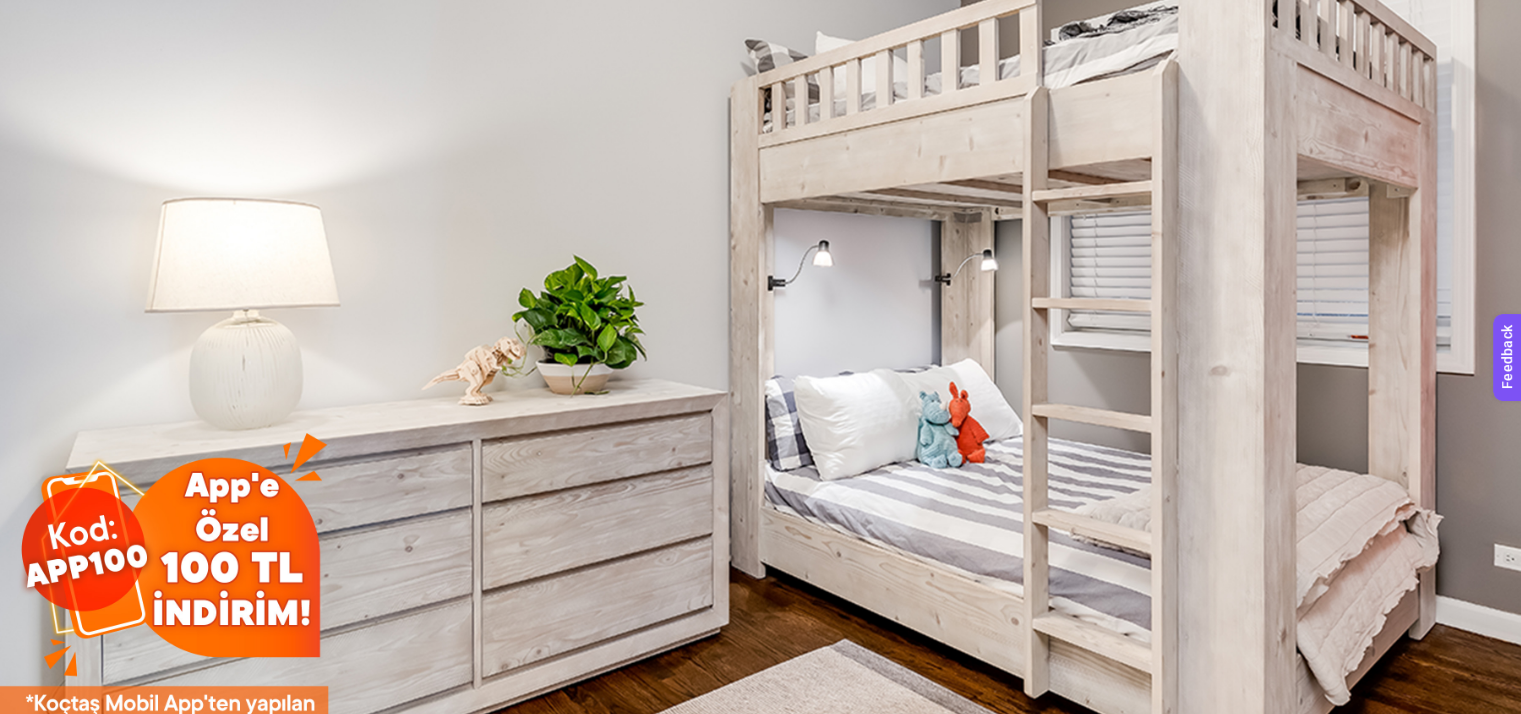 click 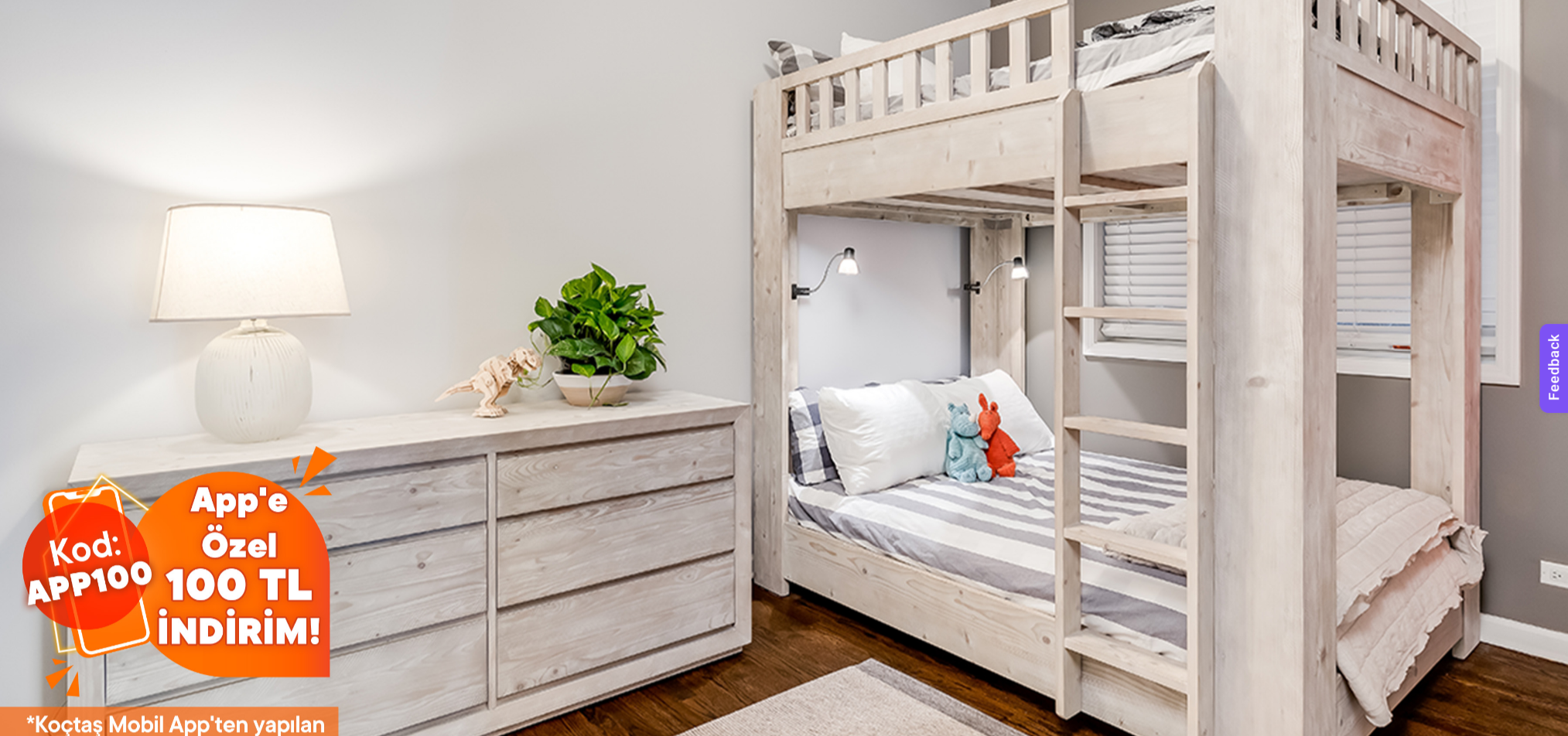 scroll, scrollTop: 394, scrollLeft: 7, axis: both 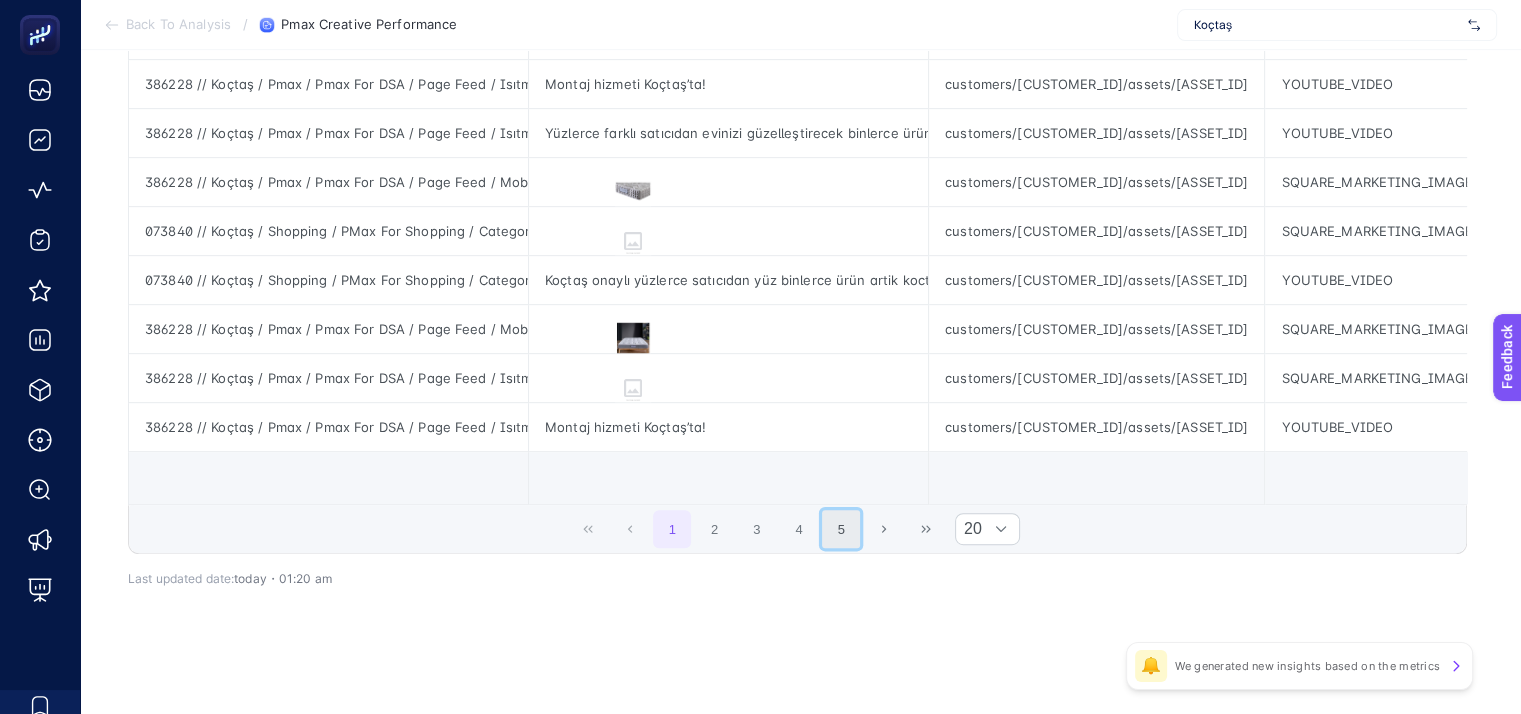 click on "5" 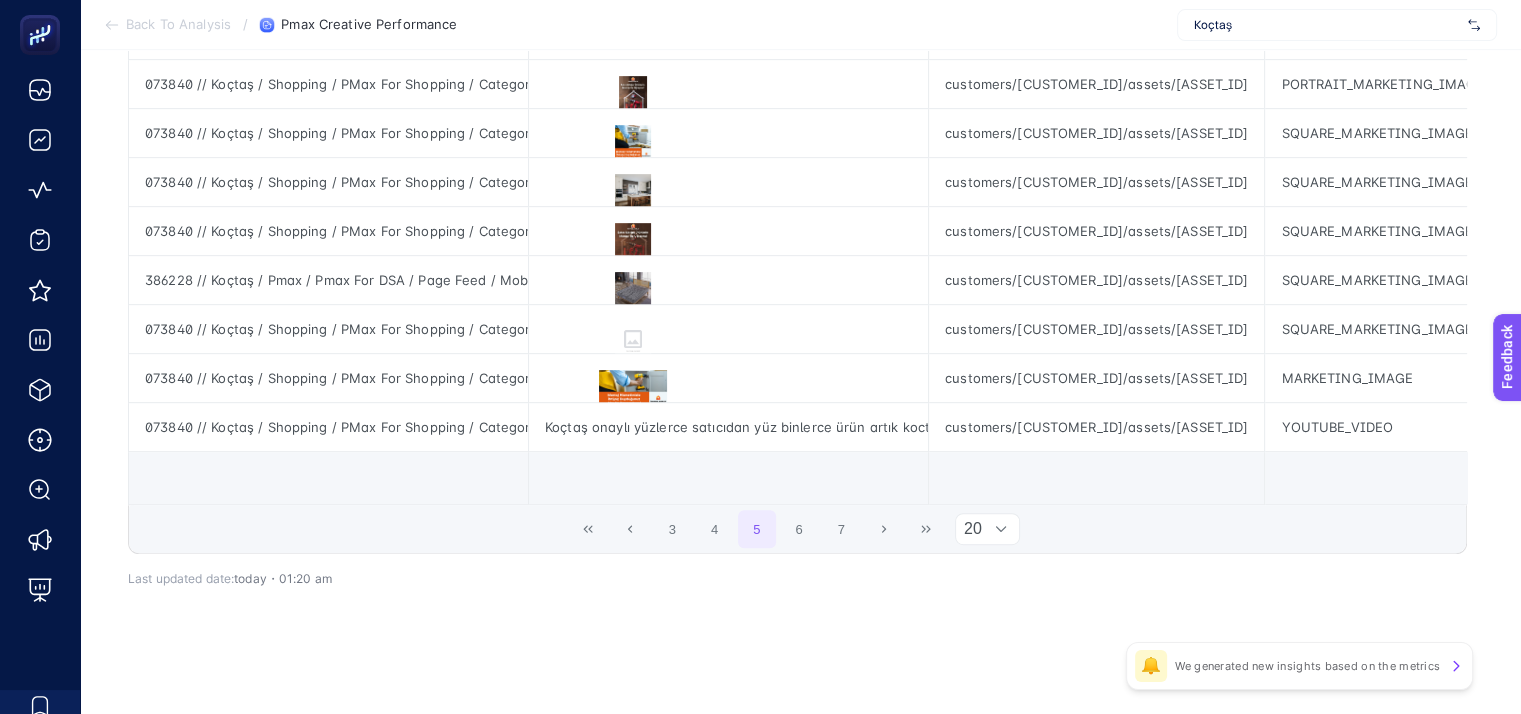 click on "20" at bounding box center [969, 529] 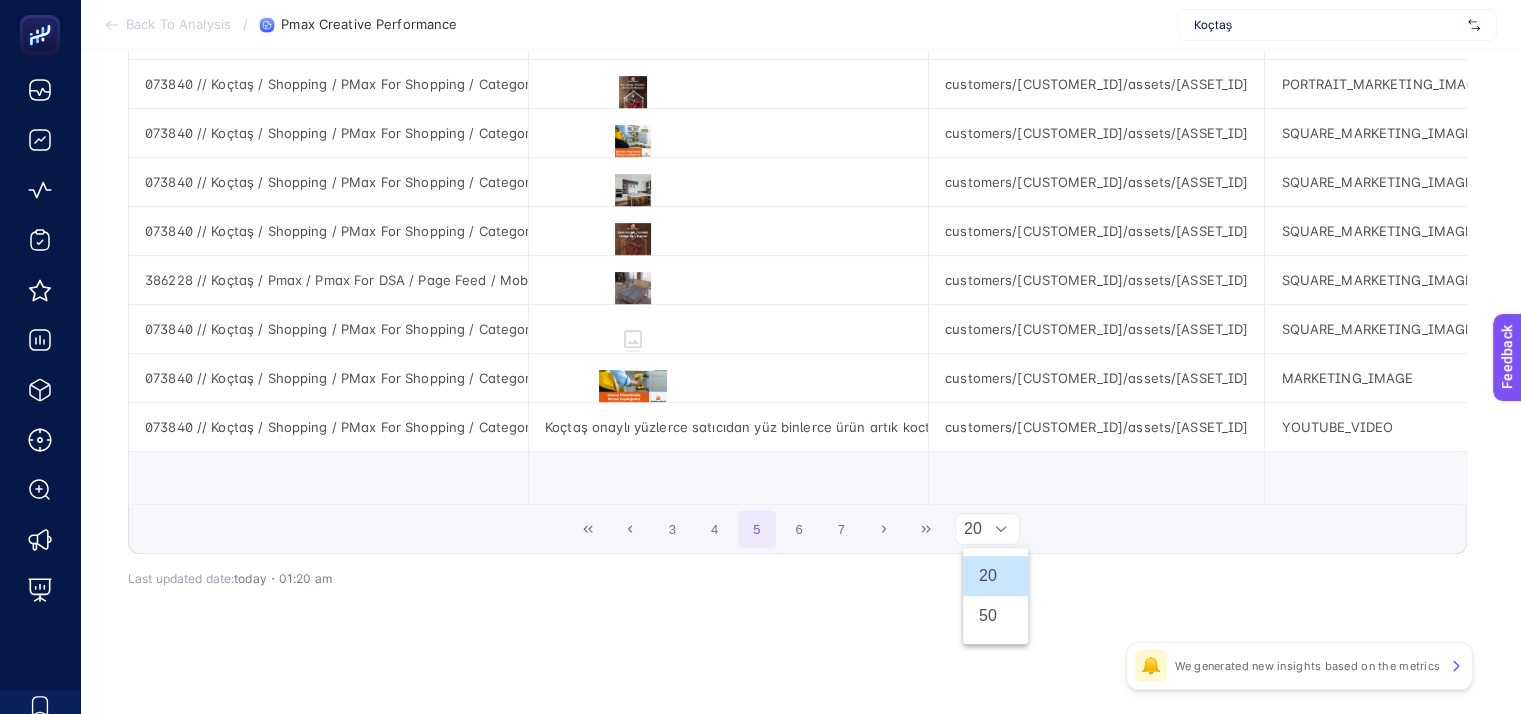 click on "20" at bounding box center (969, 529) 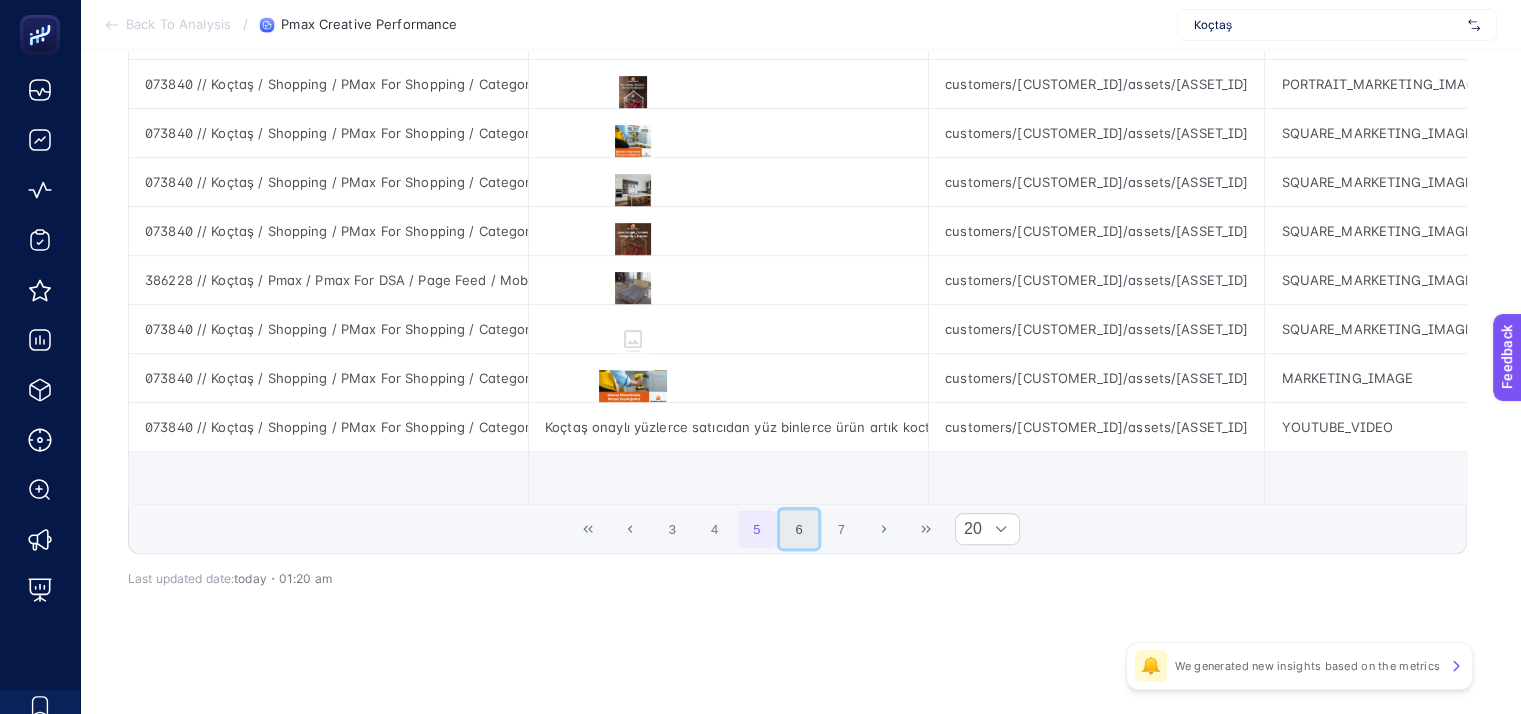 click on "6" 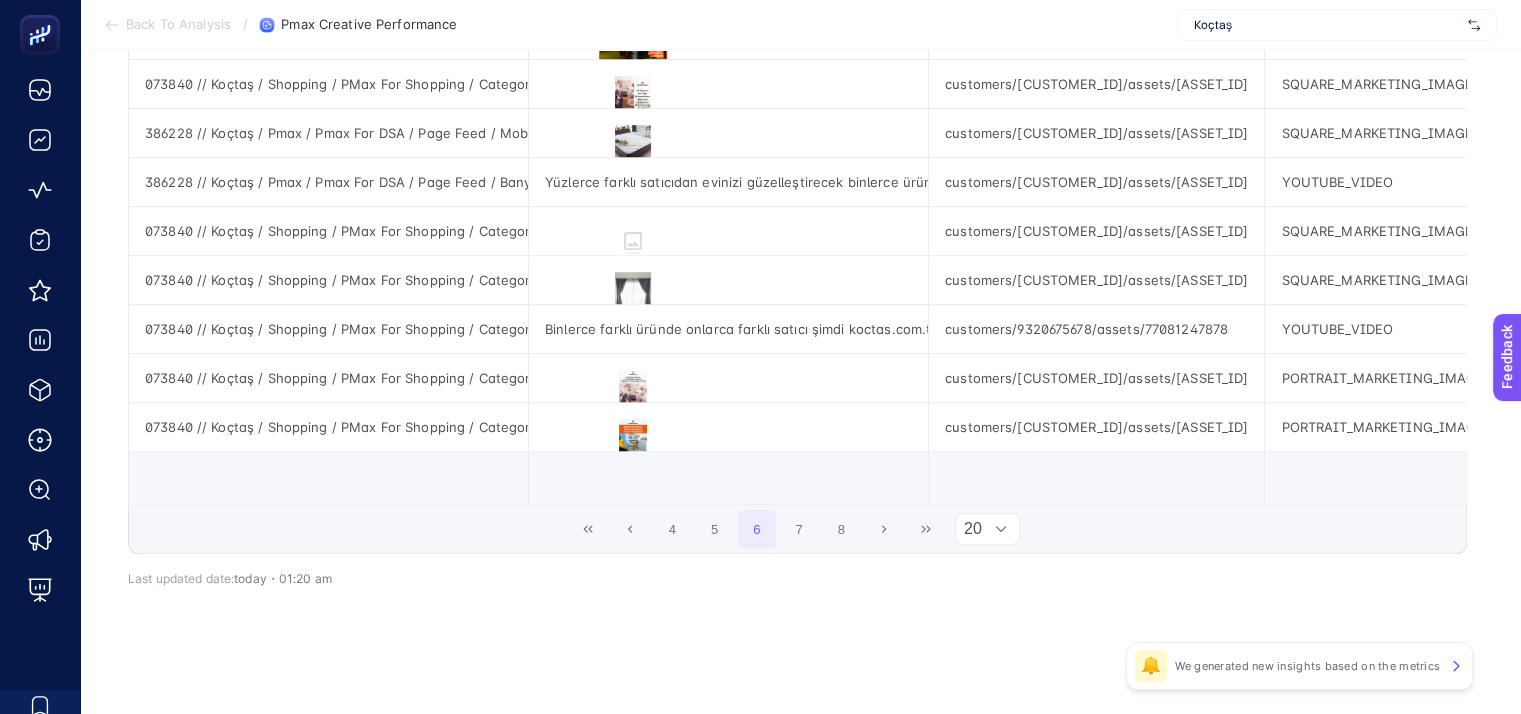 click at bounding box center (1001, 529) 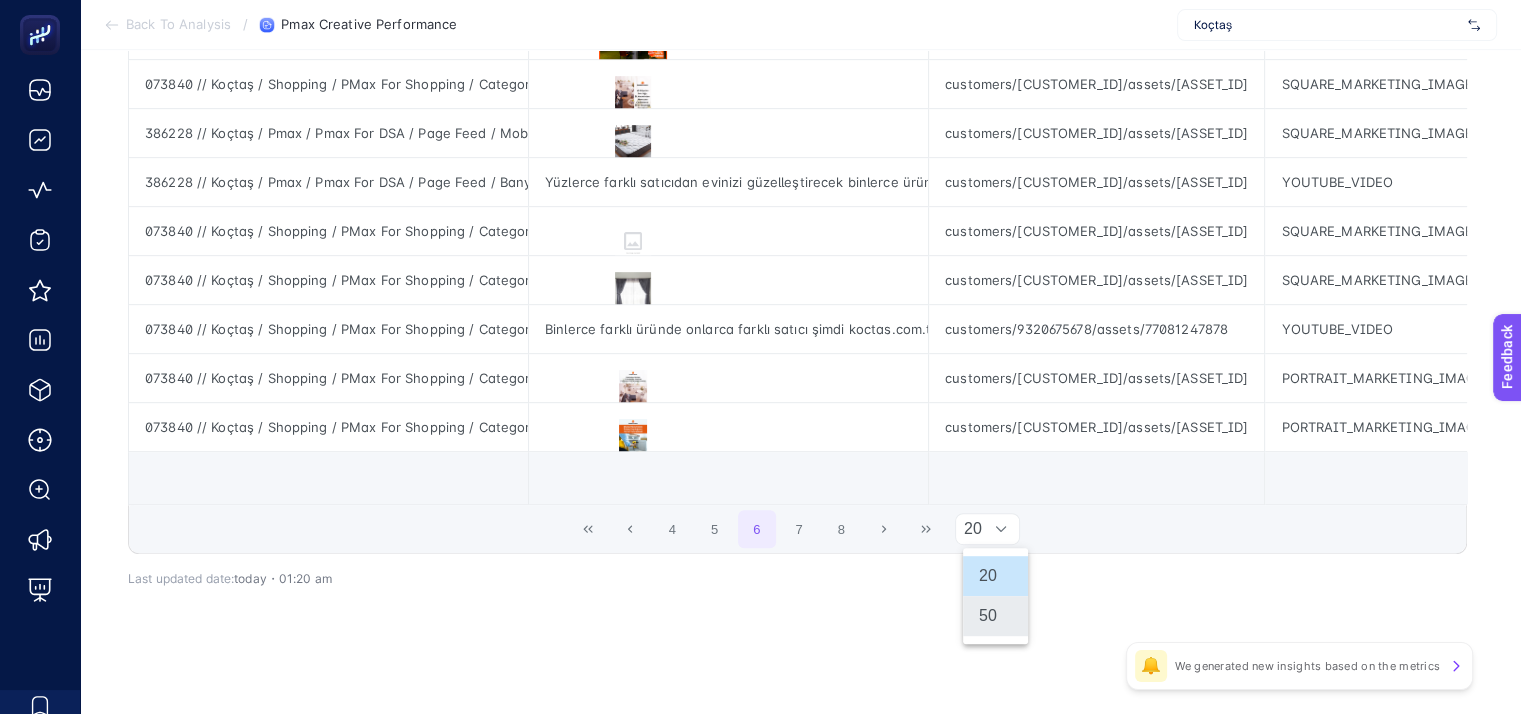 click on "50" 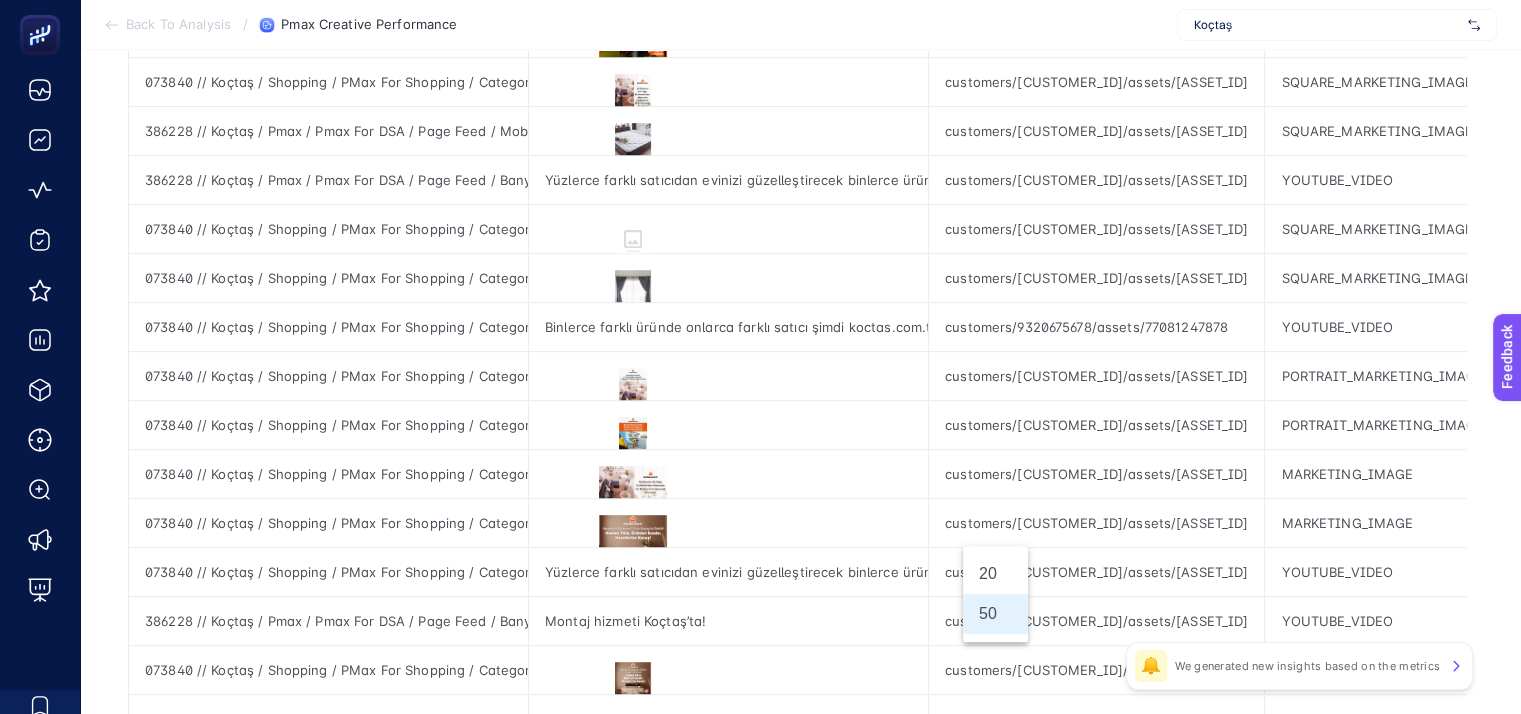 scroll, scrollTop: 2373, scrollLeft: 9, axis: both 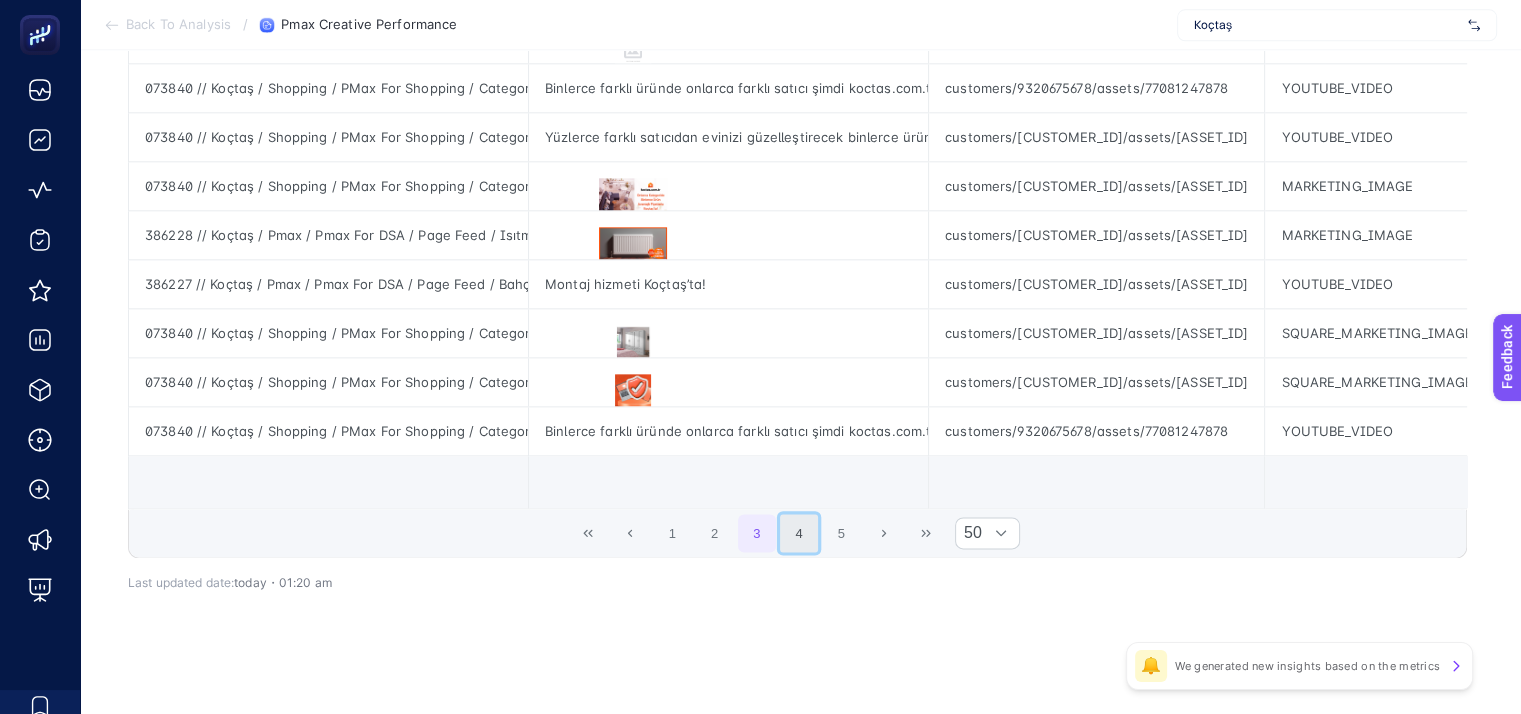 click on "4" 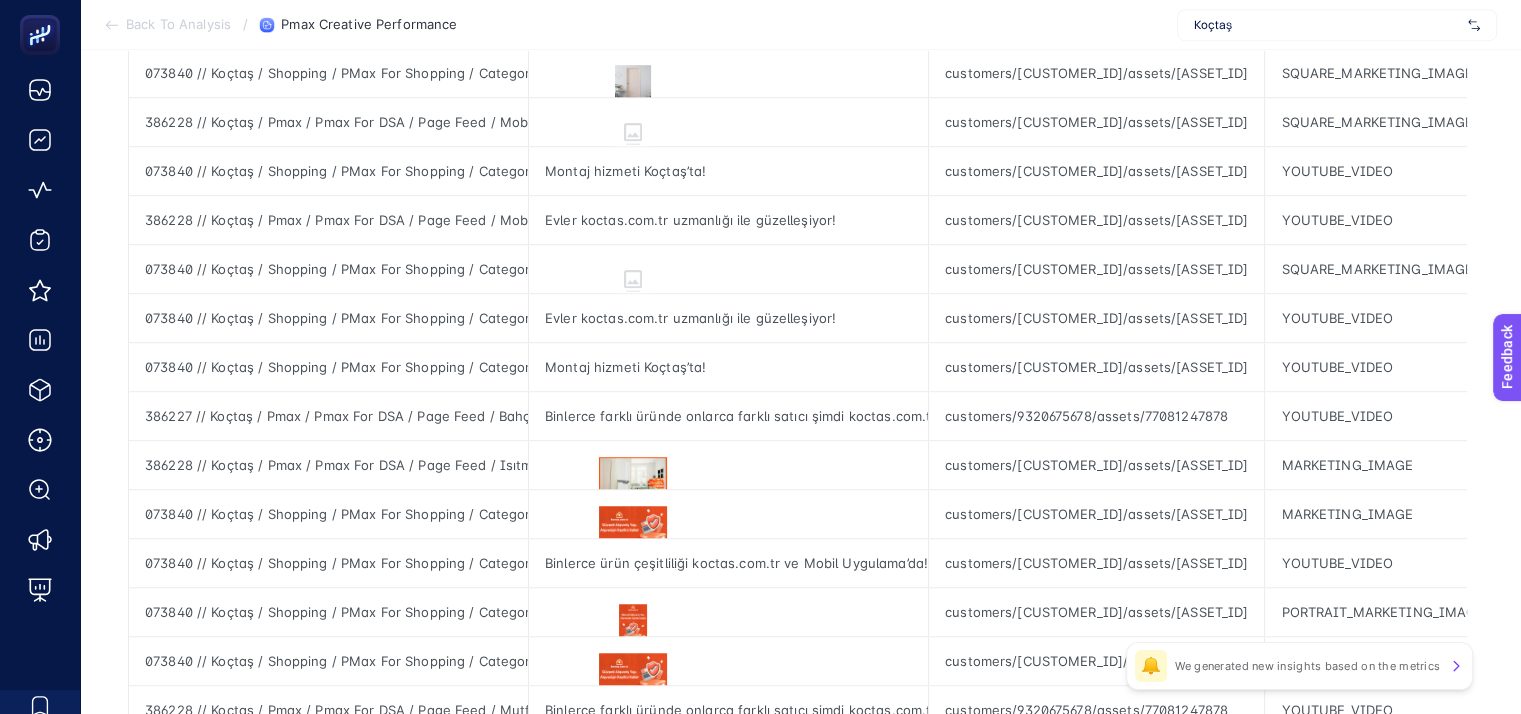 scroll, scrollTop: 1373, scrollLeft: 9, axis: both 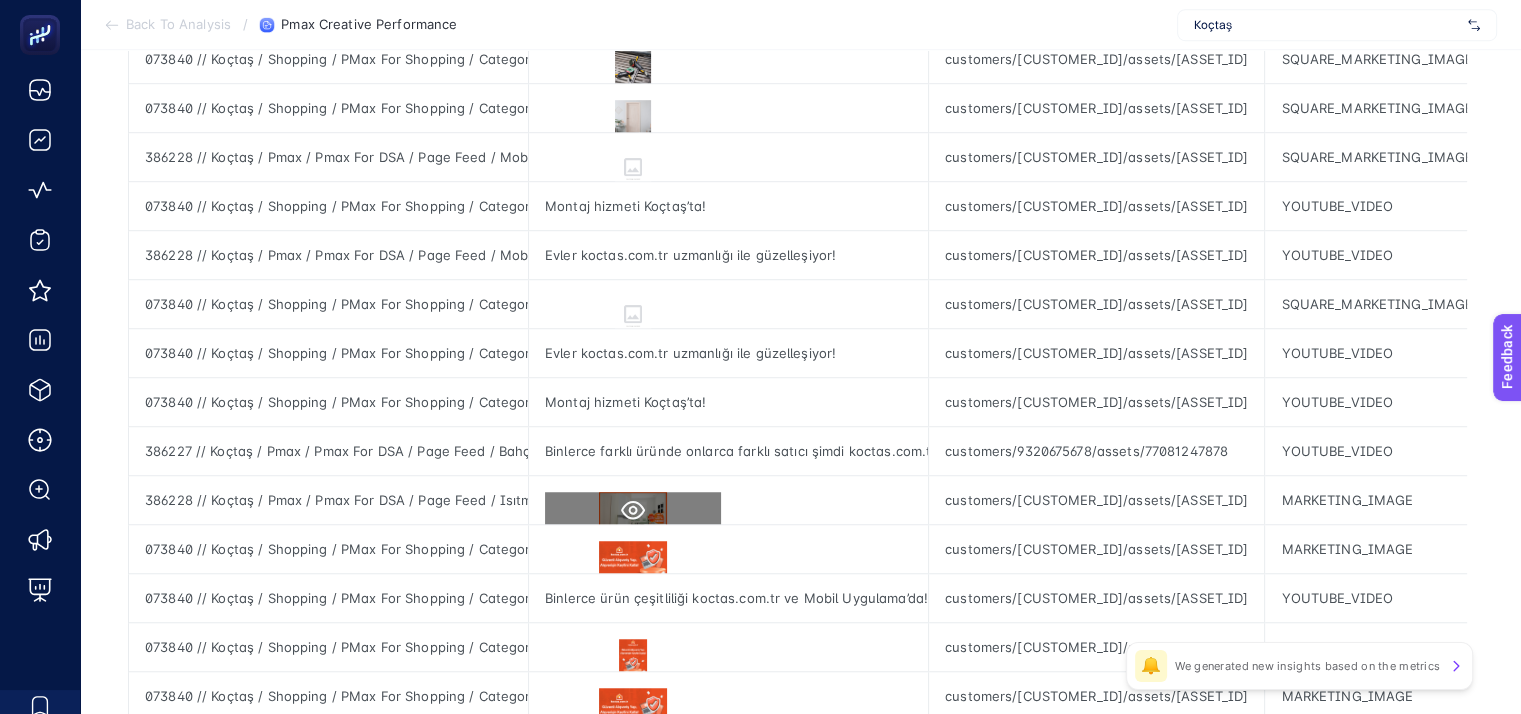 click 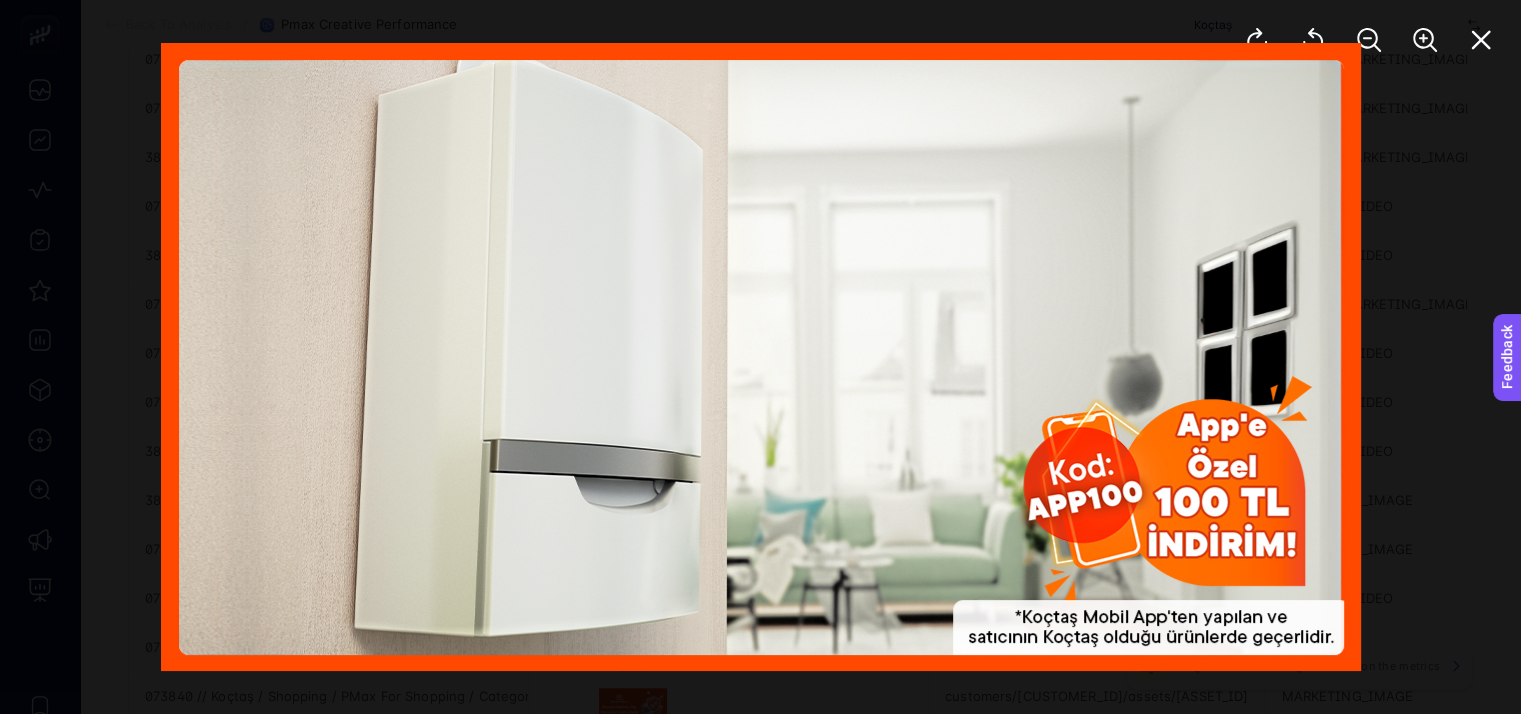 click 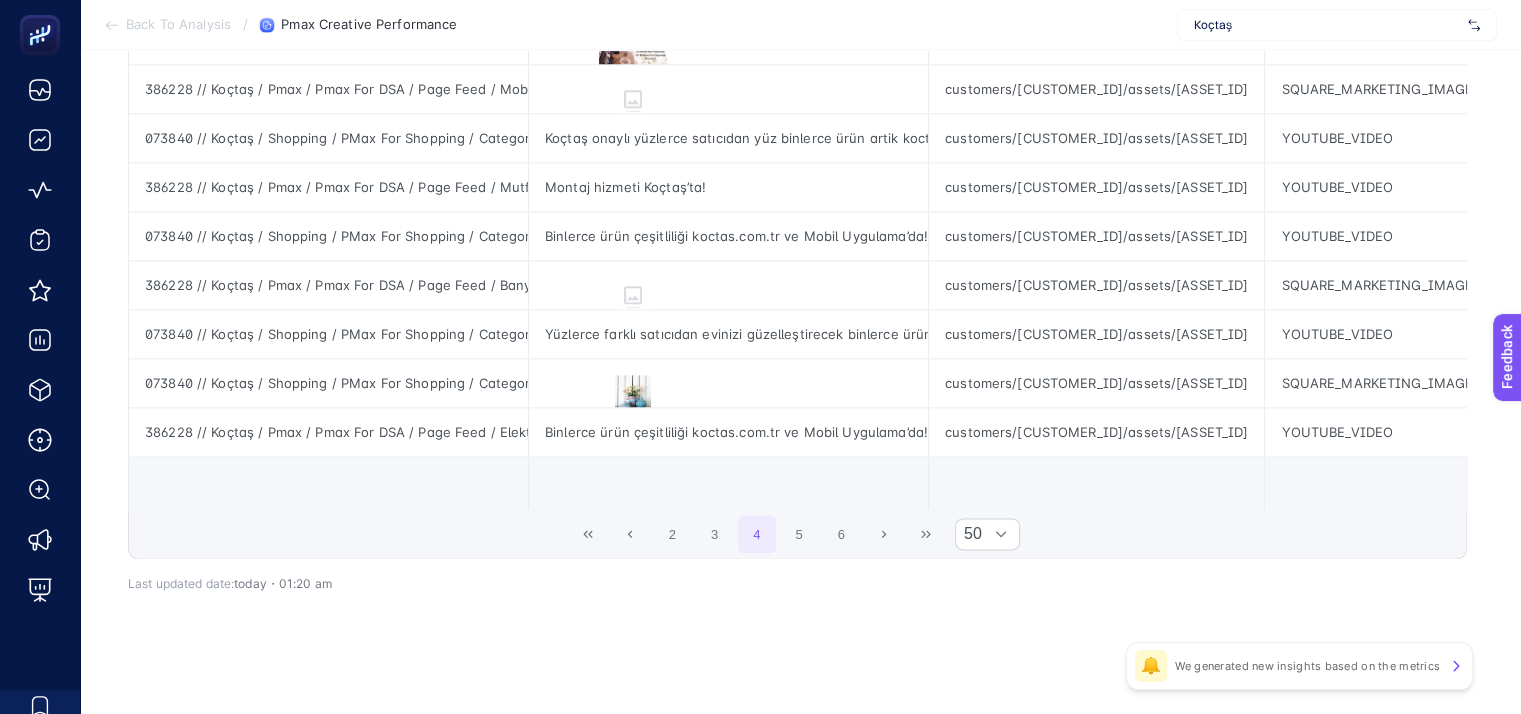 scroll, scrollTop: 2373, scrollLeft: 9, axis: both 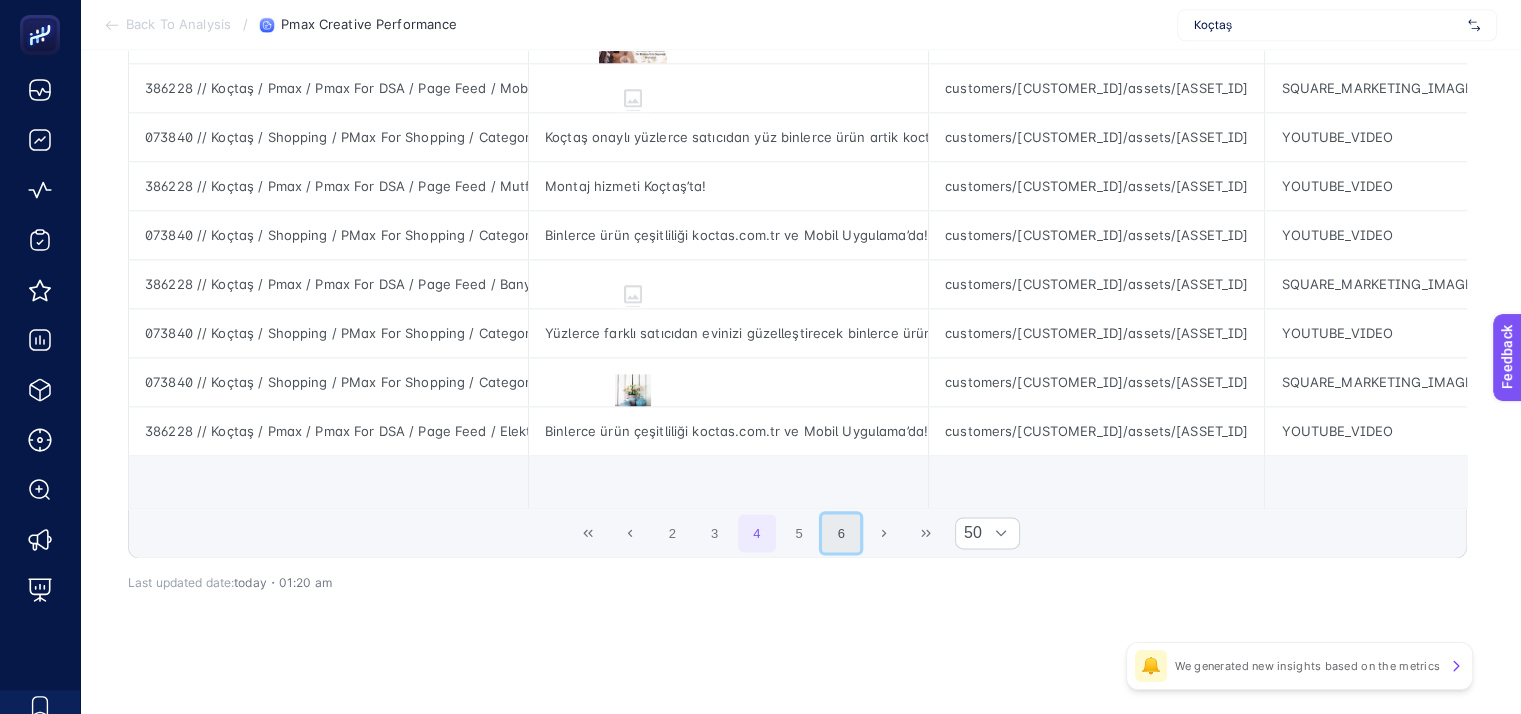 click on "6" 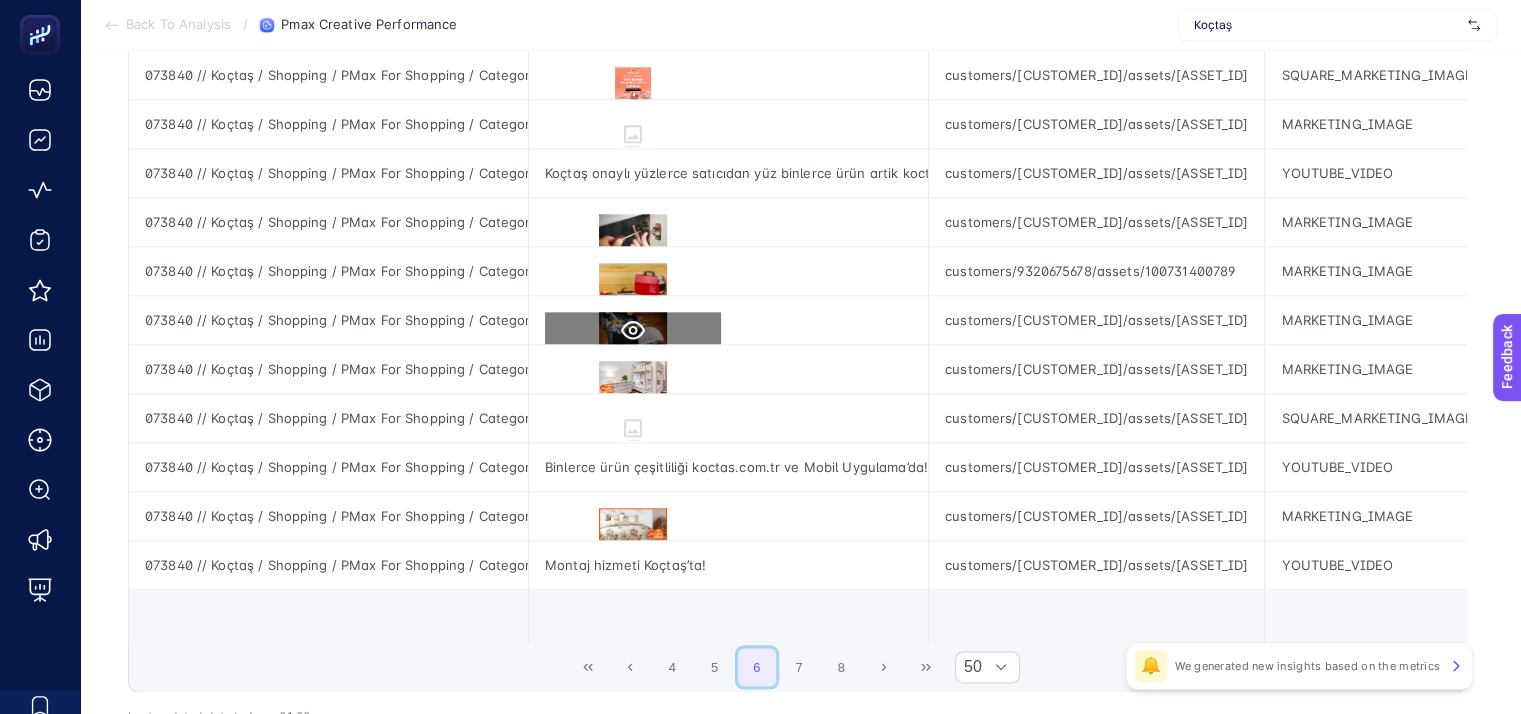 scroll, scrollTop: 2273, scrollLeft: 9, axis: both 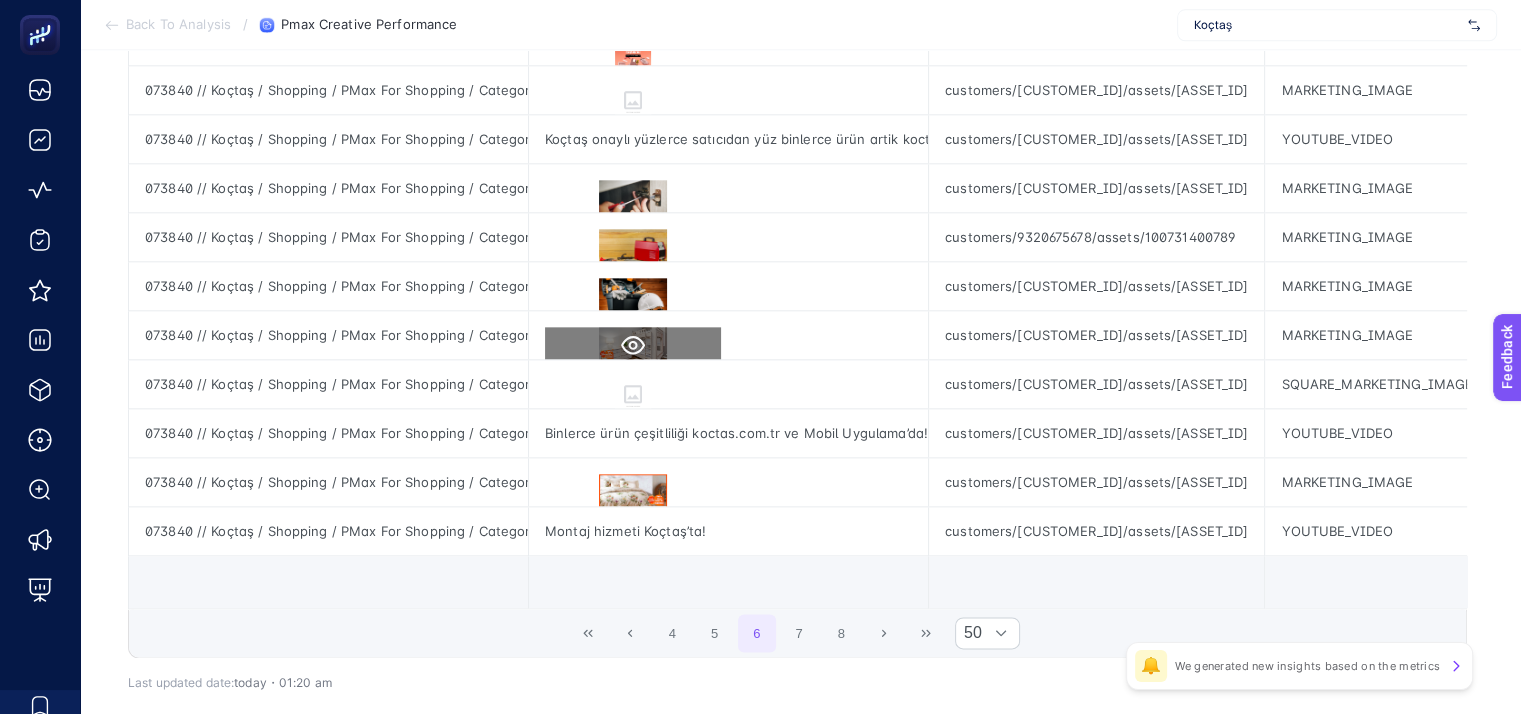click 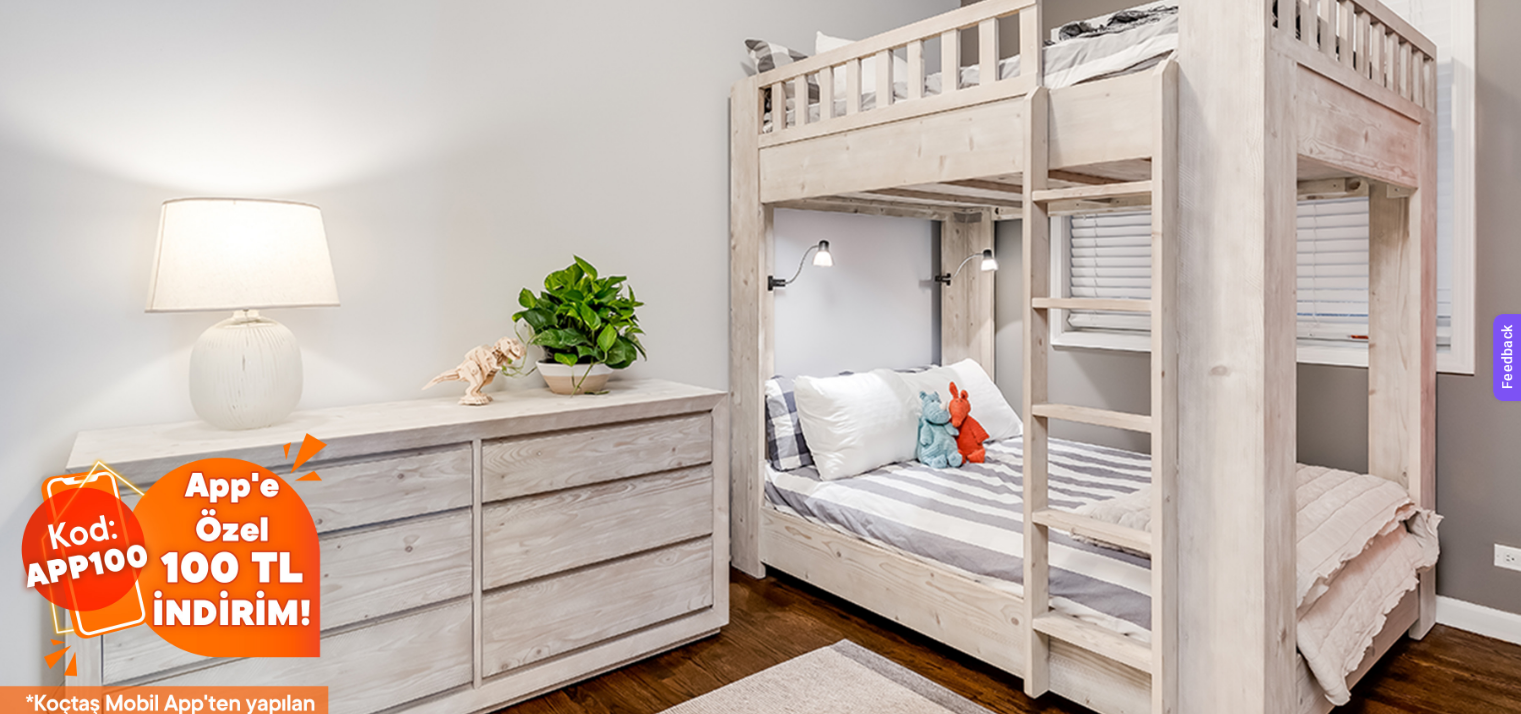 click 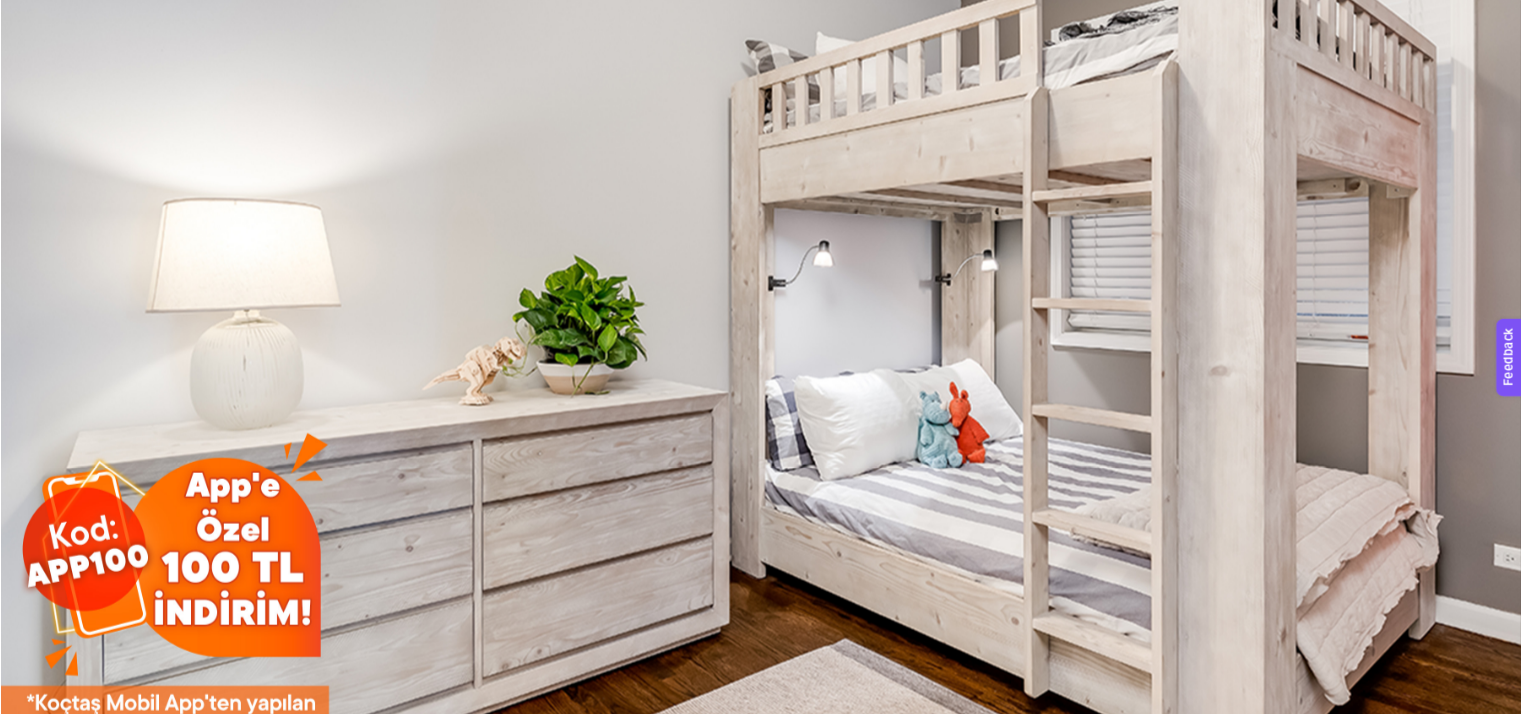 scroll, scrollTop: 2149, scrollLeft: 9, axis: both 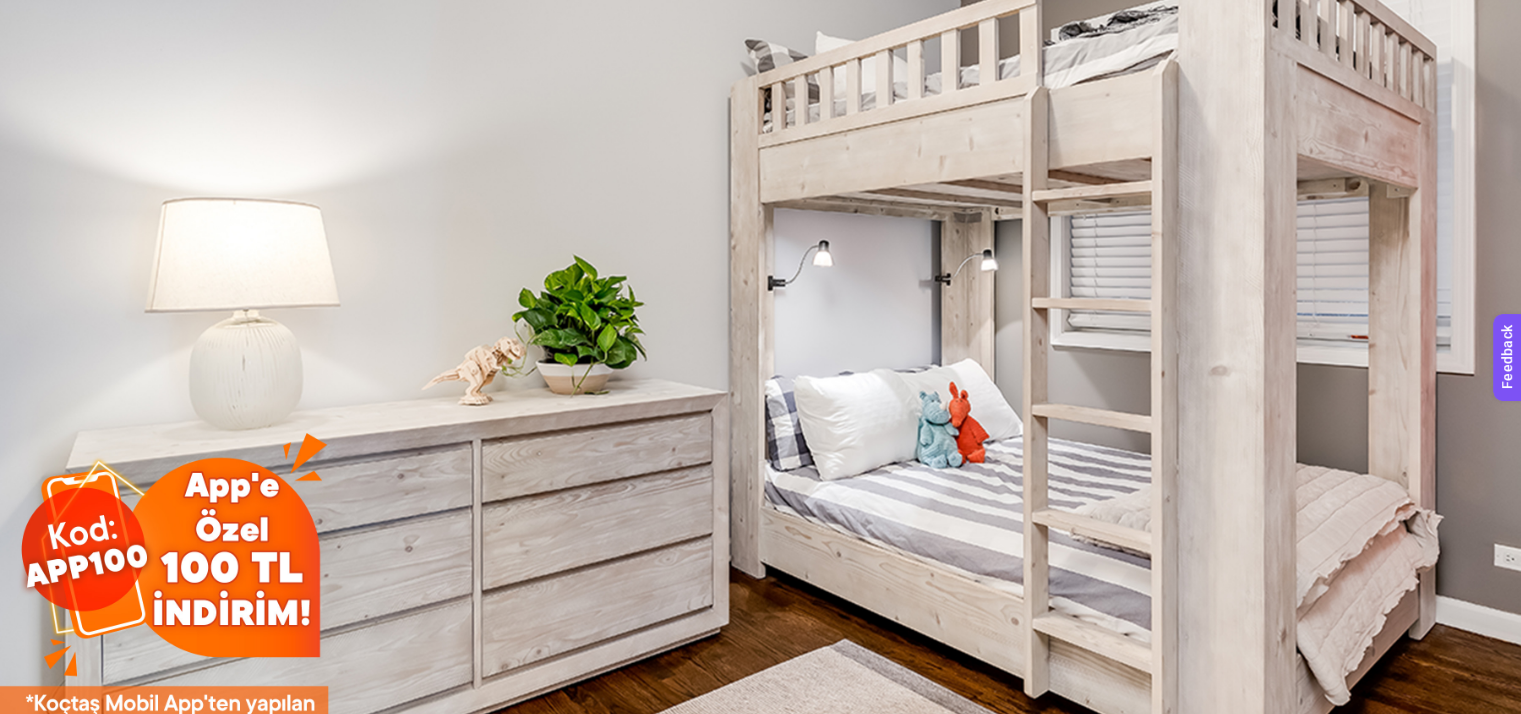 drag, startPoint x: 1500, startPoint y: 58, endPoint x: 1495, endPoint y: 37, distance: 21.587032 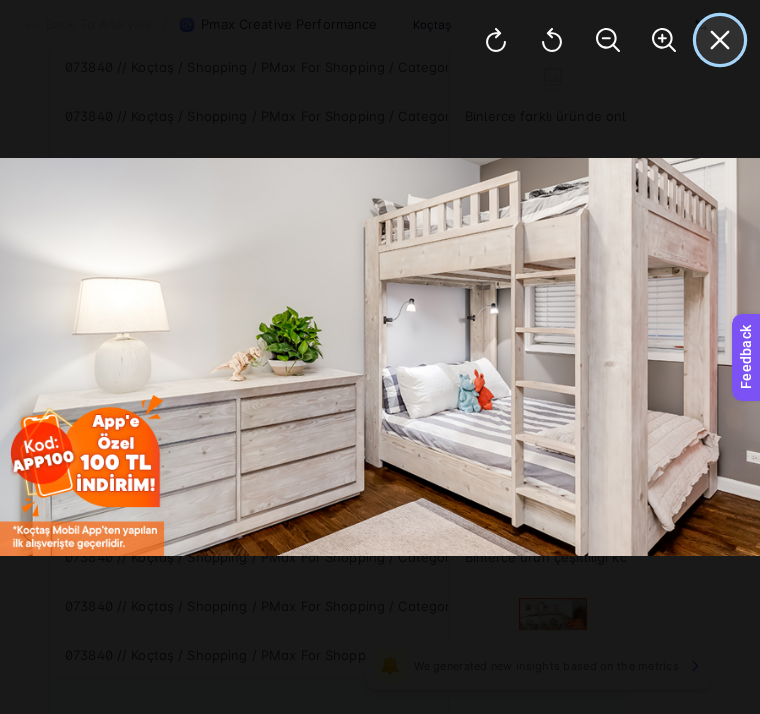 click 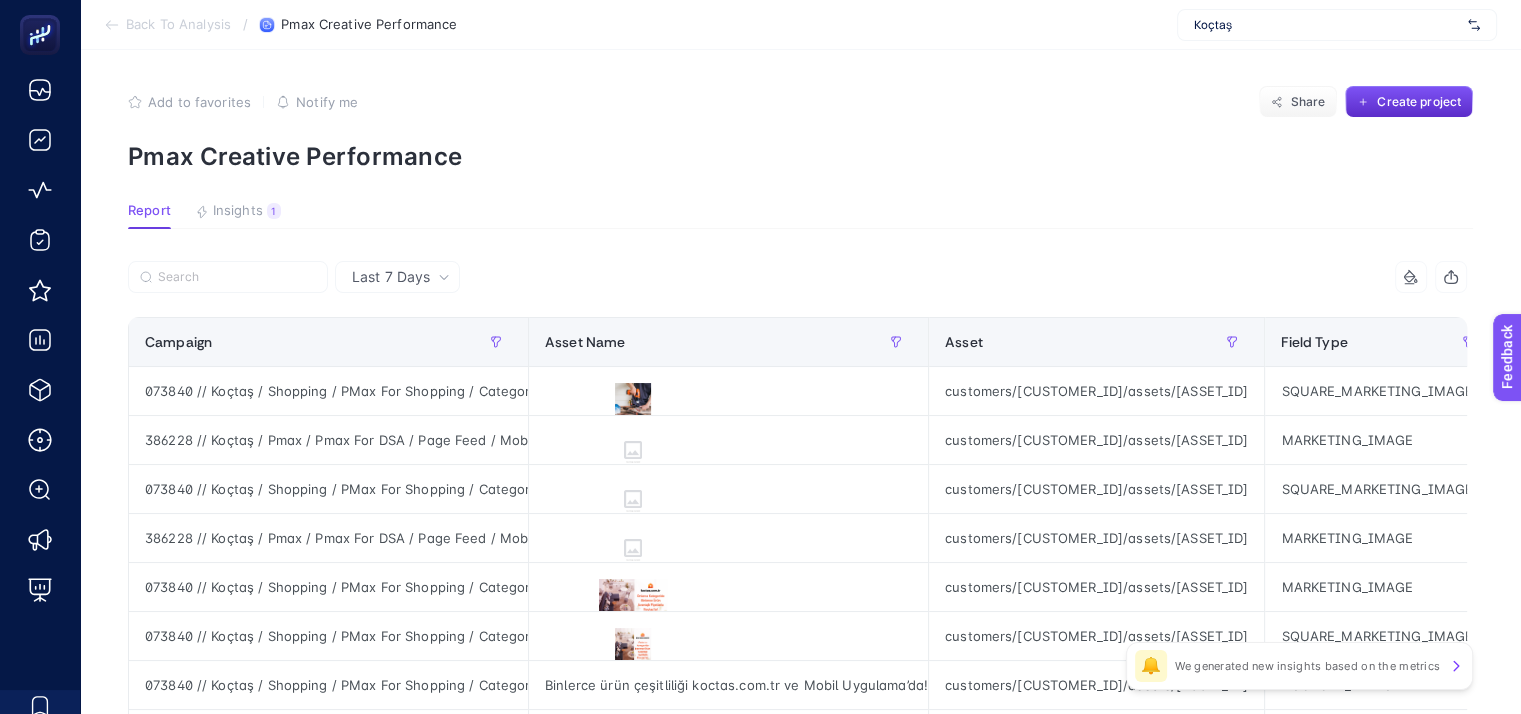 scroll, scrollTop: 0, scrollLeft: 9, axis: horizontal 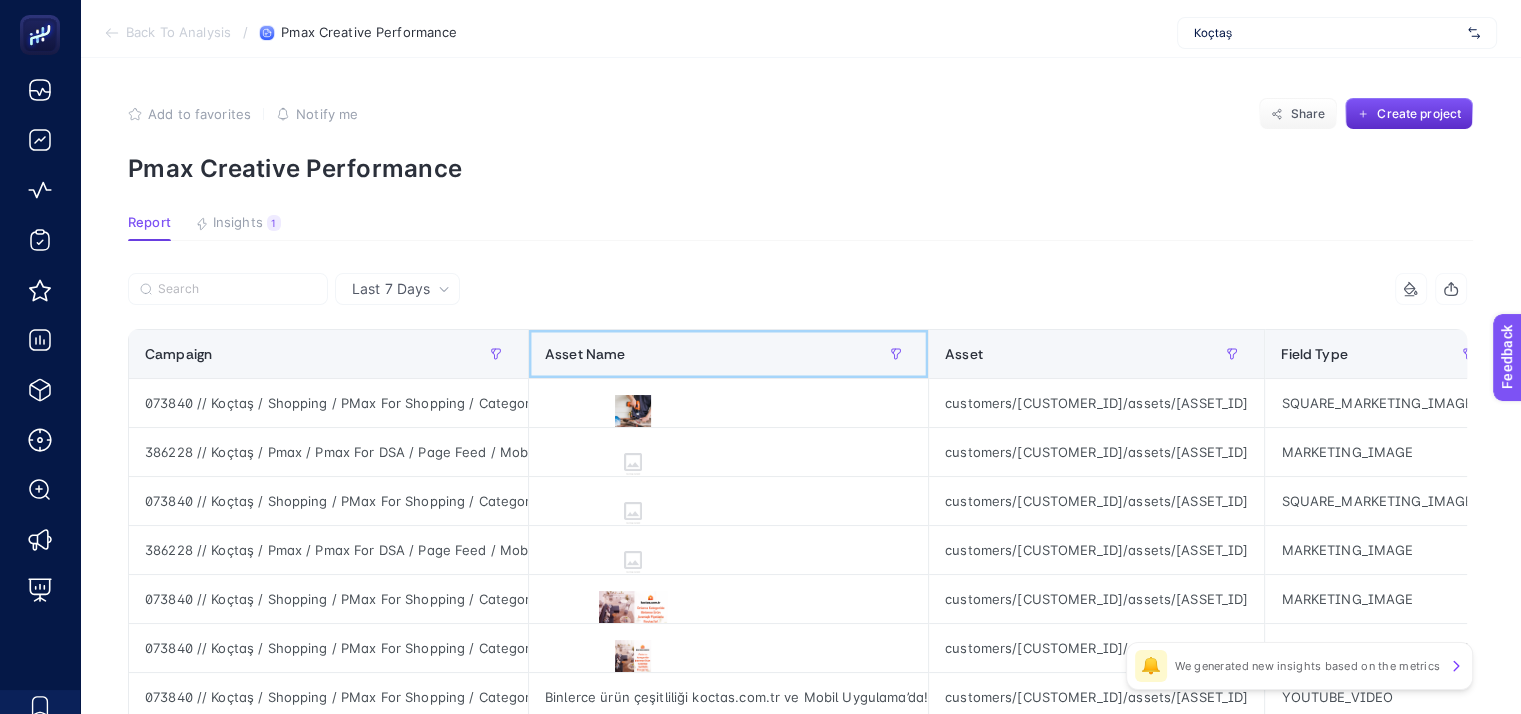 click on "Asset Name" 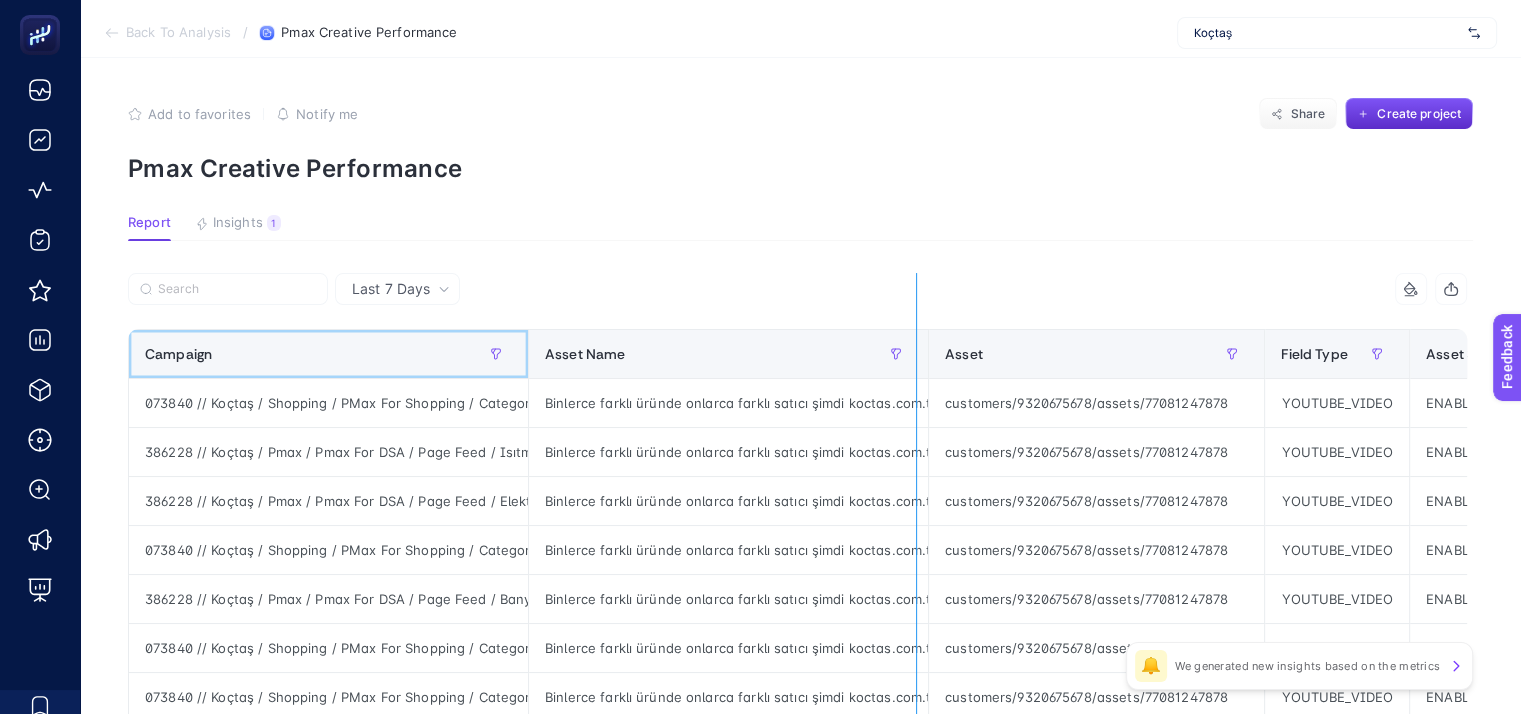 drag, startPoint x: 514, startPoint y: 344, endPoint x: 906, endPoint y: 358, distance: 392.2499 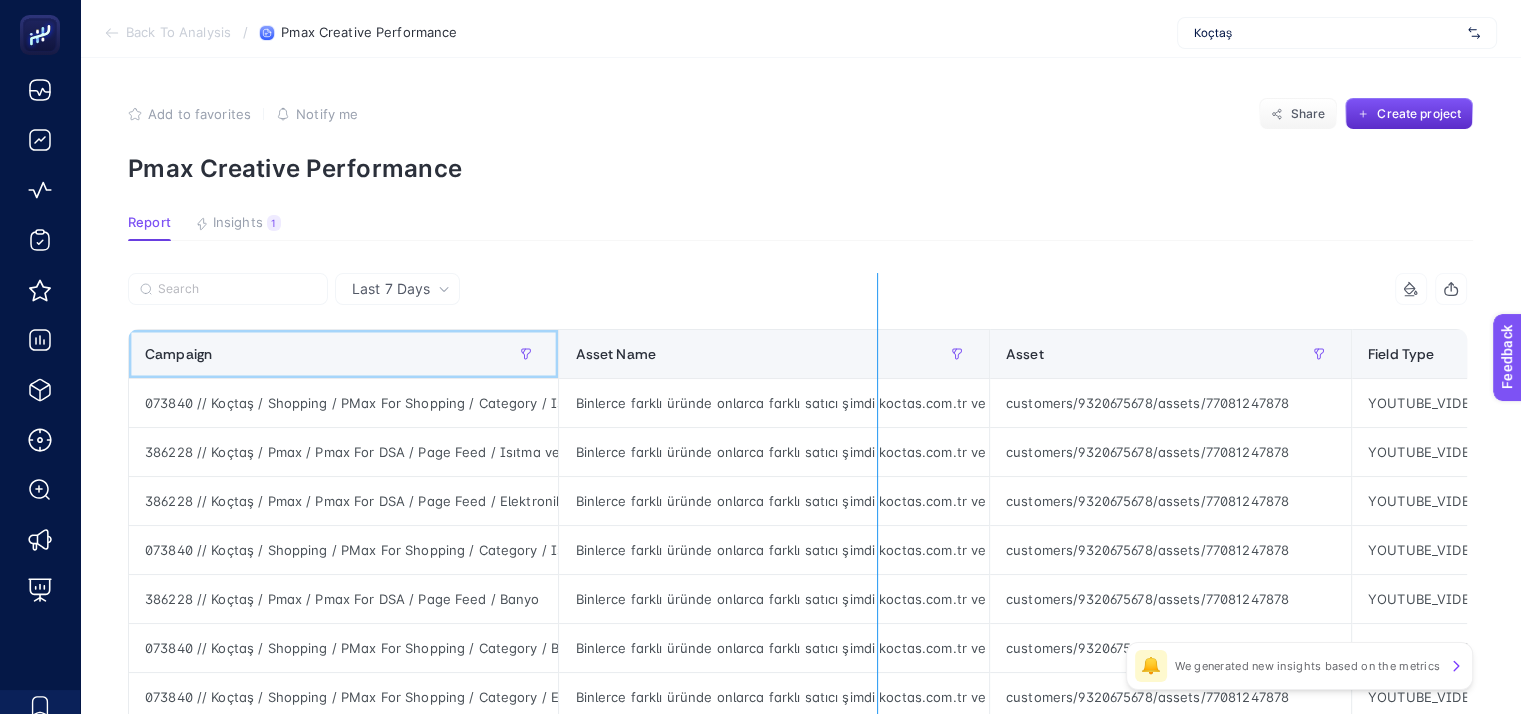 drag, startPoint x: 557, startPoint y: 343, endPoint x: 868, endPoint y: 349, distance: 311.05786 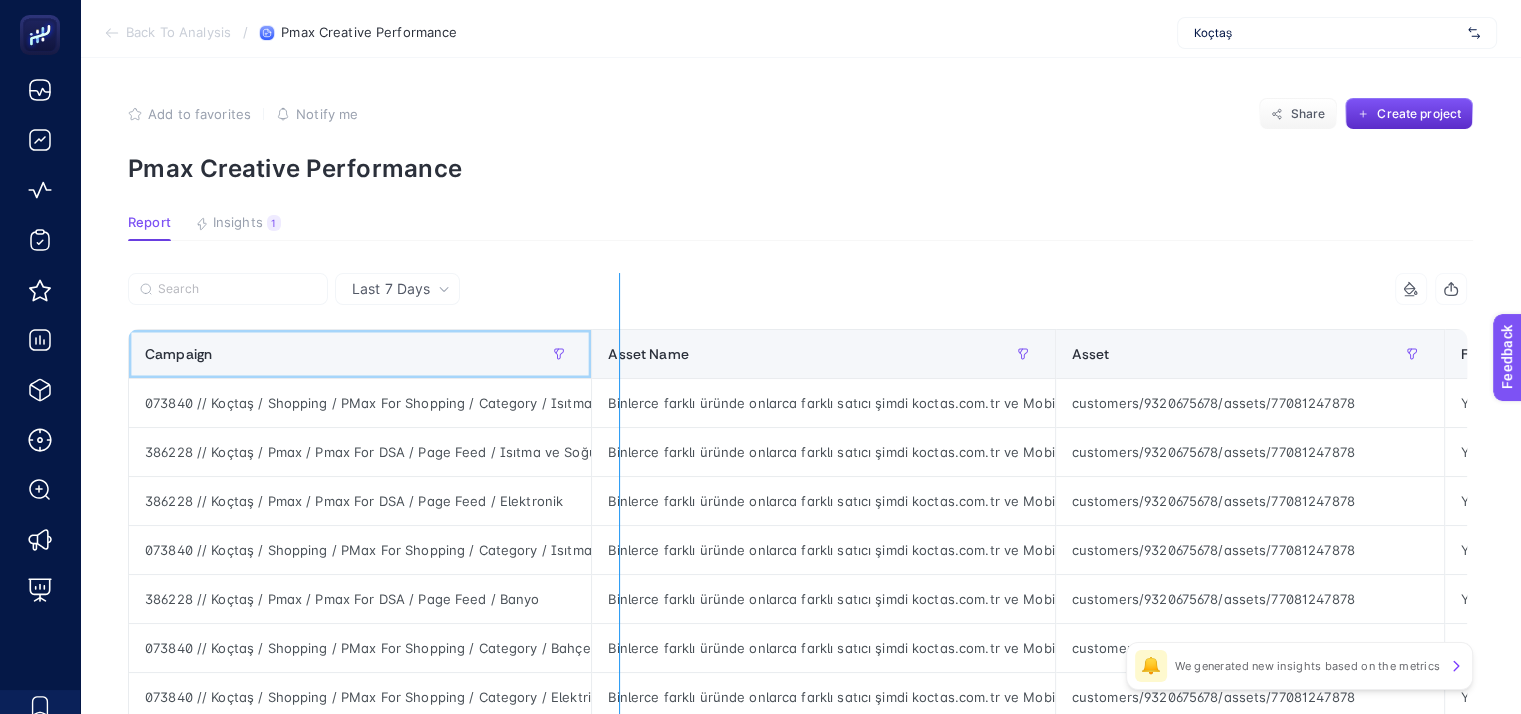 drag, startPoint x: 589, startPoint y: 346, endPoint x: 799, endPoint y: 353, distance: 210.11664 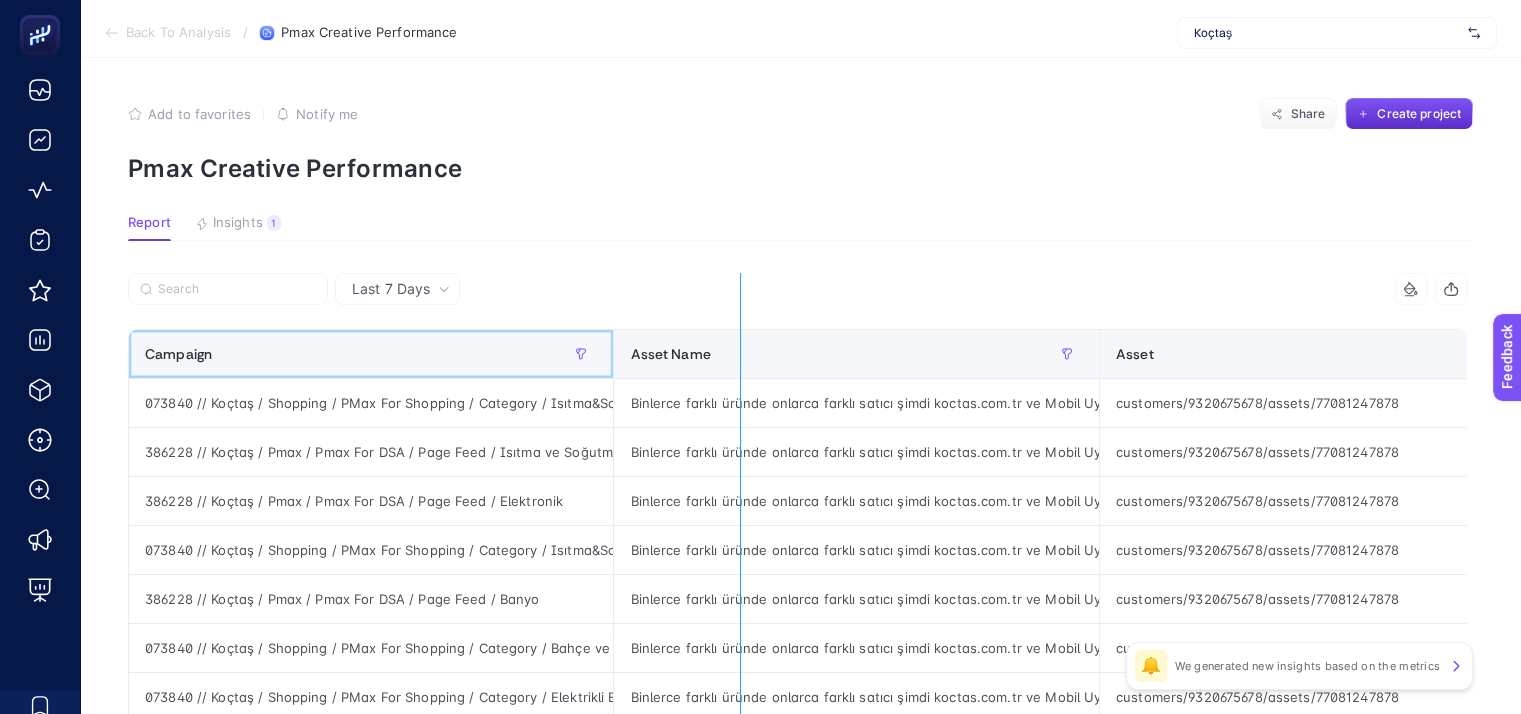 drag, startPoint x: 616, startPoint y: 348, endPoint x: 810, endPoint y: 377, distance: 196.15555 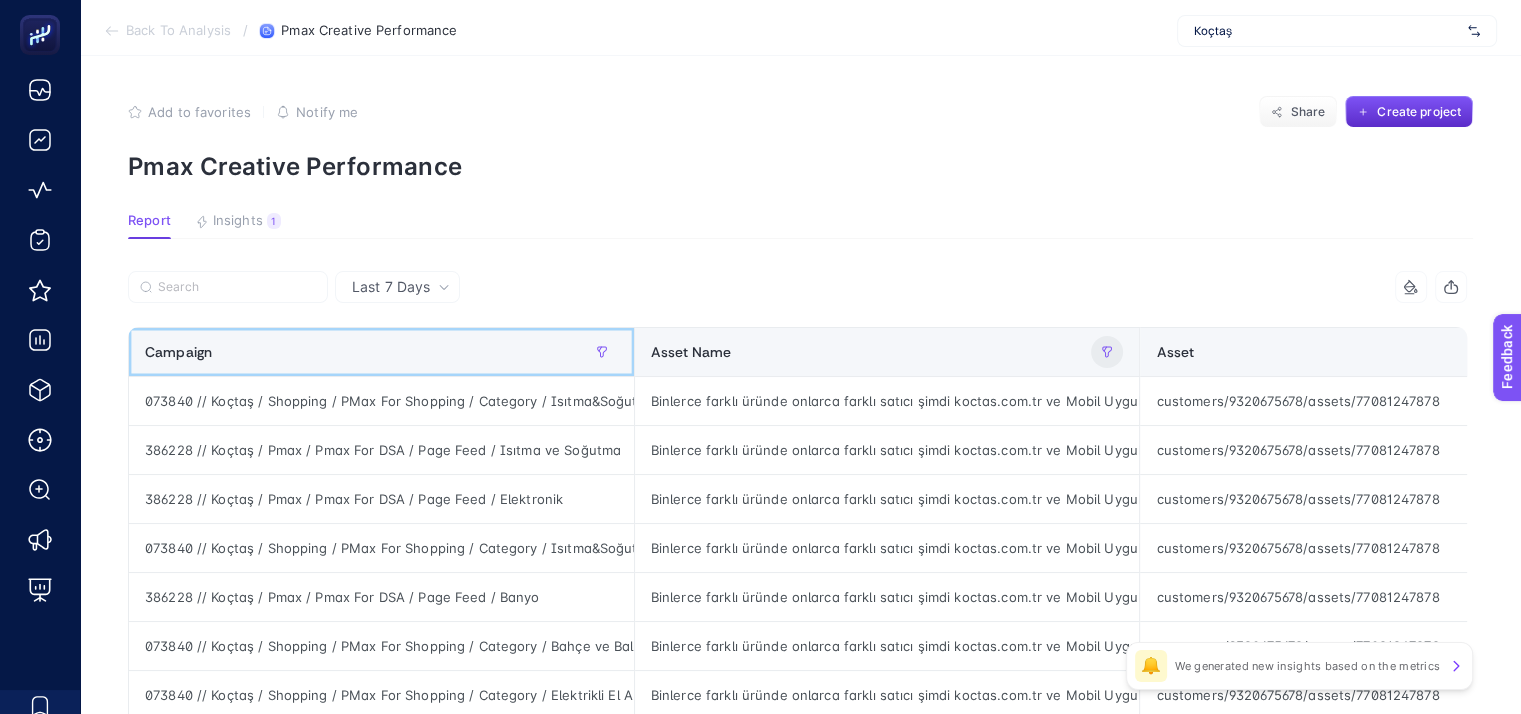 scroll, scrollTop: 0, scrollLeft: 9, axis: horizontal 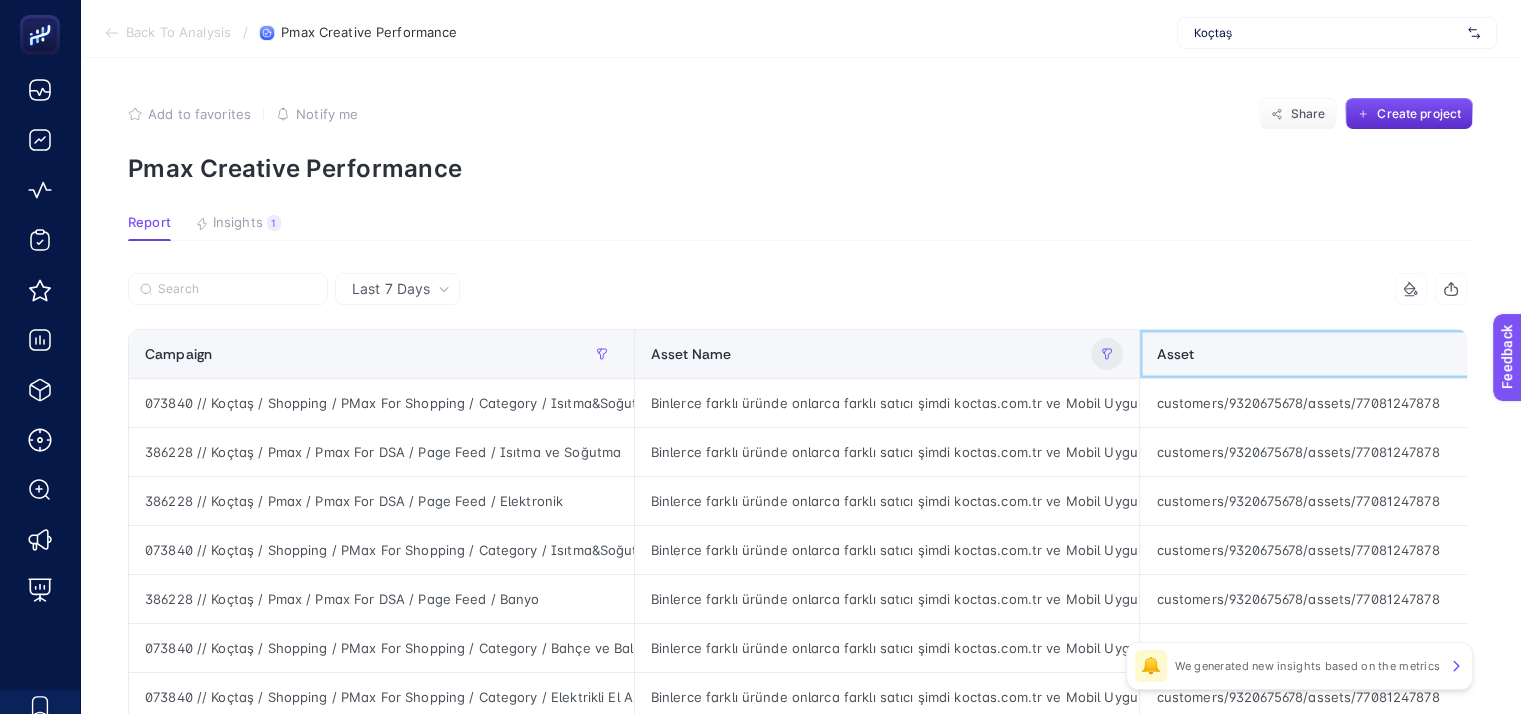 drag, startPoint x: 1158, startPoint y: 357, endPoint x: 1132, endPoint y: 359, distance: 26.076809 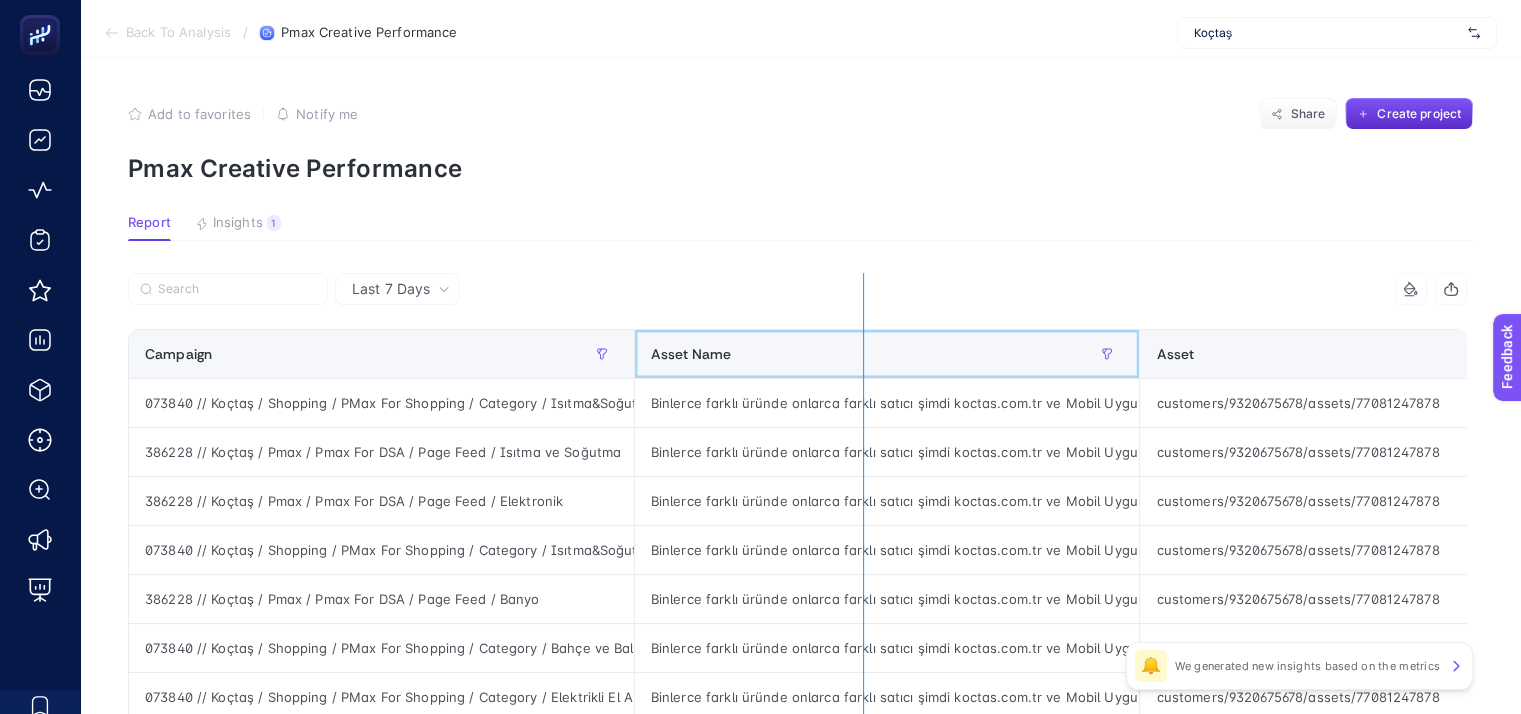 drag, startPoint x: 1155, startPoint y: 349, endPoint x: 835, endPoint y: 361, distance: 320.2249 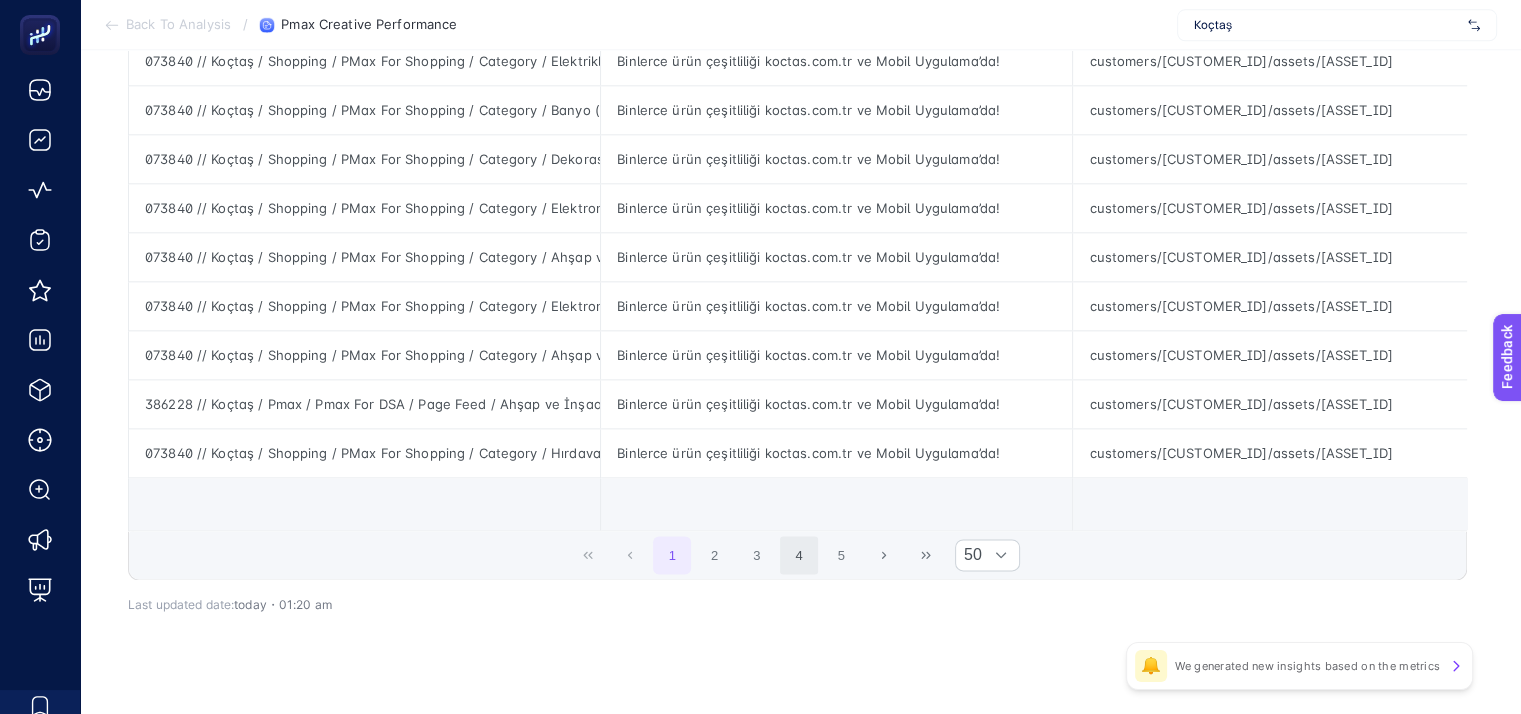 scroll, scrollTop: 2373, scrollLeft: 9, axis: both 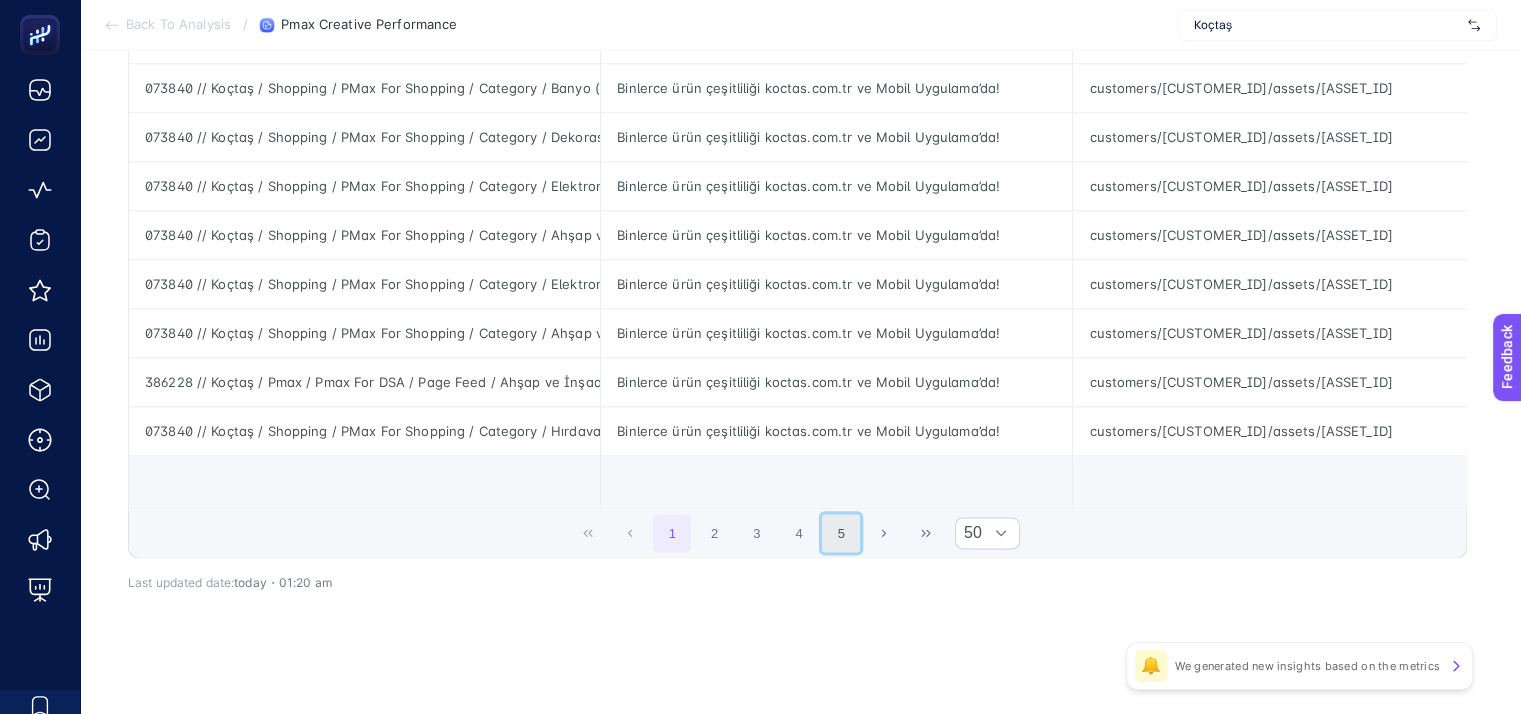 click on "5" 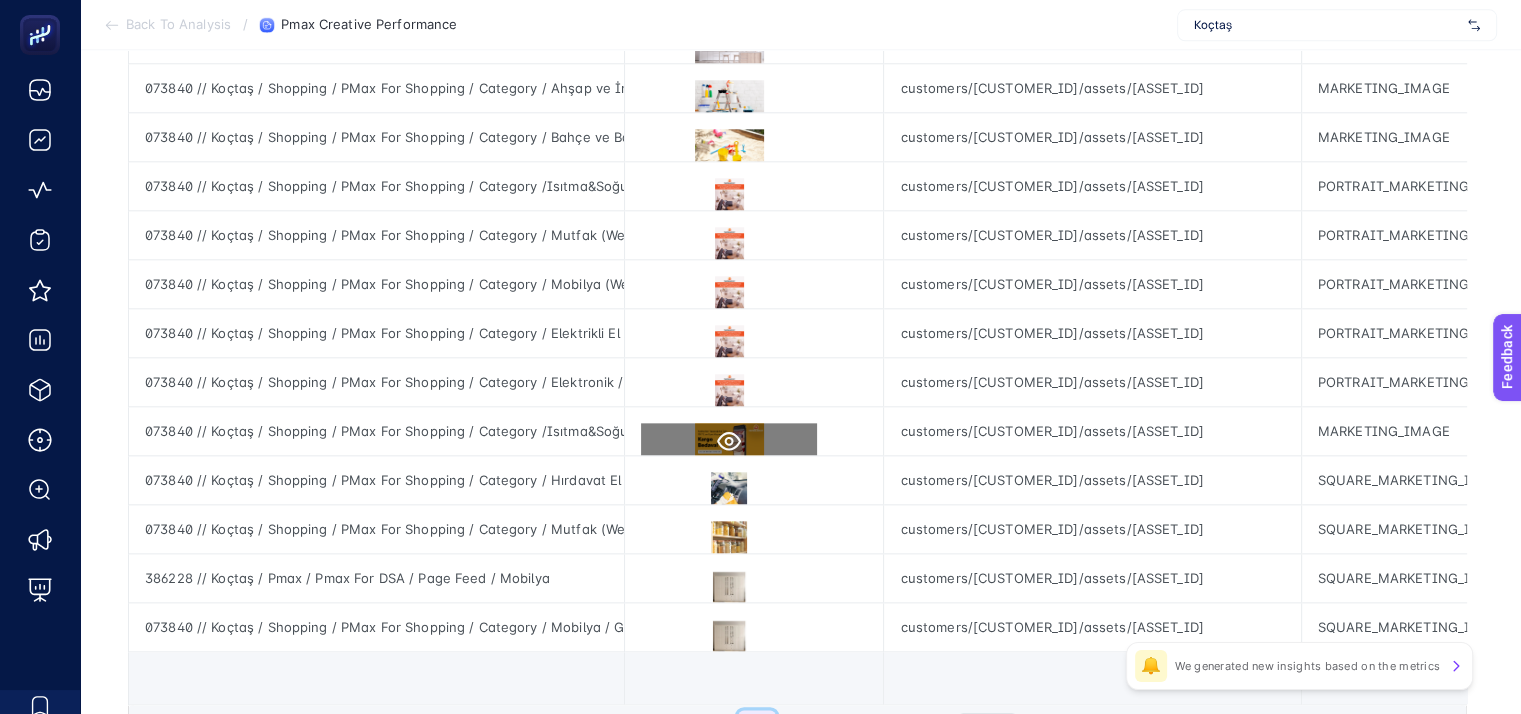 scroll, scrollTop: 2173, scrollLeft: 9, axis: both 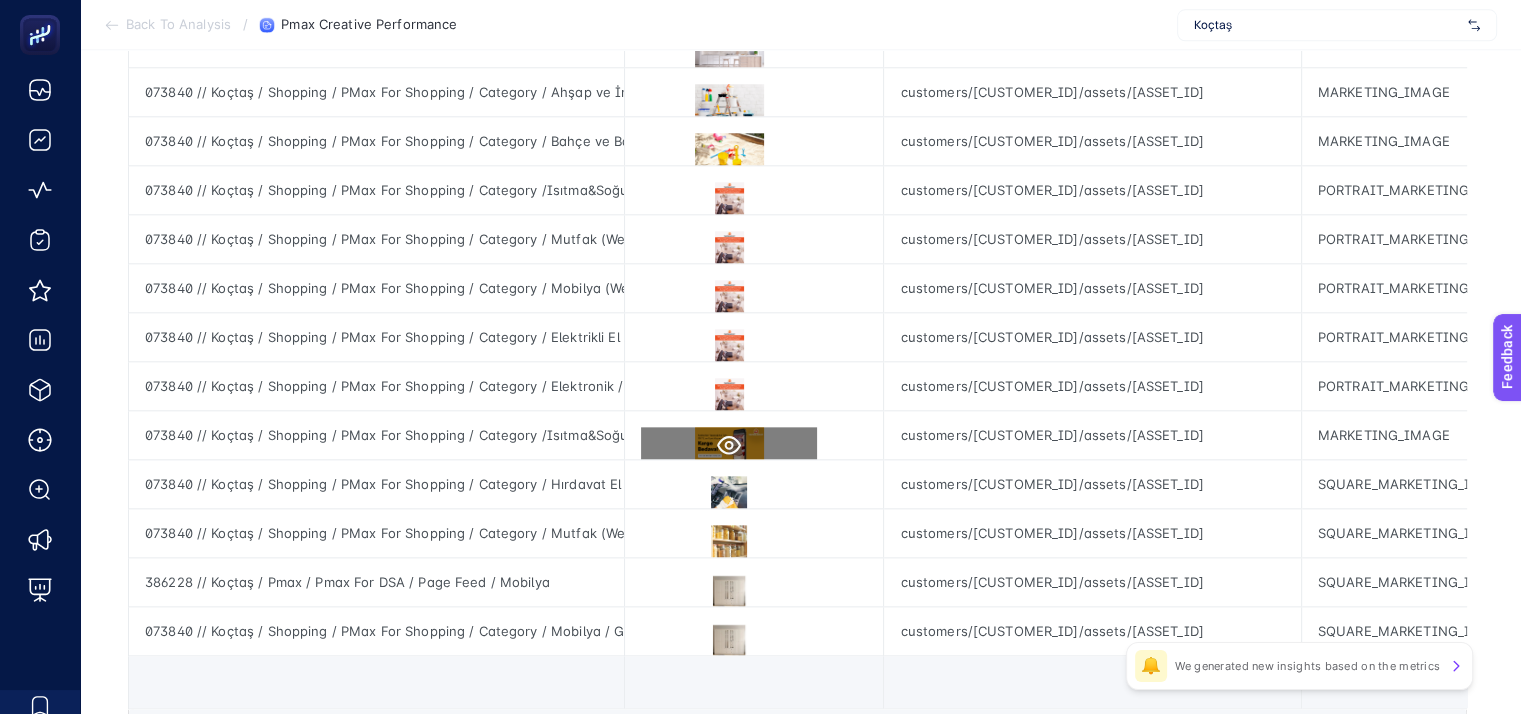 click 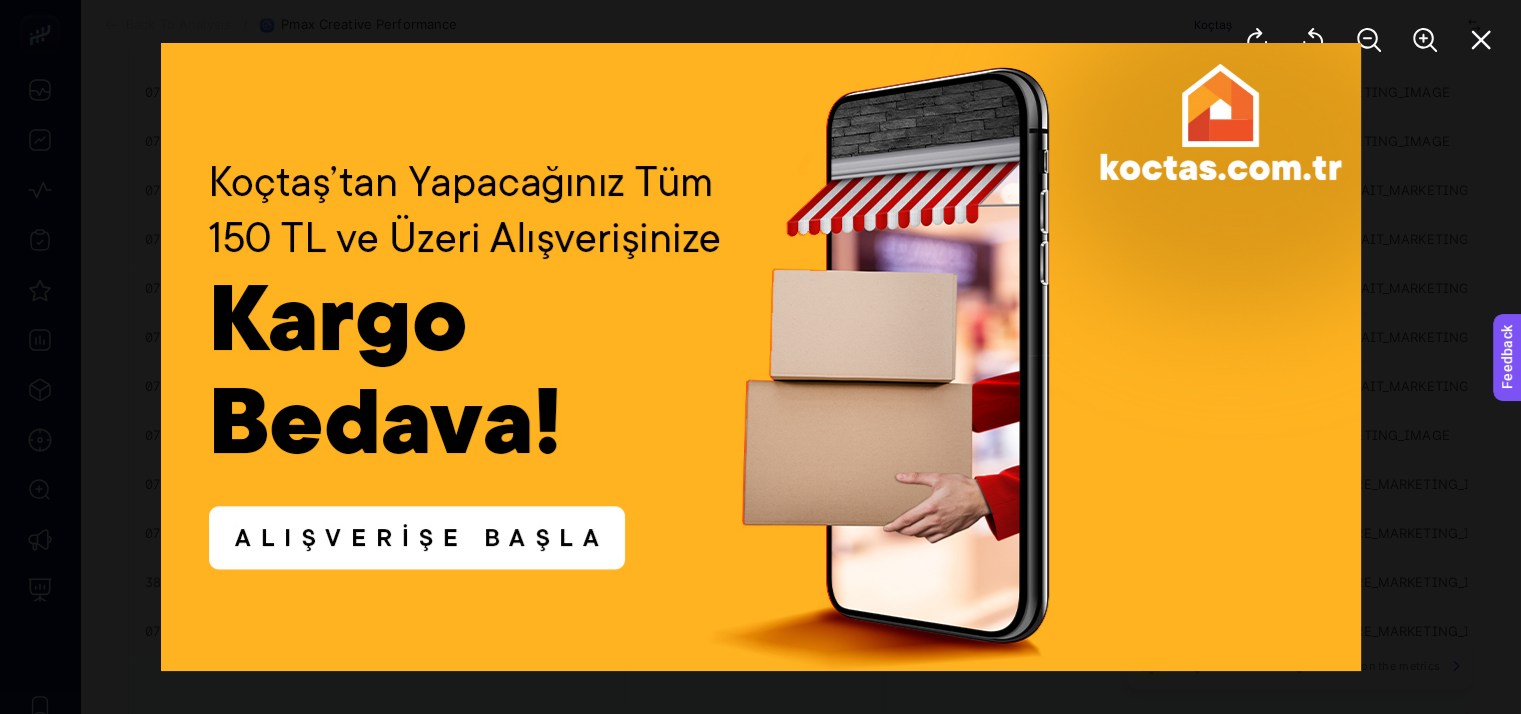 click 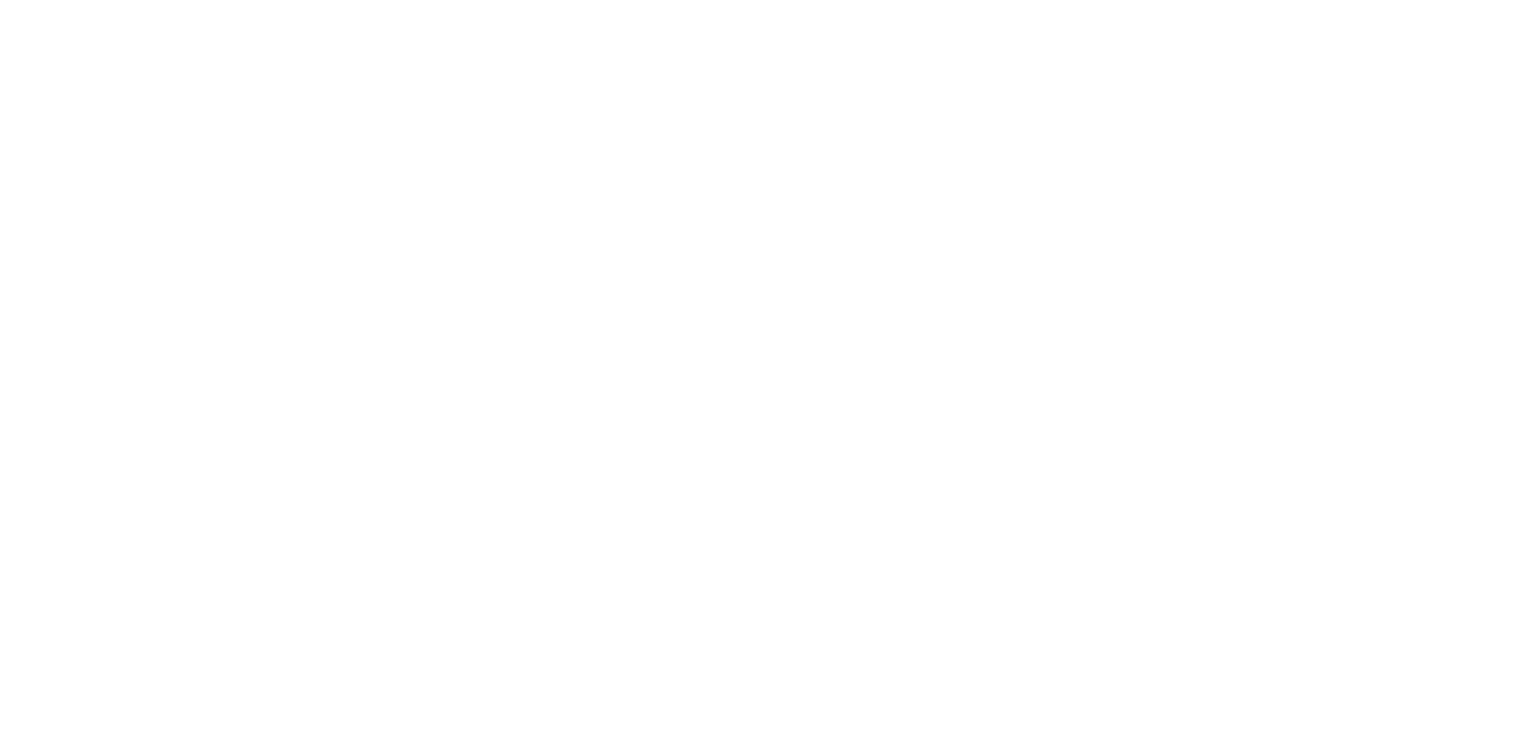 scroll, scrollTop: 0, scrollLeft: 0, axis: both 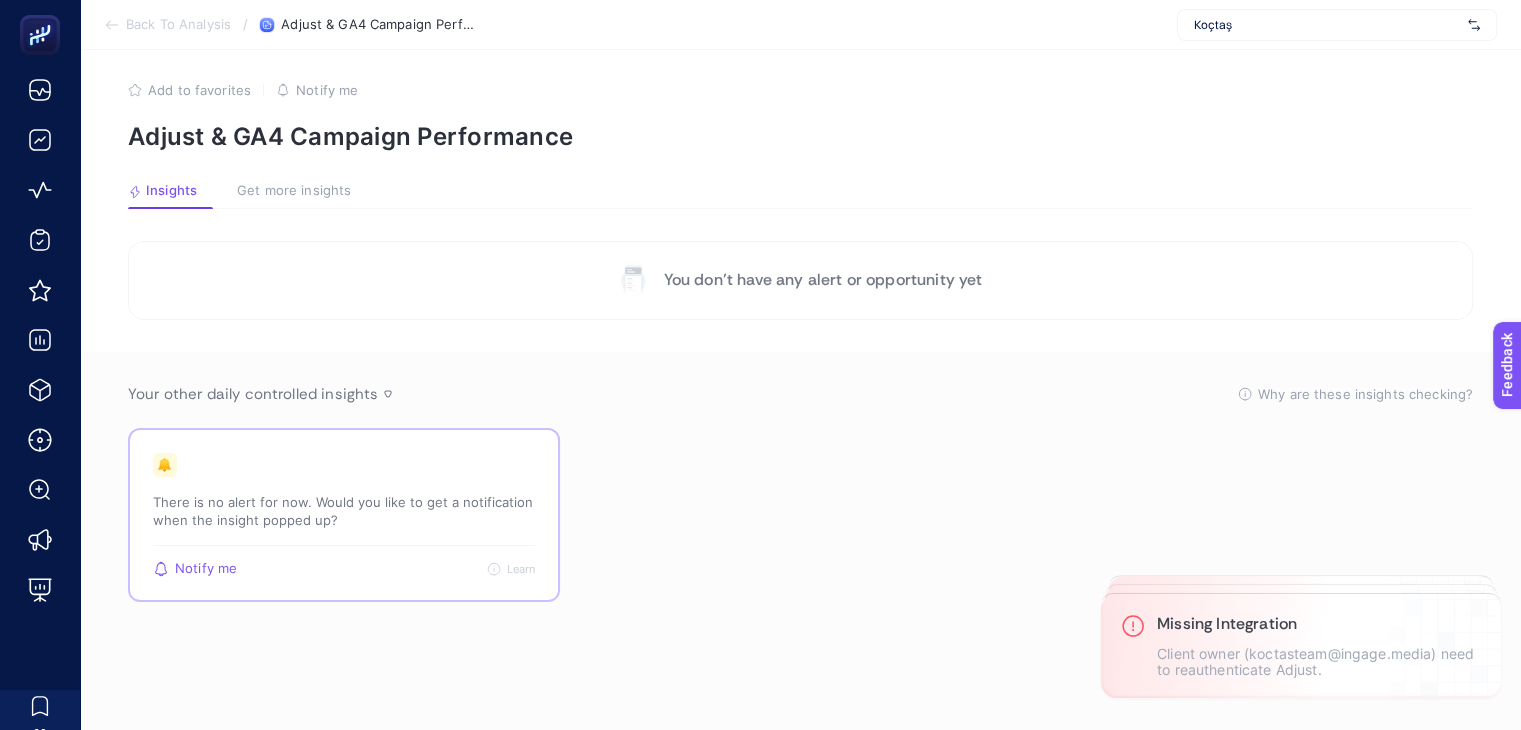 click on "There is no alert for now. Would you like to get a notification when the insight popped up?" at bounding box center (344, 511) 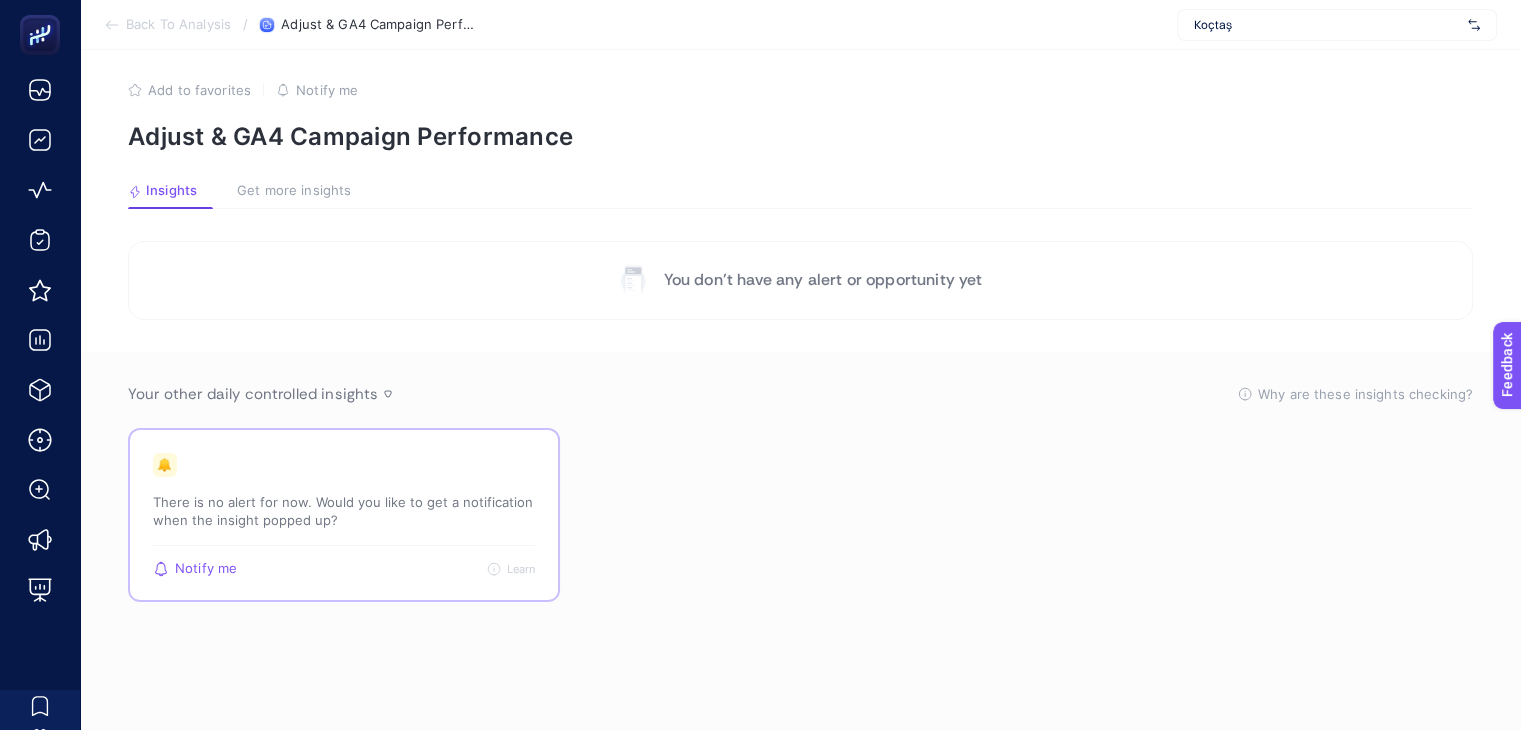click on "🔔   There is no alert for now. Would you like to get a notification when the insight popped up?" at bounding box center (344, 499) 